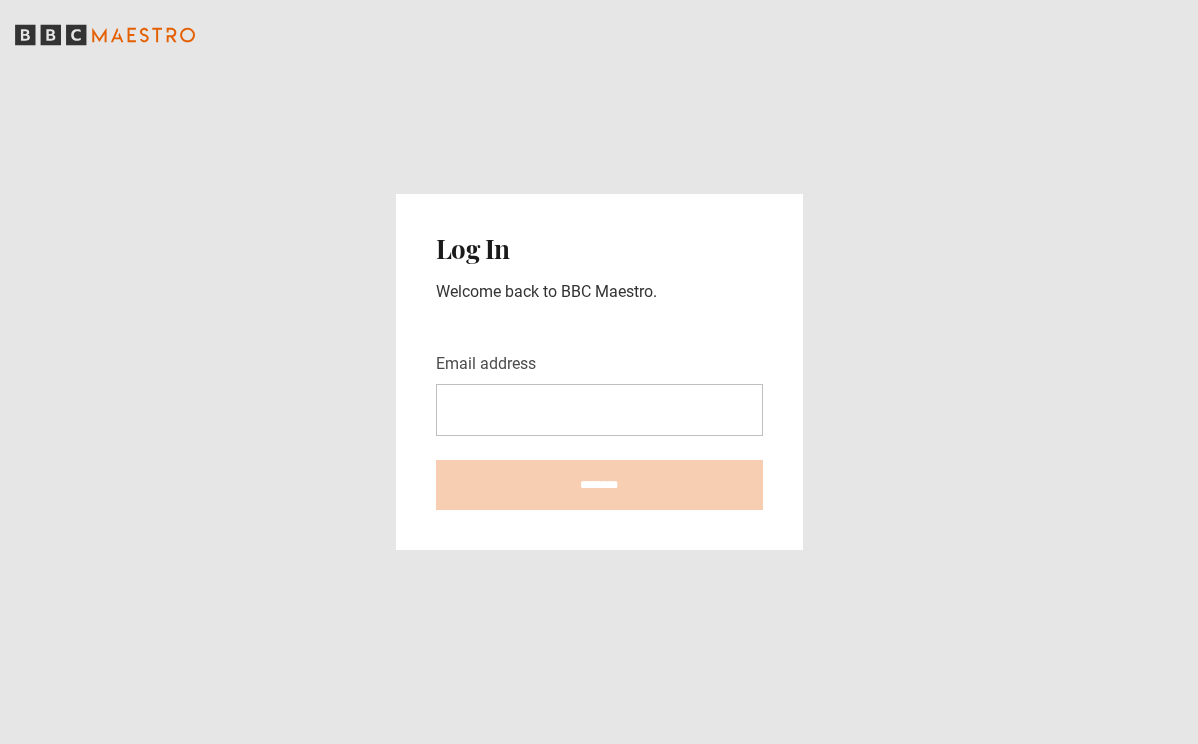 scroll, scrollTop: 0, scrollLeft: 0, axis: both 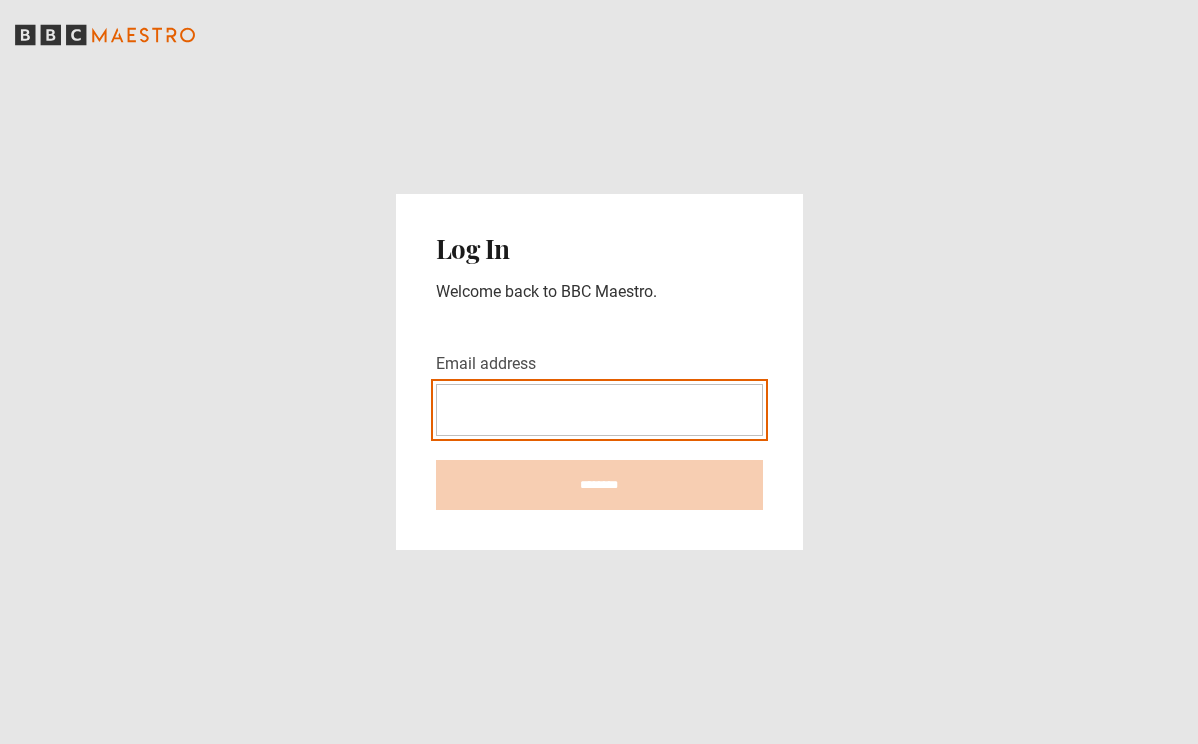 type on "**********" 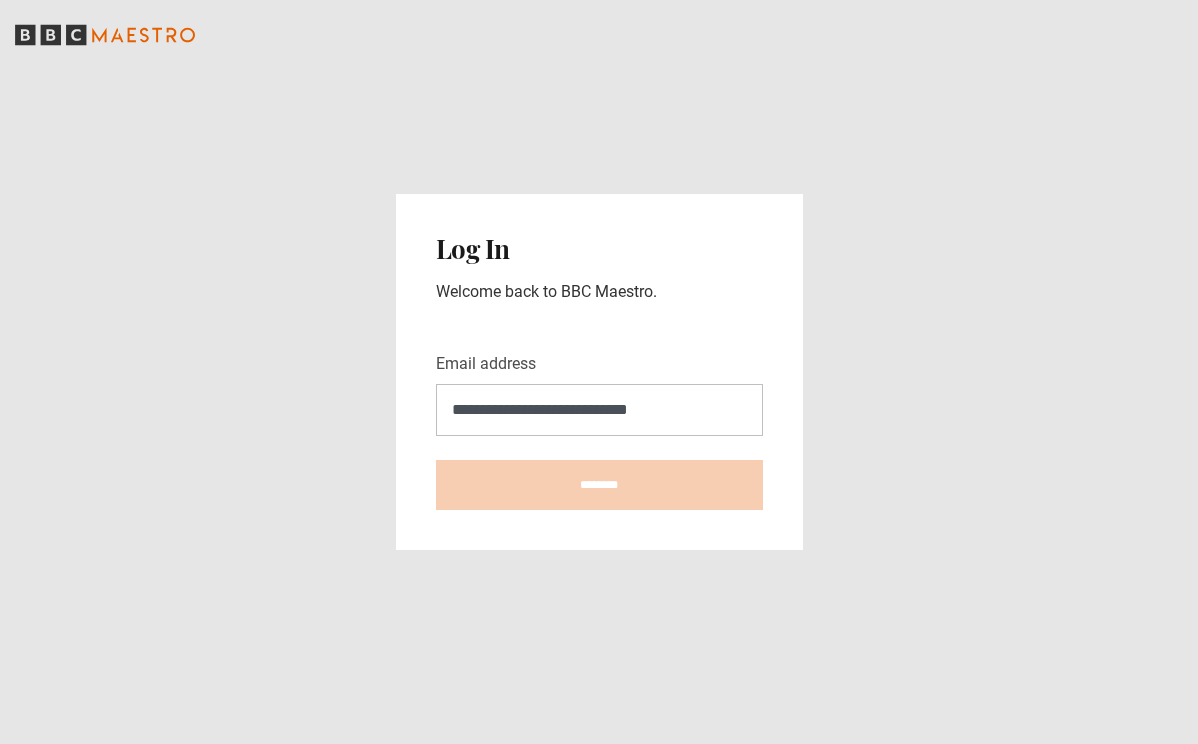 click on "********" at bounding box center [599, 485] 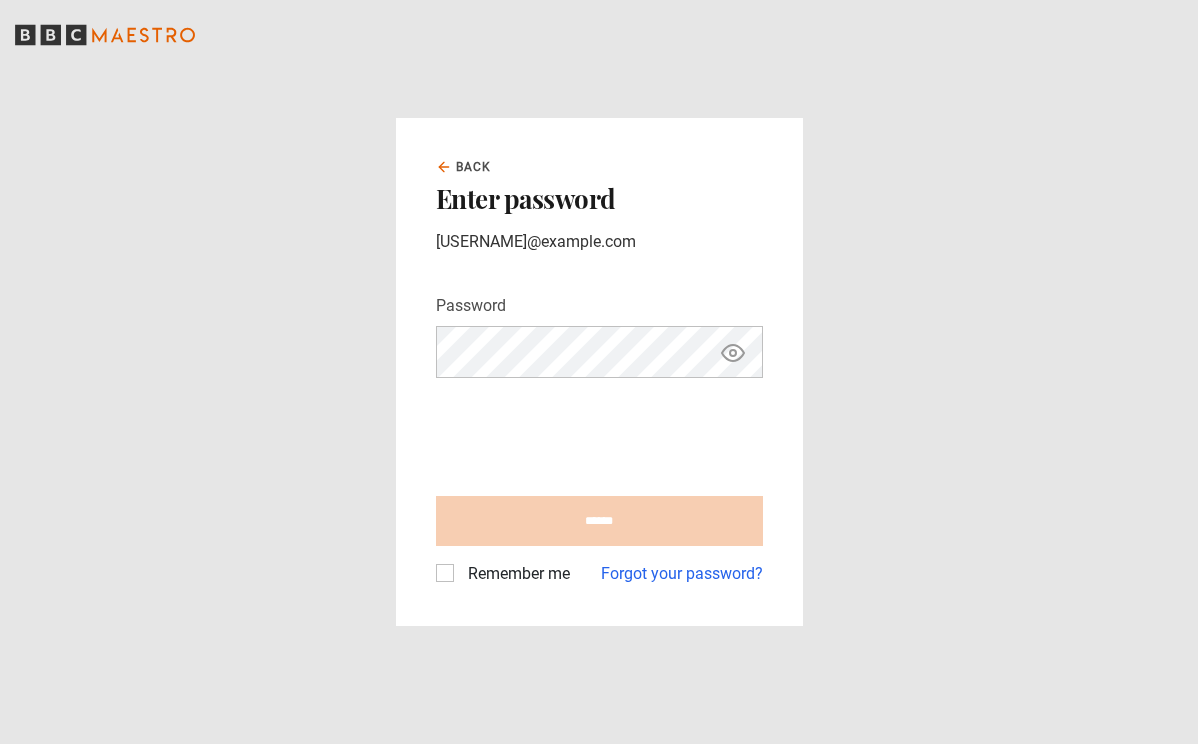 scroll, scrollTop: 0, scrollLeft: 0, axis: both 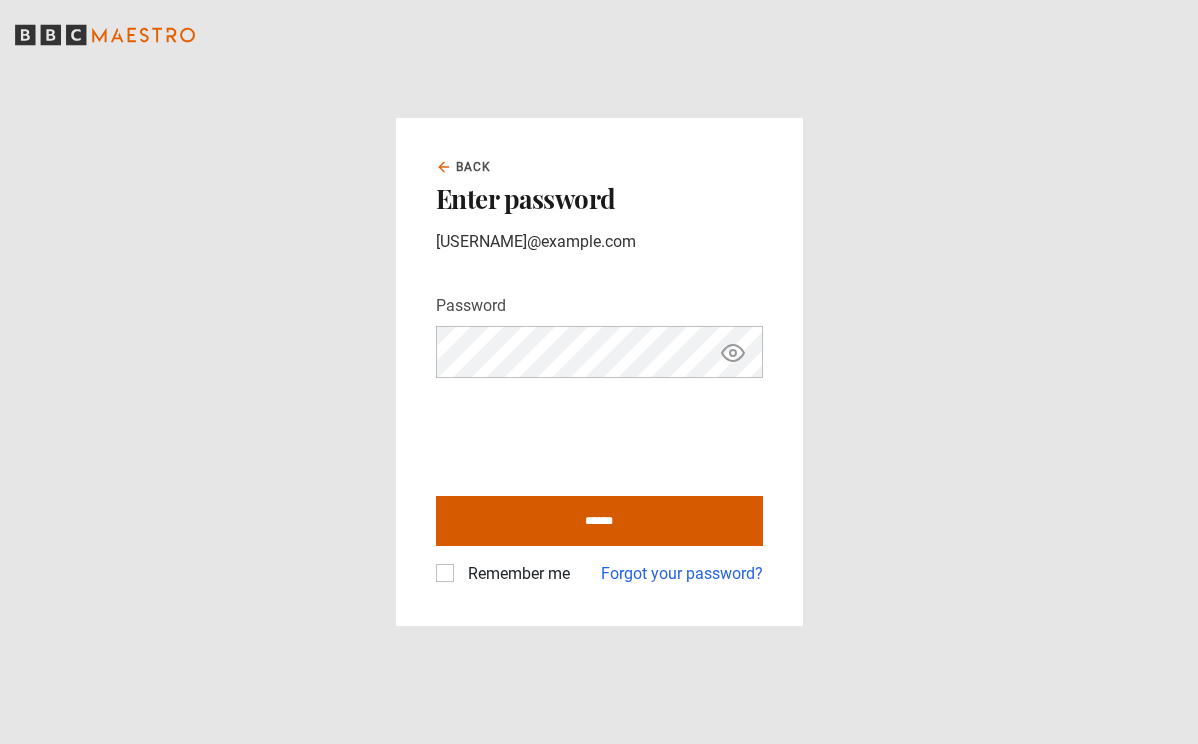 click on "******" at bounding box center [599, 521] 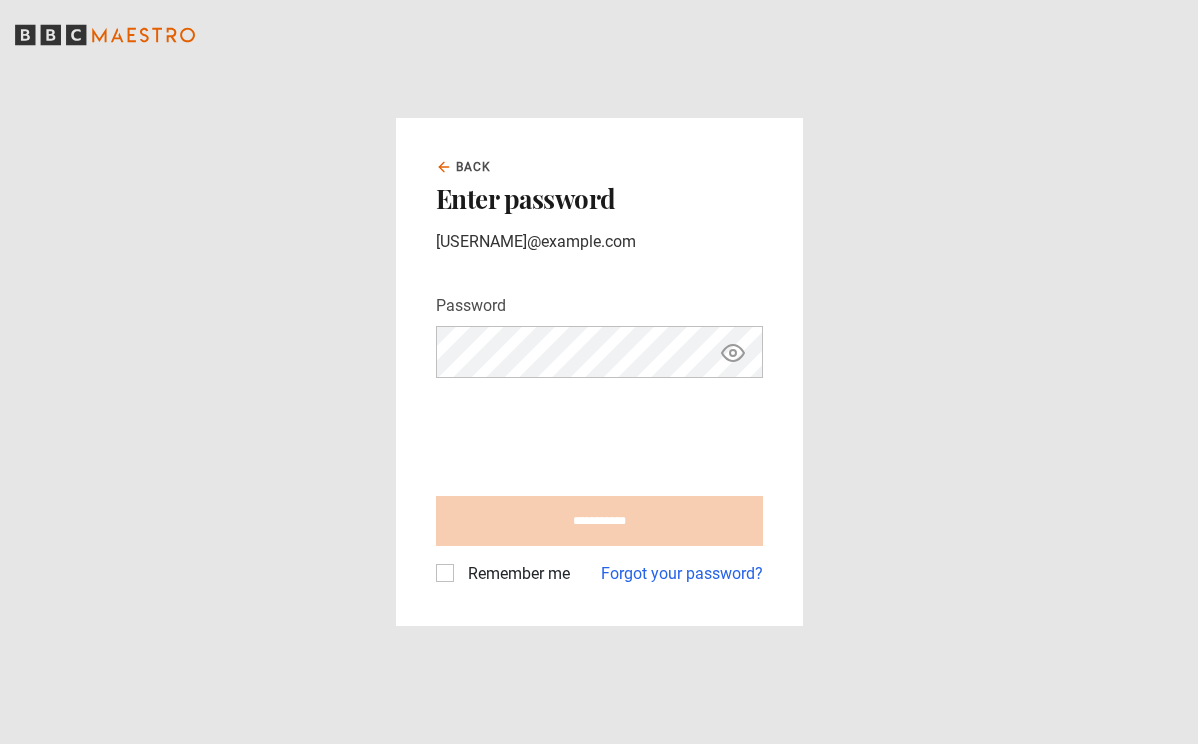 click on "Remember me" at bounding box center [515, 574] 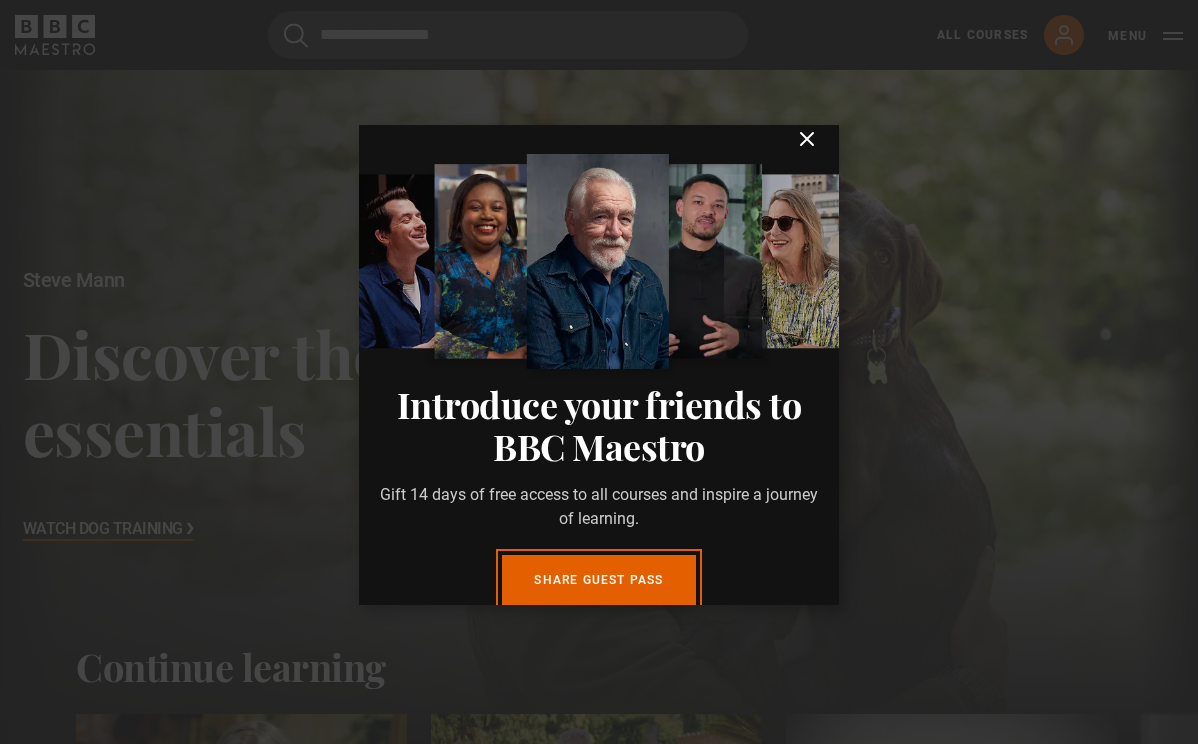 scroll, scrollTop: 0, scrollLeft: 0, axis: both 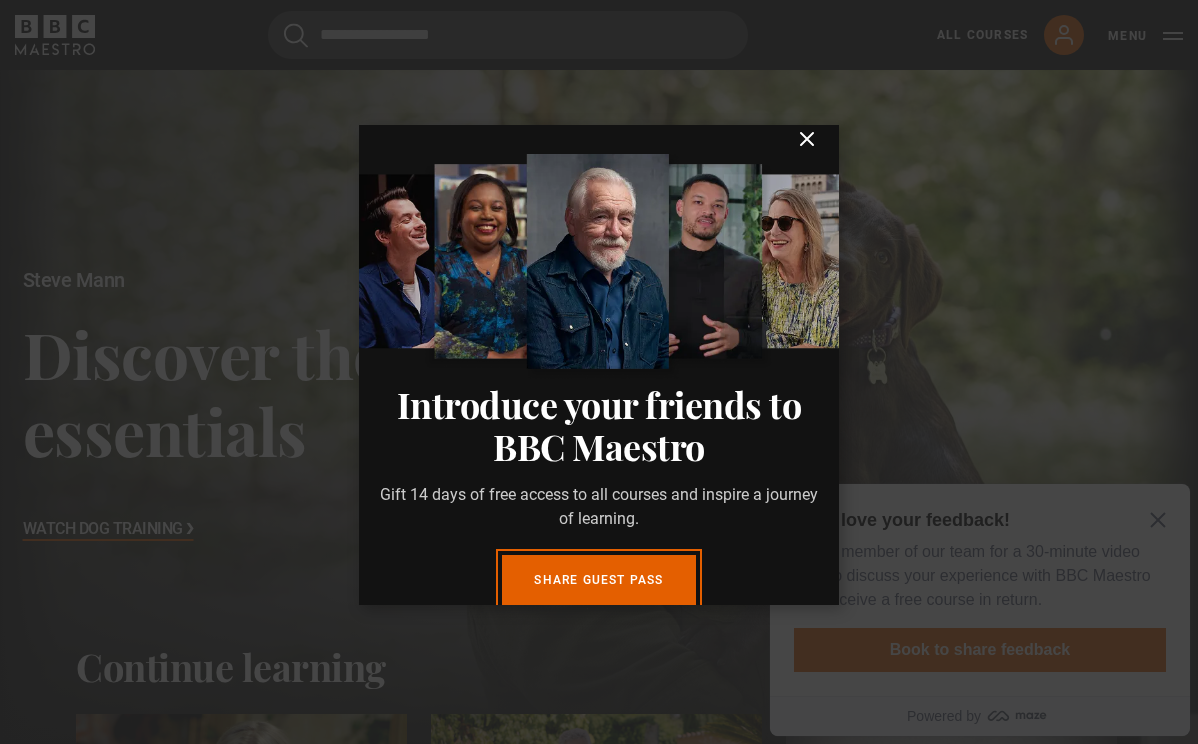 click 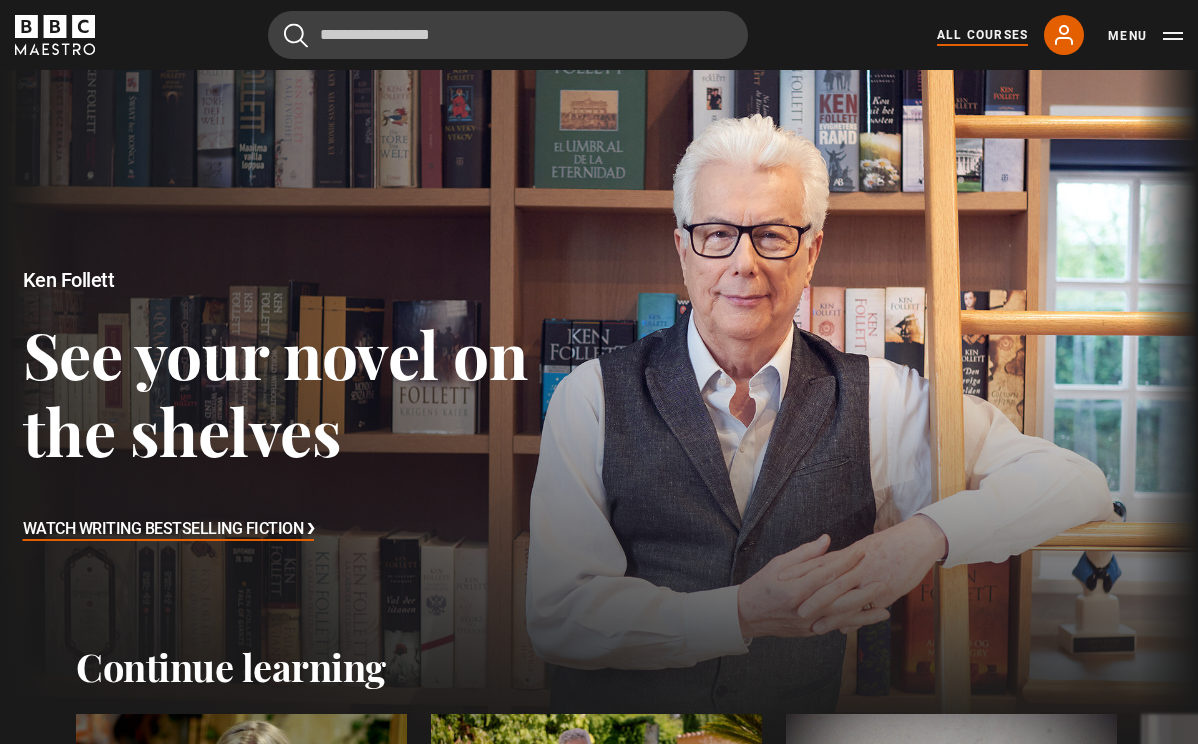 click on "All Courses" at bounding box center (982, 35) 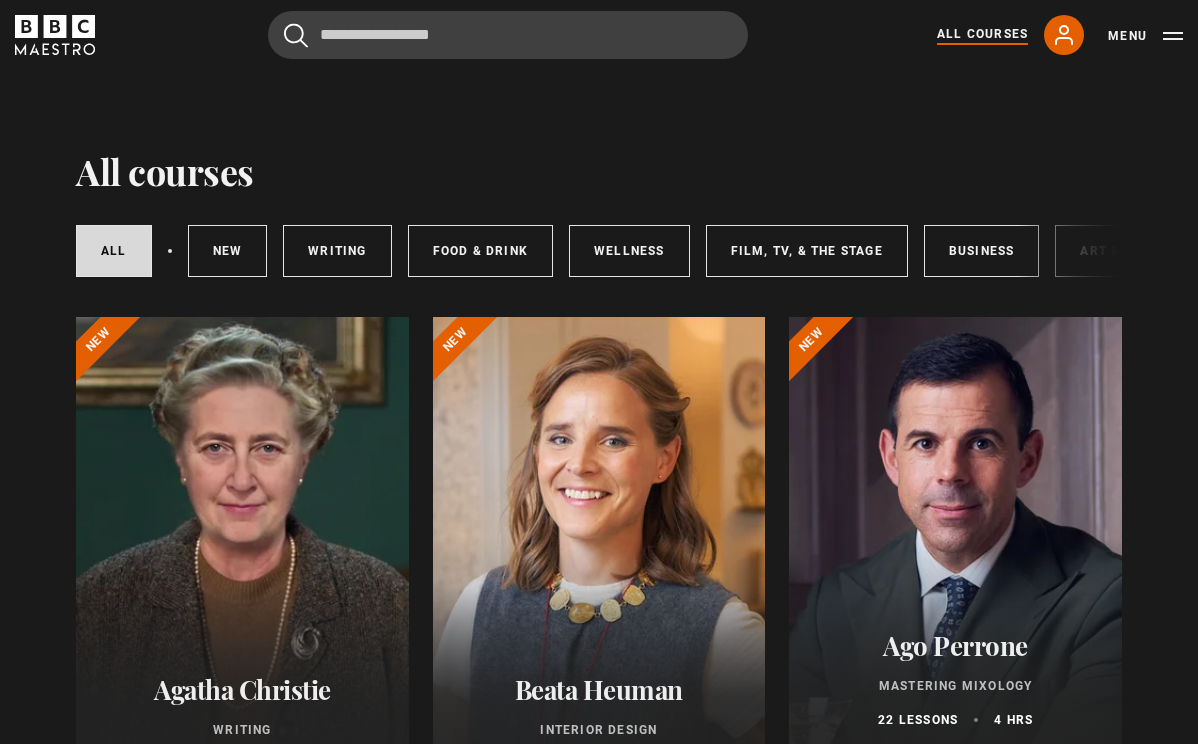 scroll, scrollTop: 0, scrollLeft: 0, axis: both 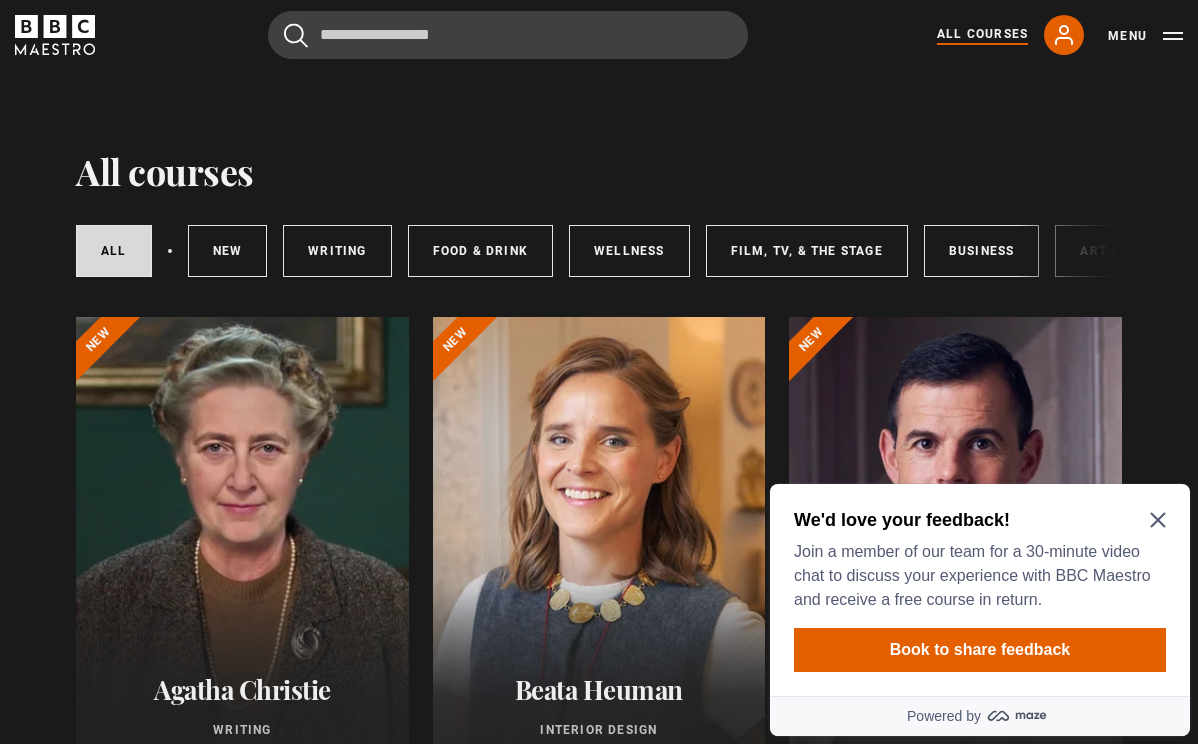 click 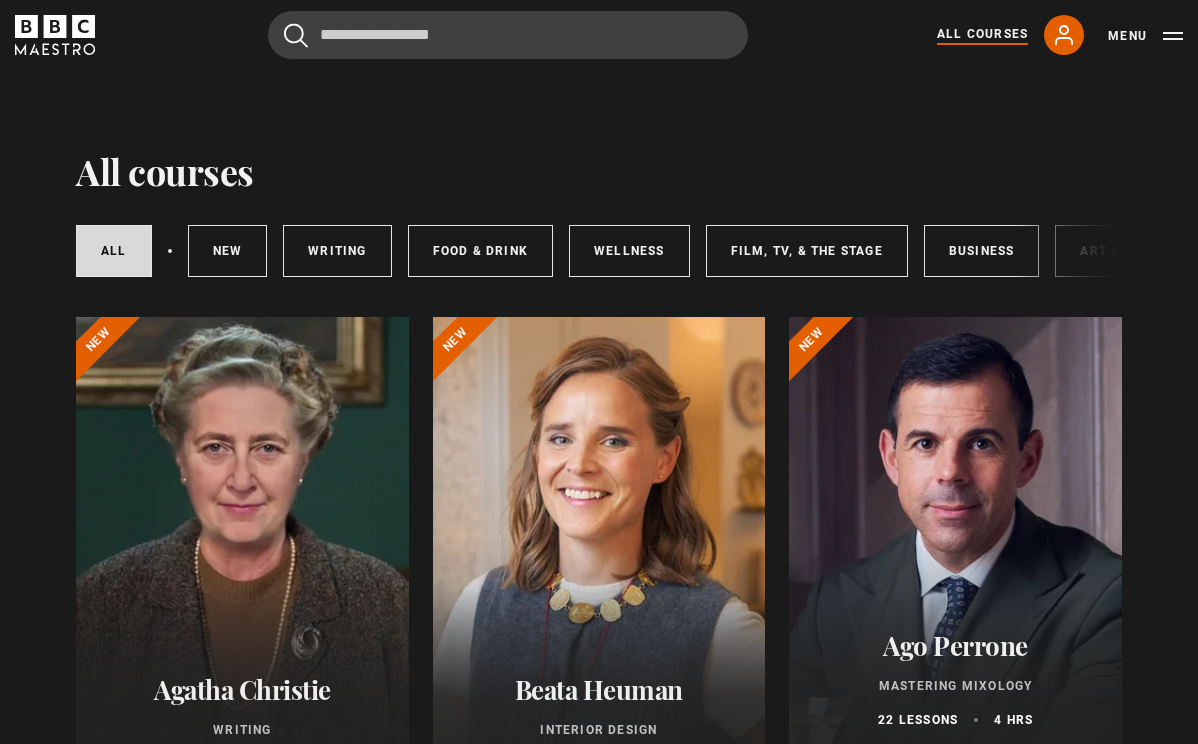 scroll, scrollTop: 0, scrollLeft: 0, axis: both 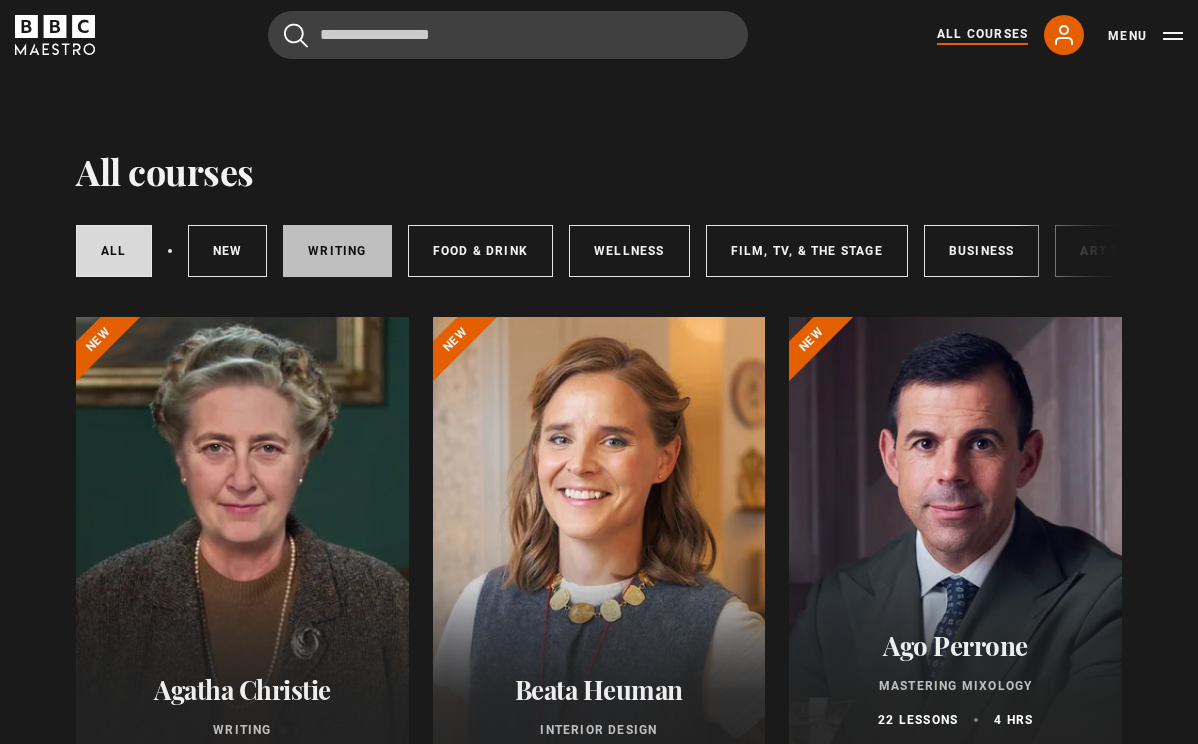 click on "Writing" at bounding box center (337, 251) 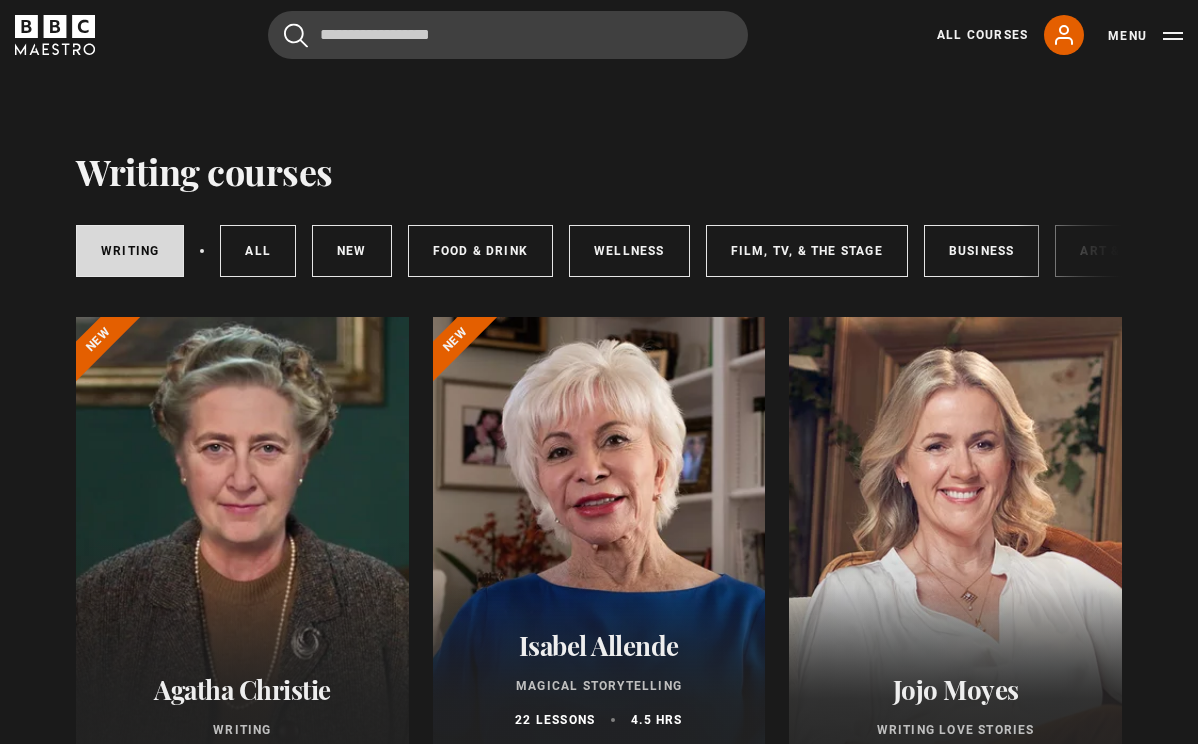 scroll, scrollTop: 0, scrollLeft: 0, axis: both 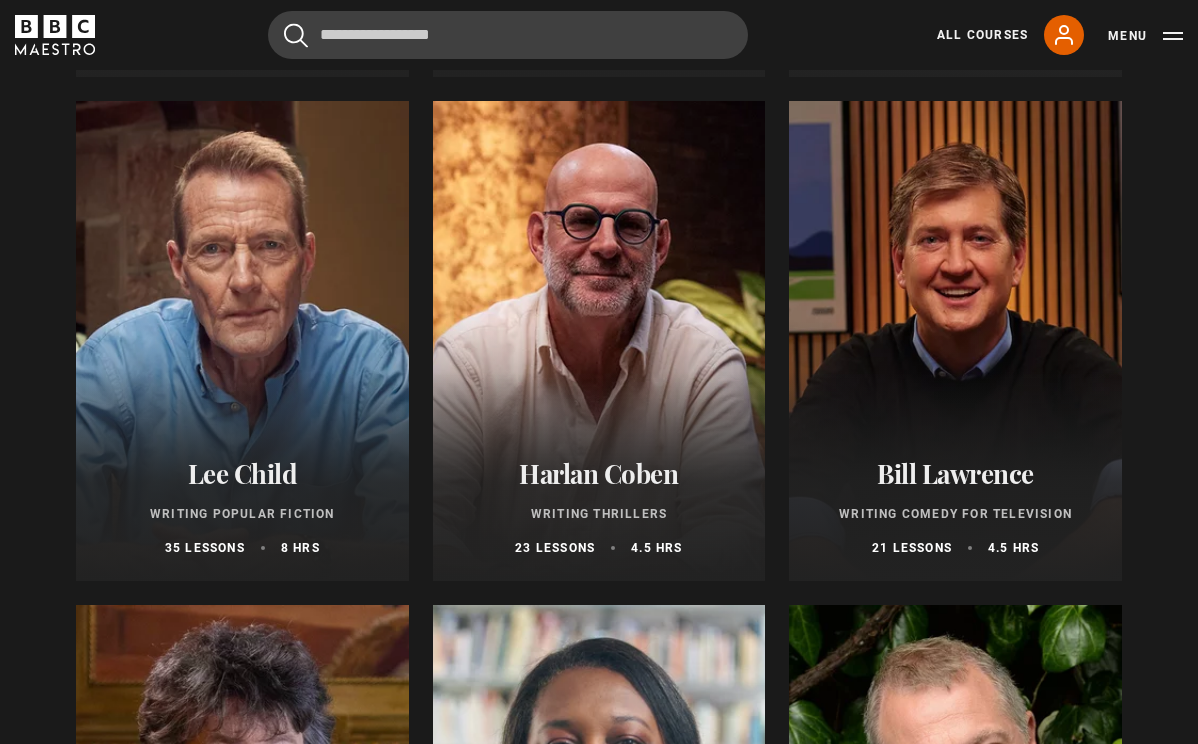 click at bounding box center (242, 341) 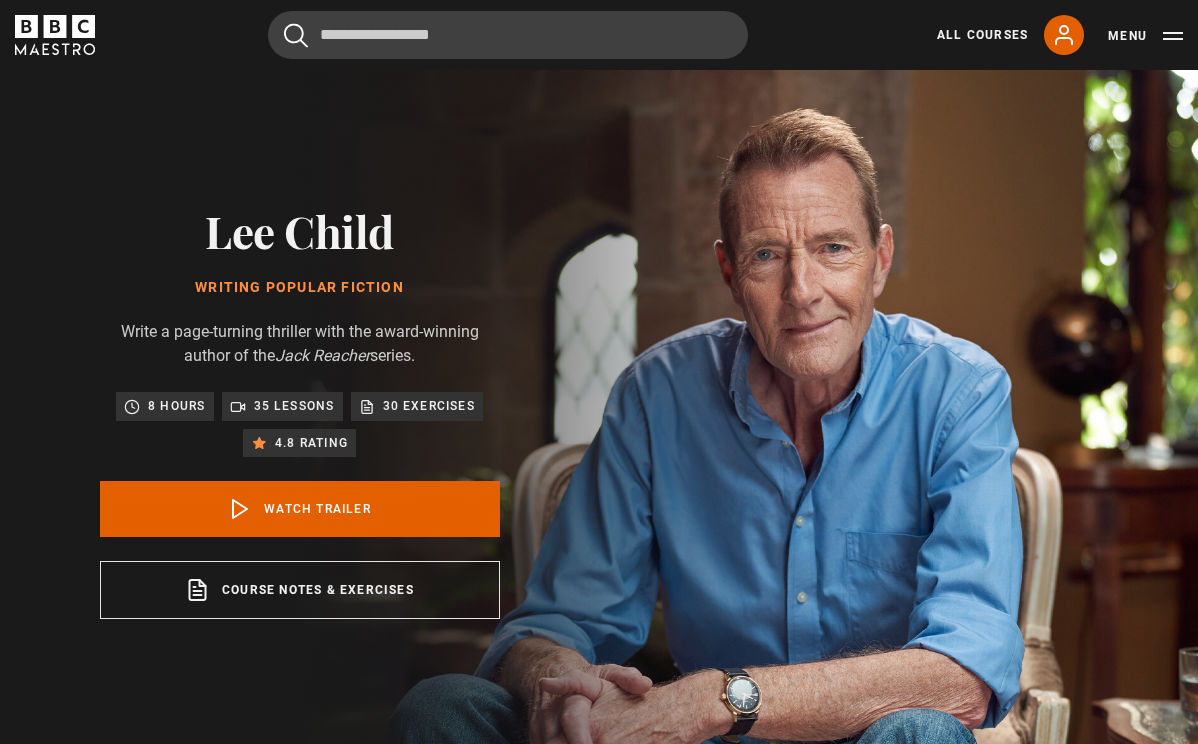 scroll, scrollTop: 0, scrollLeft: 0, axis: both 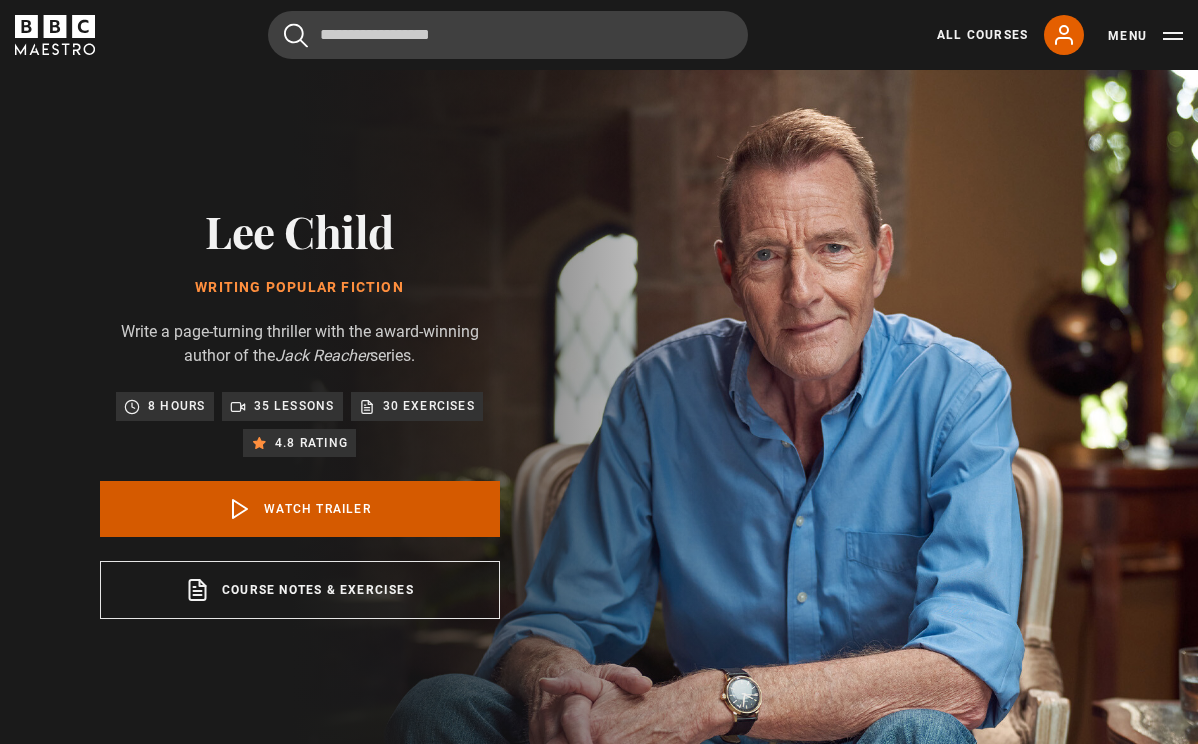 click on "Watch Trailer" at bounding box center [300, 509] 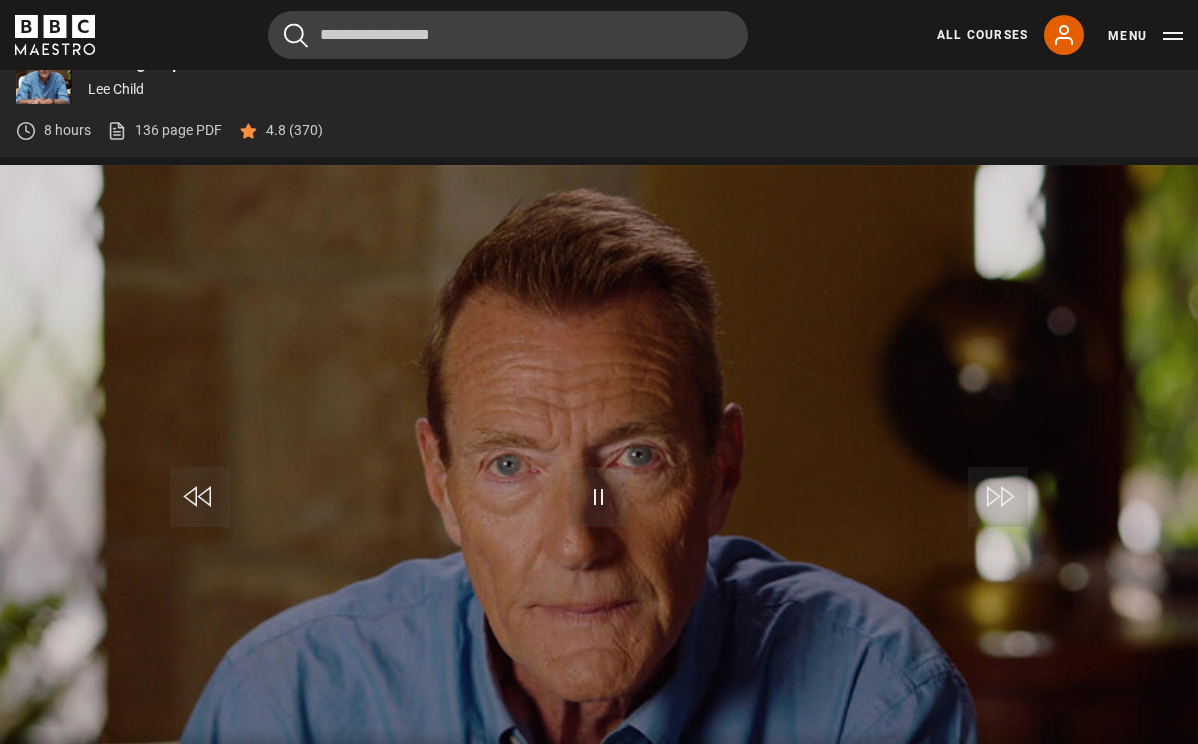 scroll, scrollTop: 849, scrollLeft: 0, axis: vertical 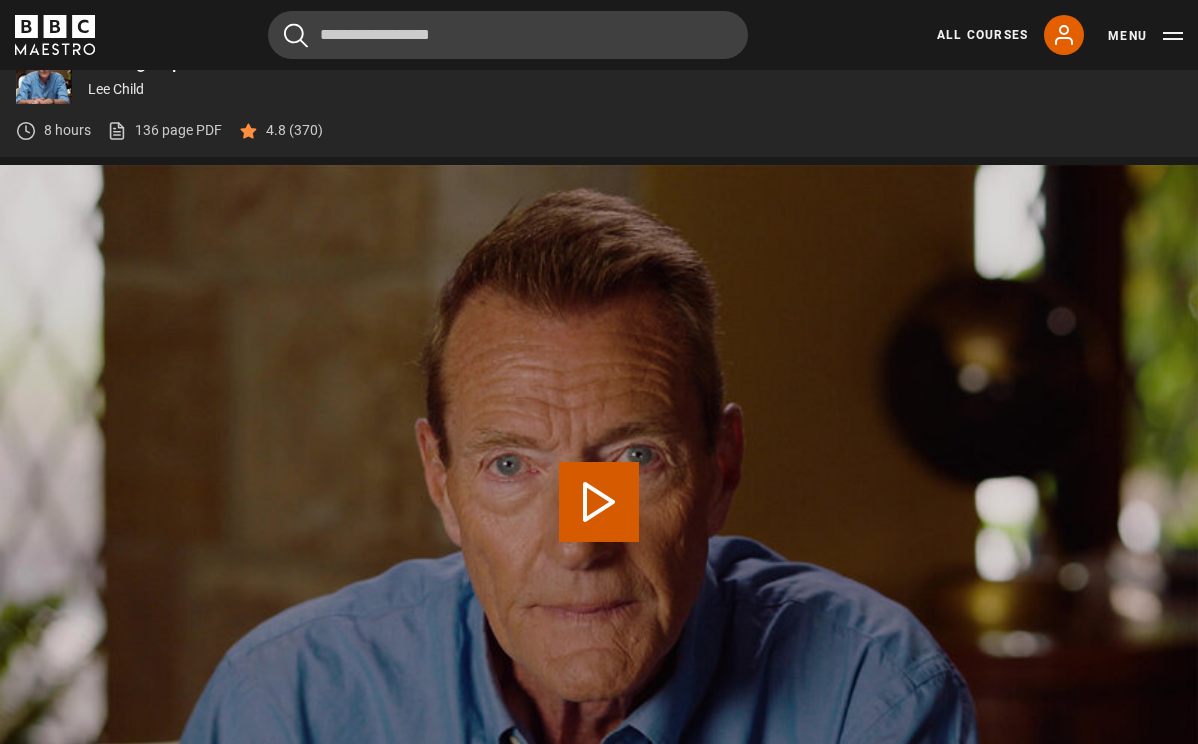 click on "Play Lesson Writing Popular Fiction Introduction" at bounding box center (599, 502) 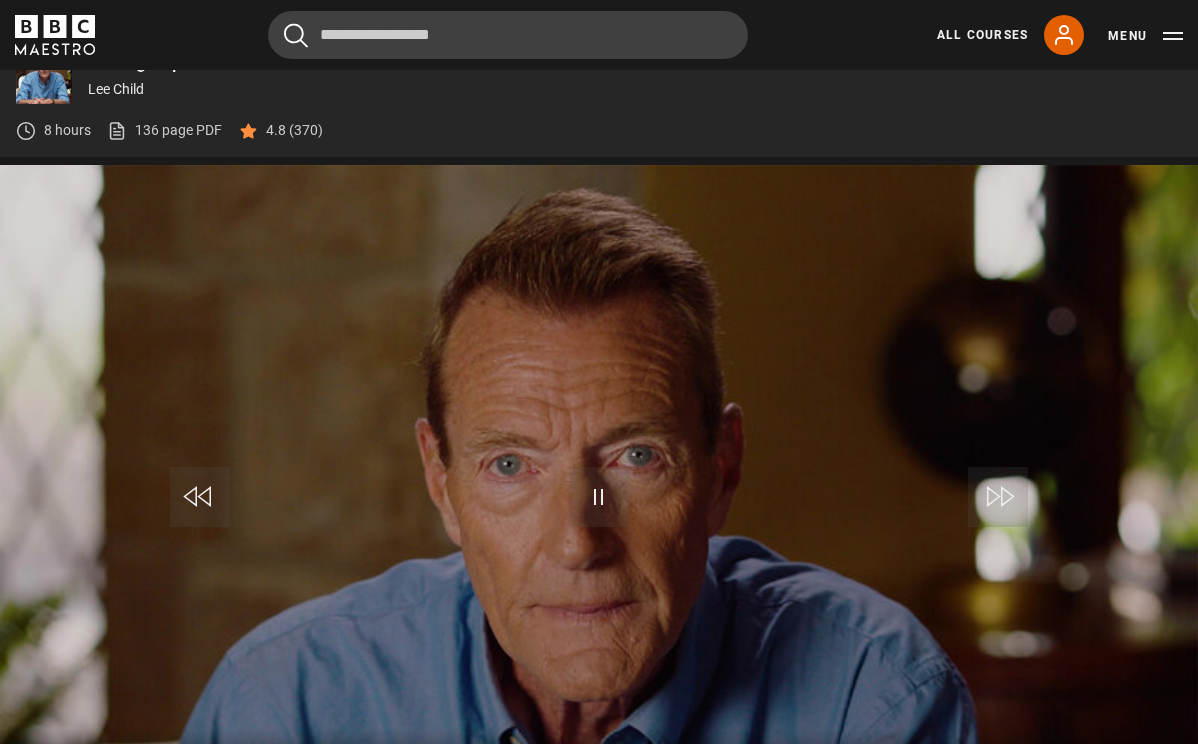 scroll, scrollTop: 849, scrollLeft: 0, axis: vertical 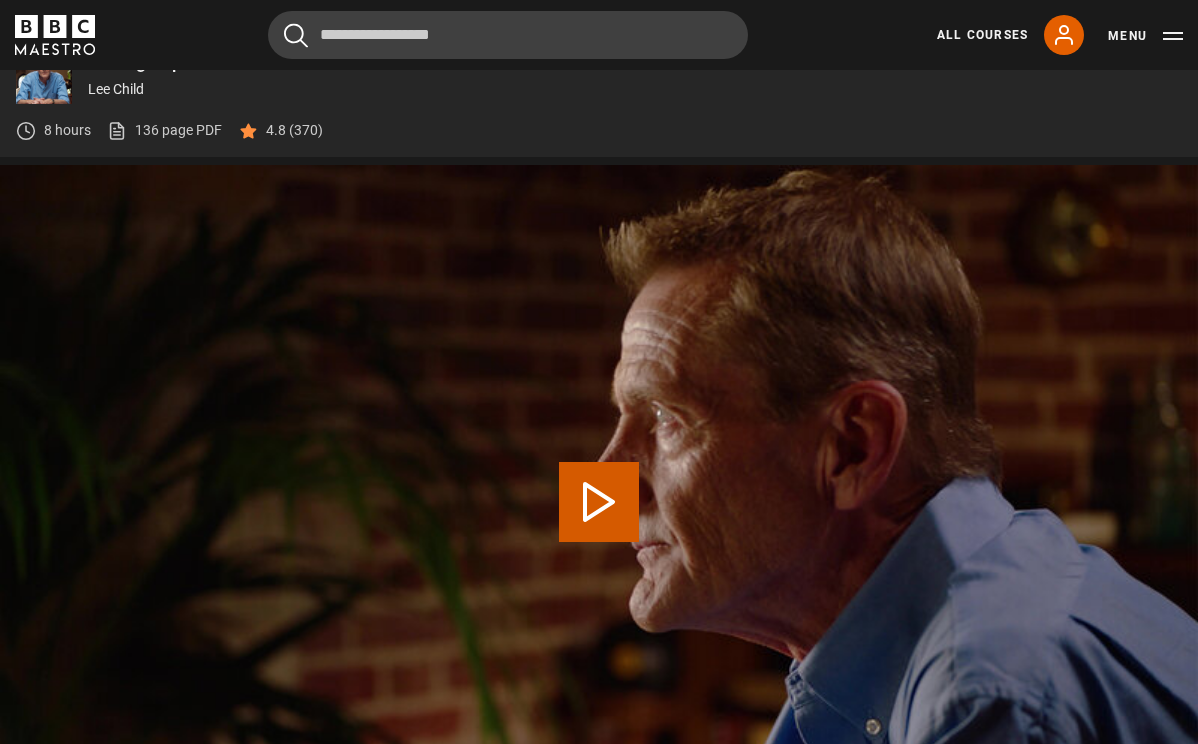 click on "Play Lesson Where story comes from and what it's for" at bounding box center (599, 502) 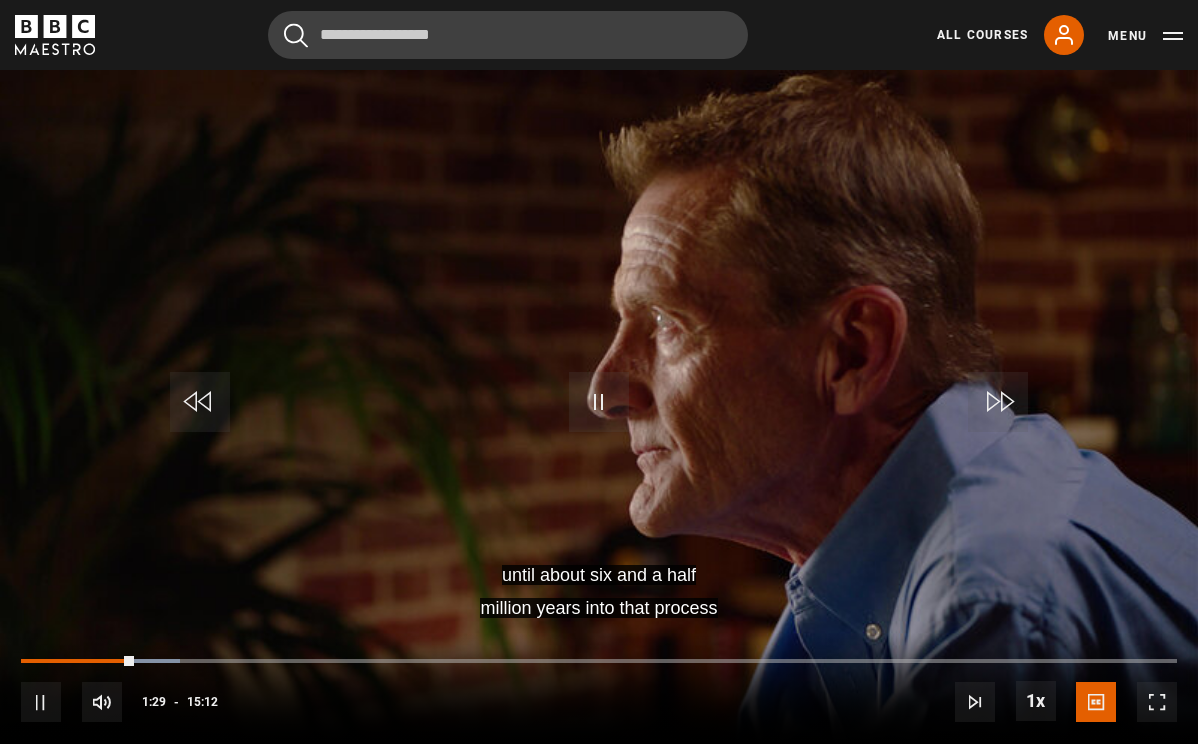 click on "10s Skip Back 10 seconds Pause 10s Skip Forward 10 seconds Loaded : 13.80% [TIME] [TIME] Pause Mute Current Time [TIME] - Duration 15:12 Lee Child Lesson 2 Where story comes from and what it's for 1x Playback Rate 2x 1.5x 1x , selected 0.5x Captions captions off English Captions , selected" at bounding box center [599, 688] 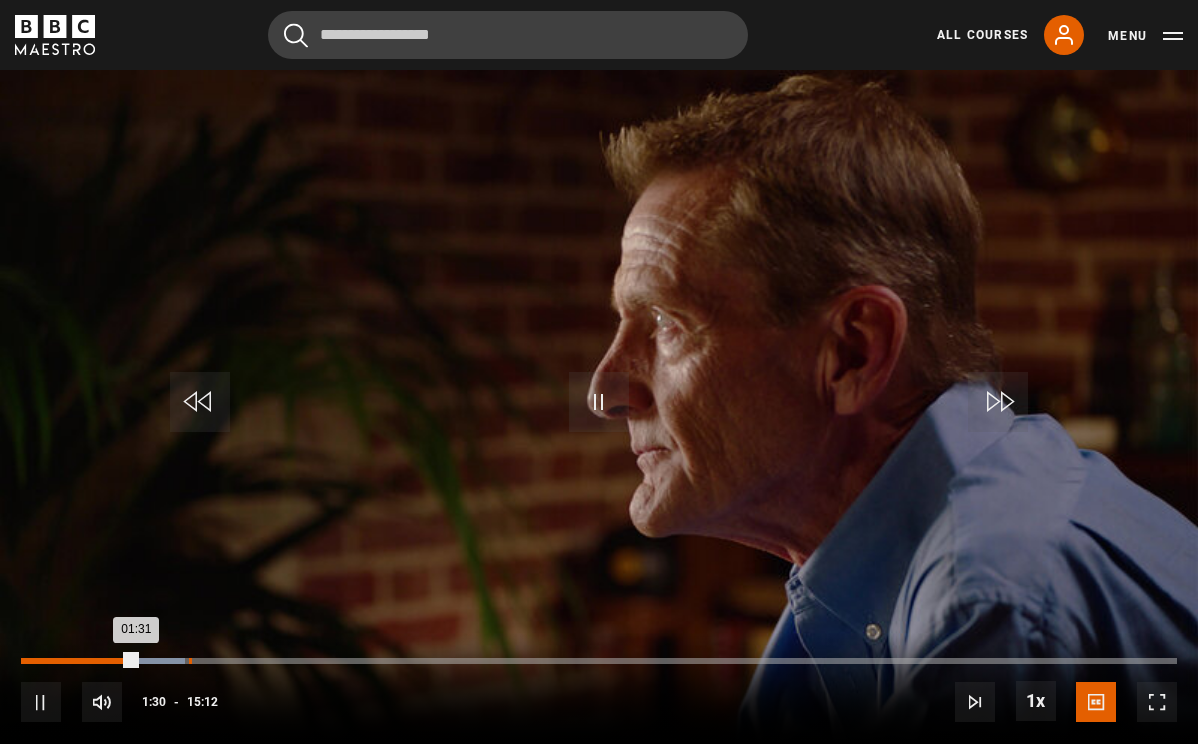click on "02:12" at bounding box center (190, 661) 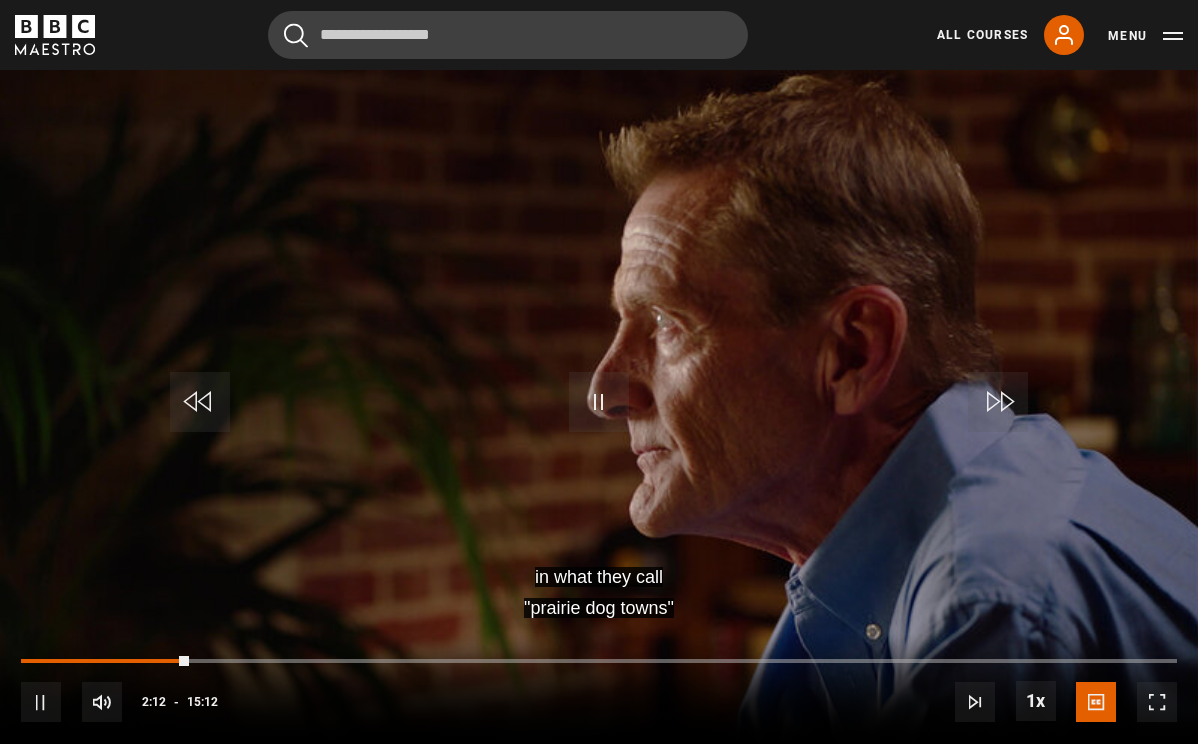 click at bounding box center (599, 407) 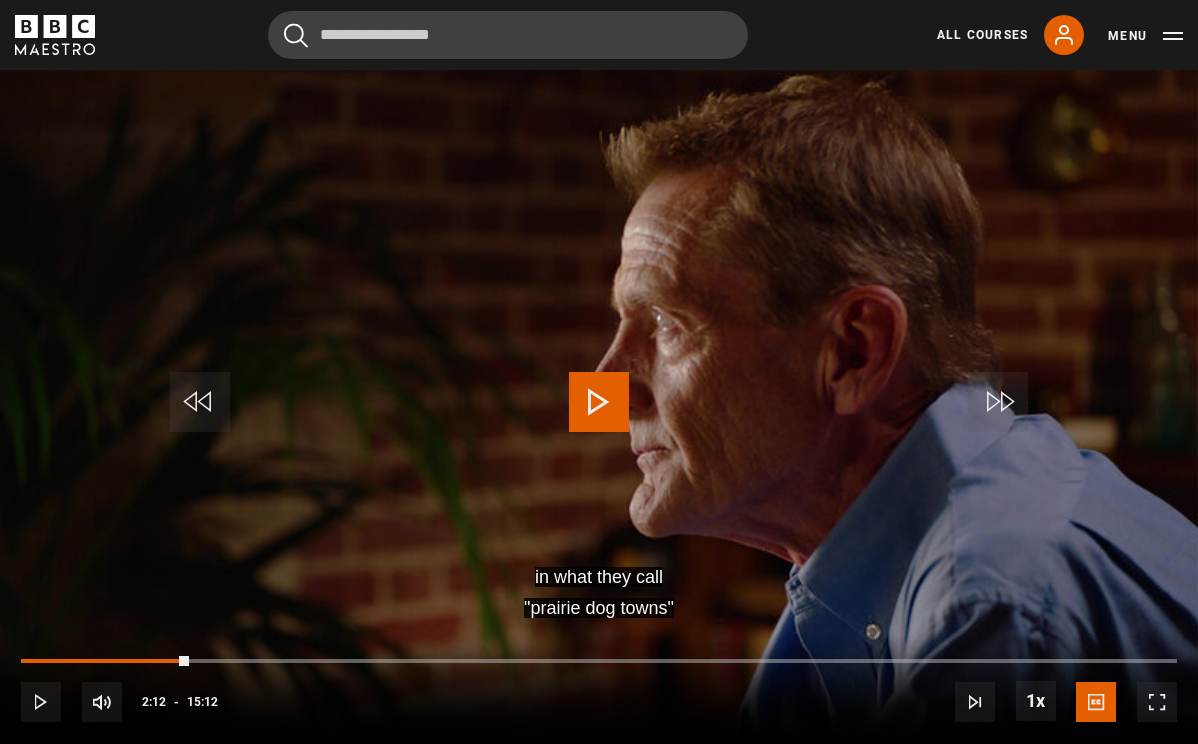 click at bounding box center (599, 402) 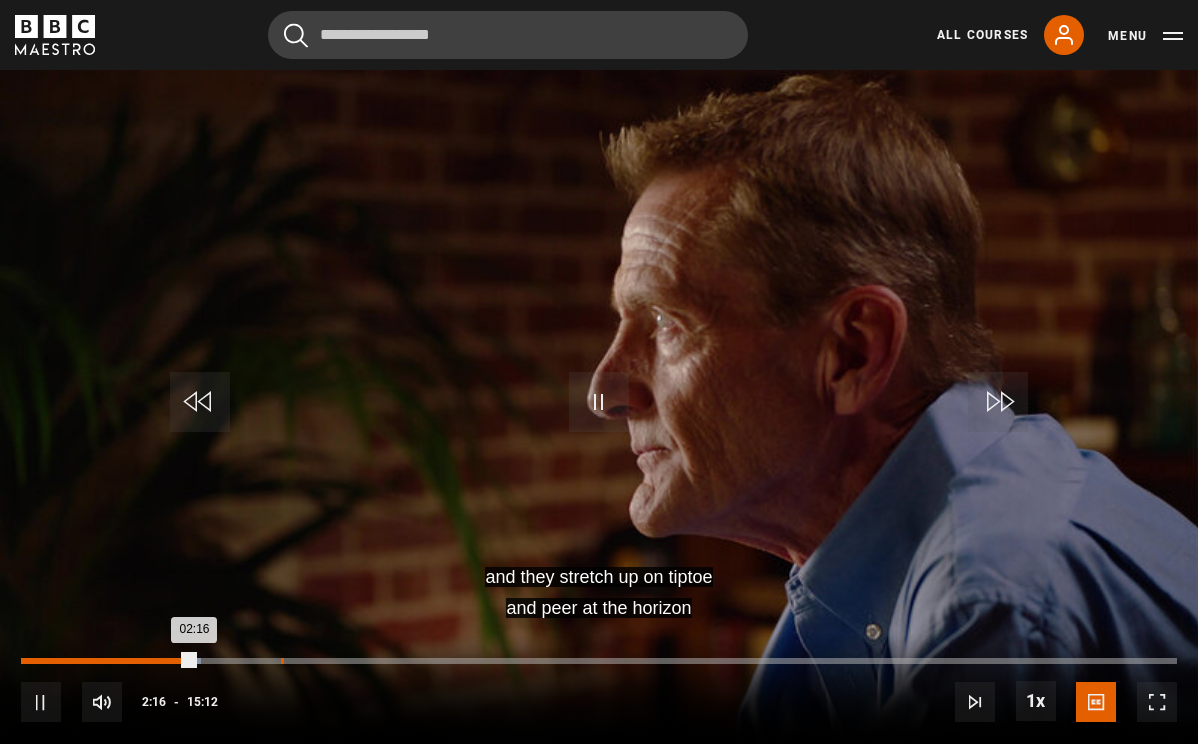 click on "Loaded :  15.60% 03:25 02:16" at bounding box center [599, 661] 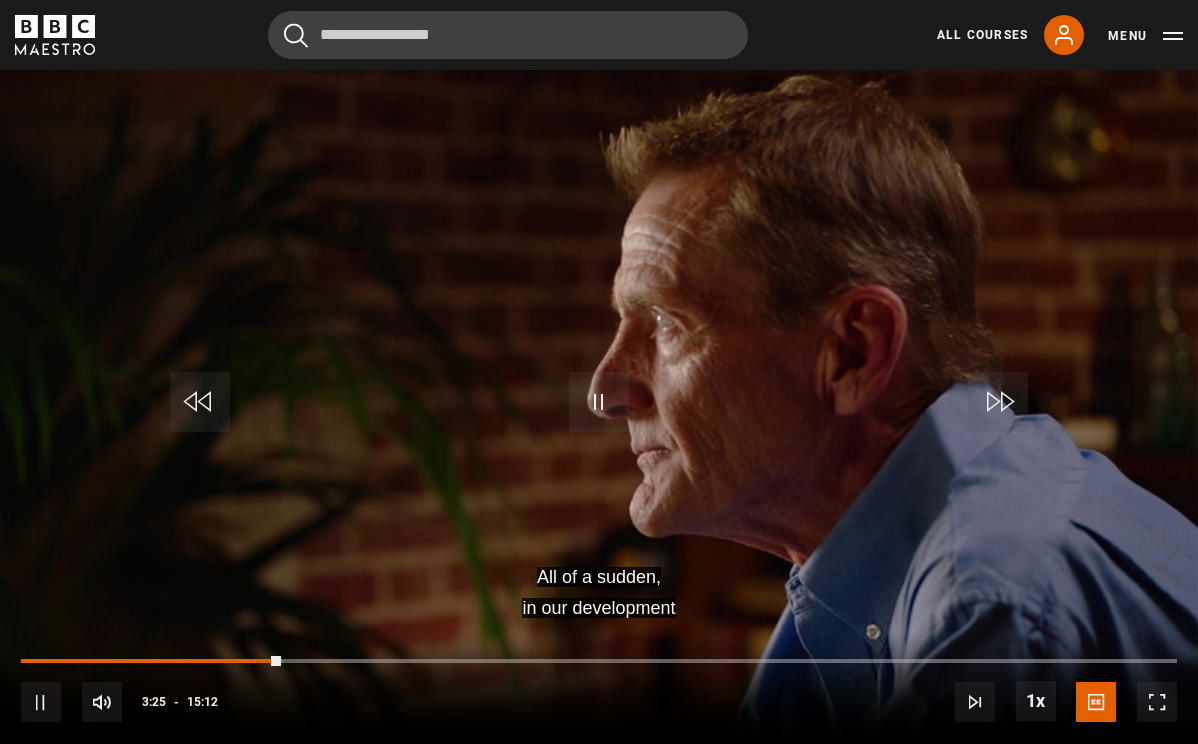 click at bounding box center (599, 402) 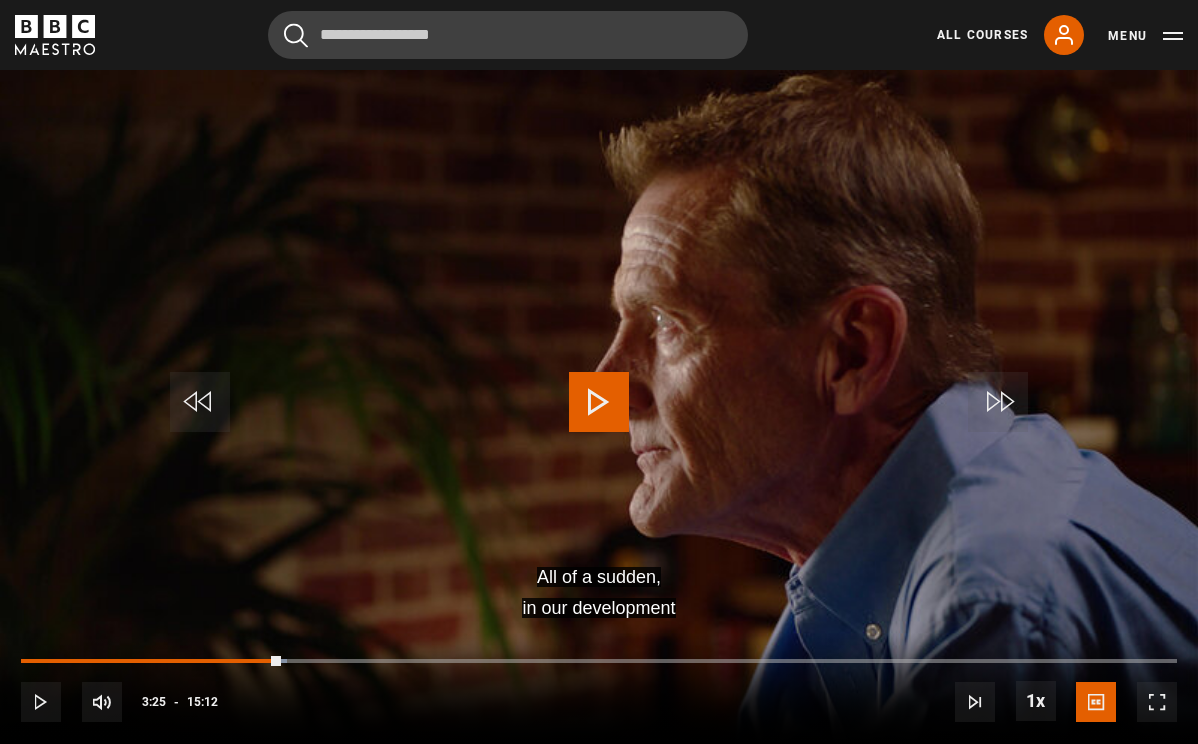 click at bounding box center [599, 402] 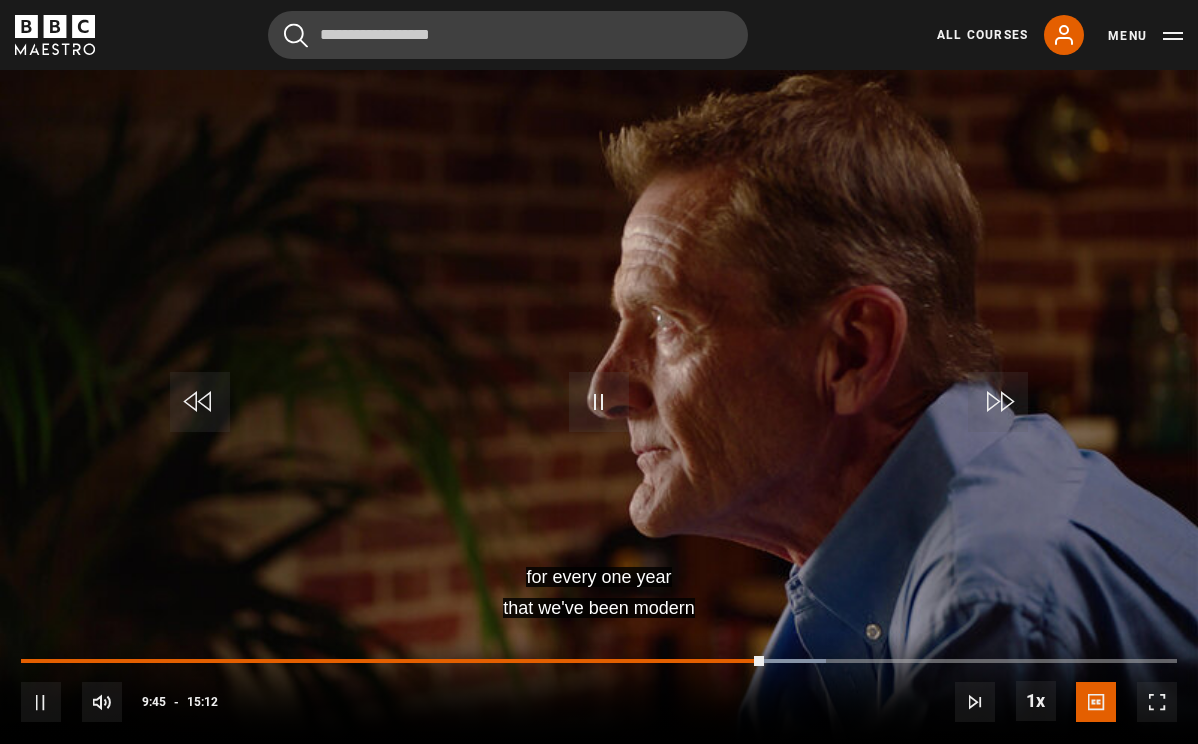 click at bounding box center (599, 402) 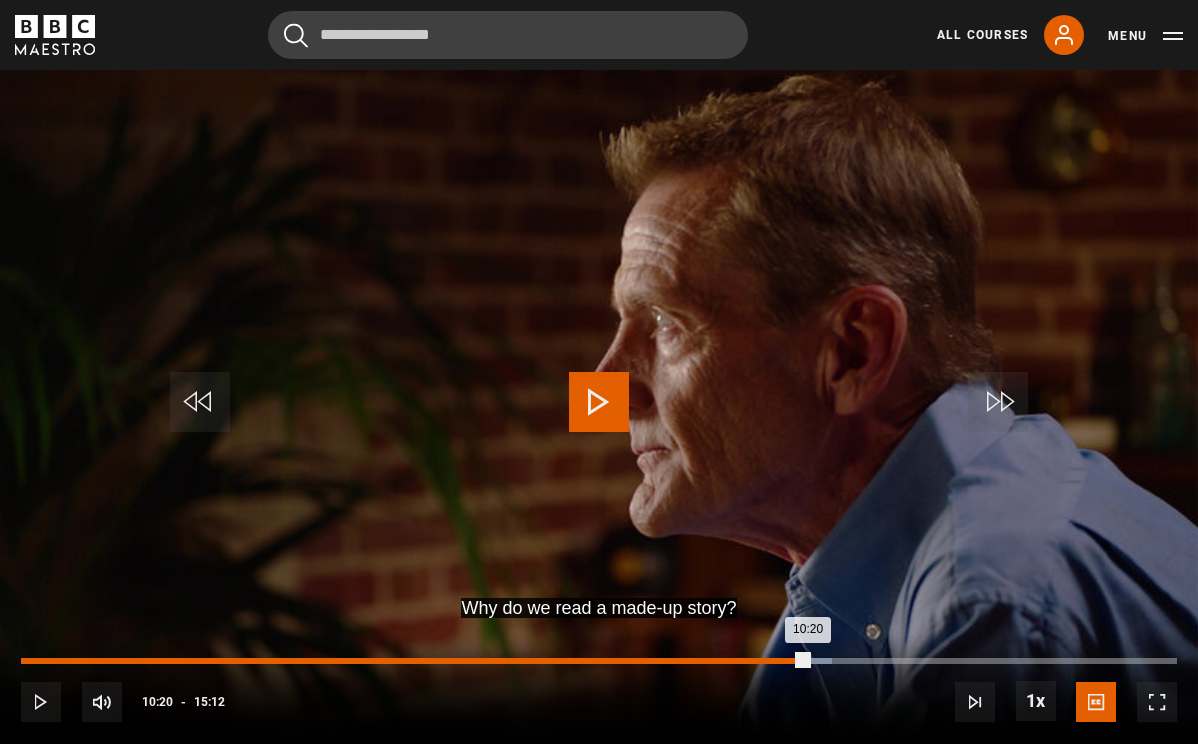 click on "Loaded :  70.15% 10:20 10:20" at bounding box center (599, 661) 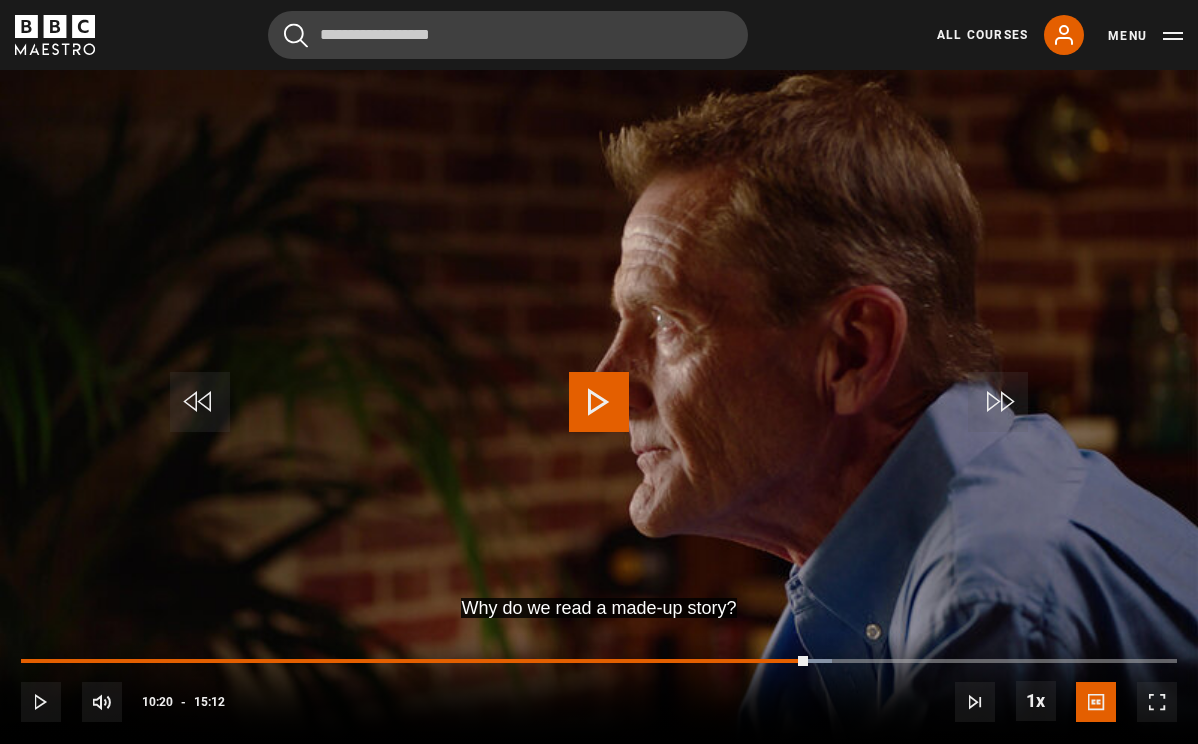 click on "10s Skip Back 10 seconds Play 10s Skip Forward 10 seconds Loaded :  70.15% 10:23 10:20 Play Mute Current Time  10:20 - Duration  15:12
Lee Child
Lesson 2
Where story comes from and what it's for
1x Playback Rate 2x 1.5x 1x , selected 0.5x Captions captions off English  Captions , selected" at bounding box center [599, 688] 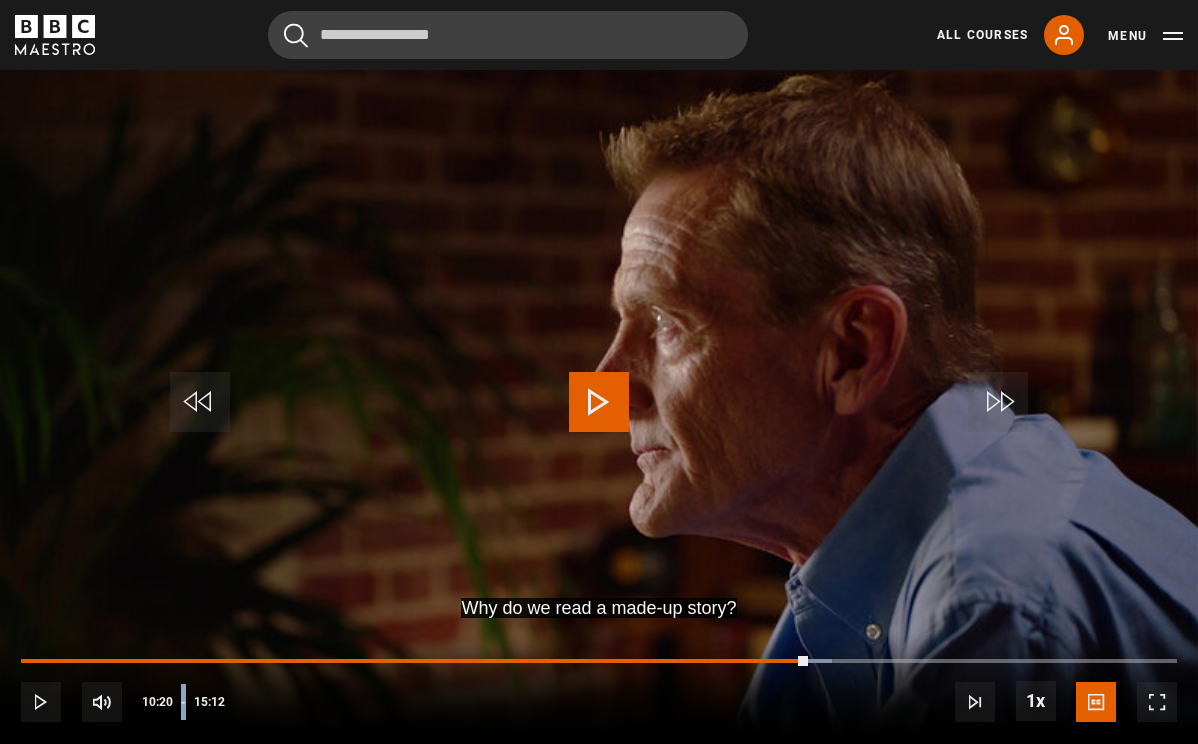 click on "10s Skip Back 10 seconds Play 10s Skip Forward 10 seconds Loaded :  70.15% 10:23 10:20 Play Mute Current Time  10:20 - Duration  15:12
Lee Child
Lesson 2
Where story comes from and what it's for
1x Playback Rate 2x 1.5x 1x , selected 0.5x Captions captions off English  Captions , selected" at bounding box center [599, 688] 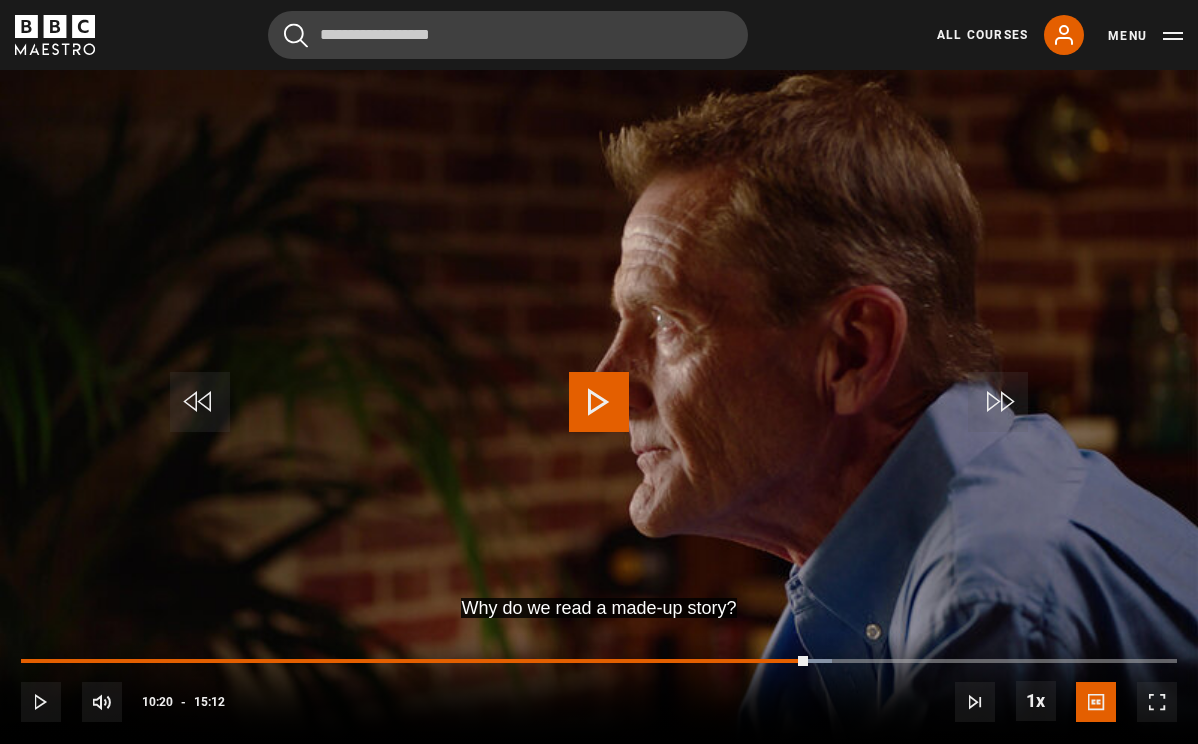 click at bounding box center (599, 402) 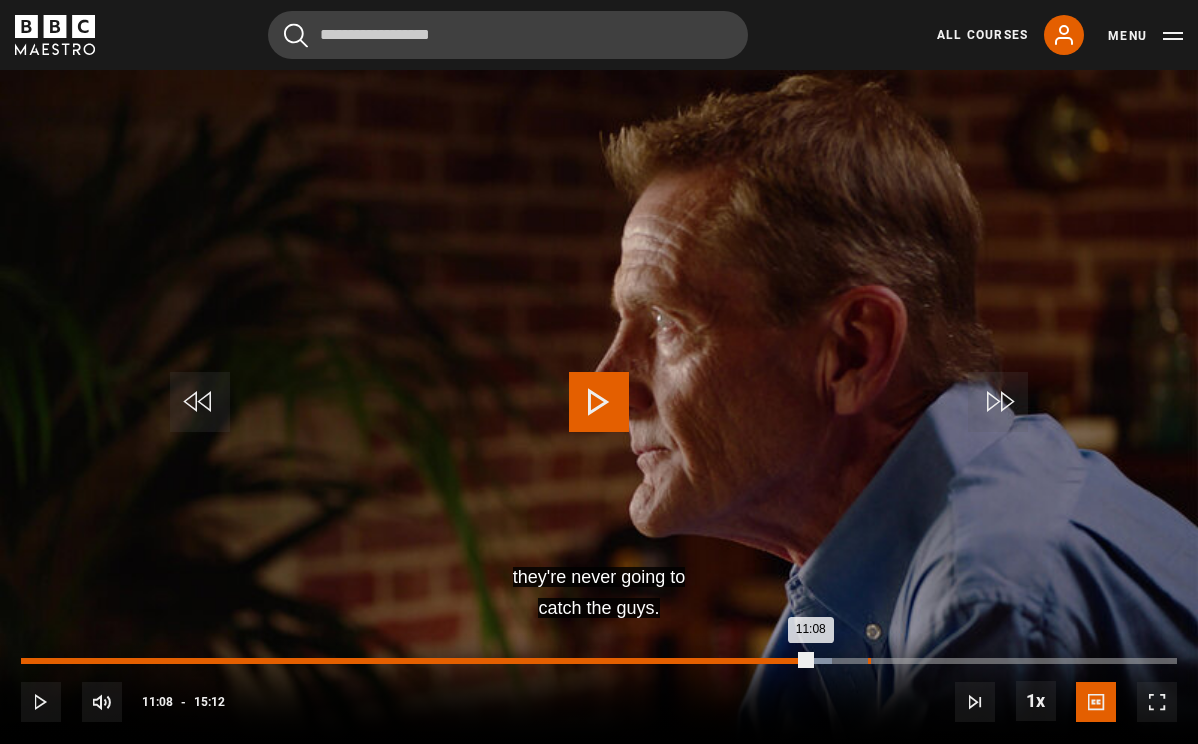 click on "11:08" at bounding box center (869, 661) 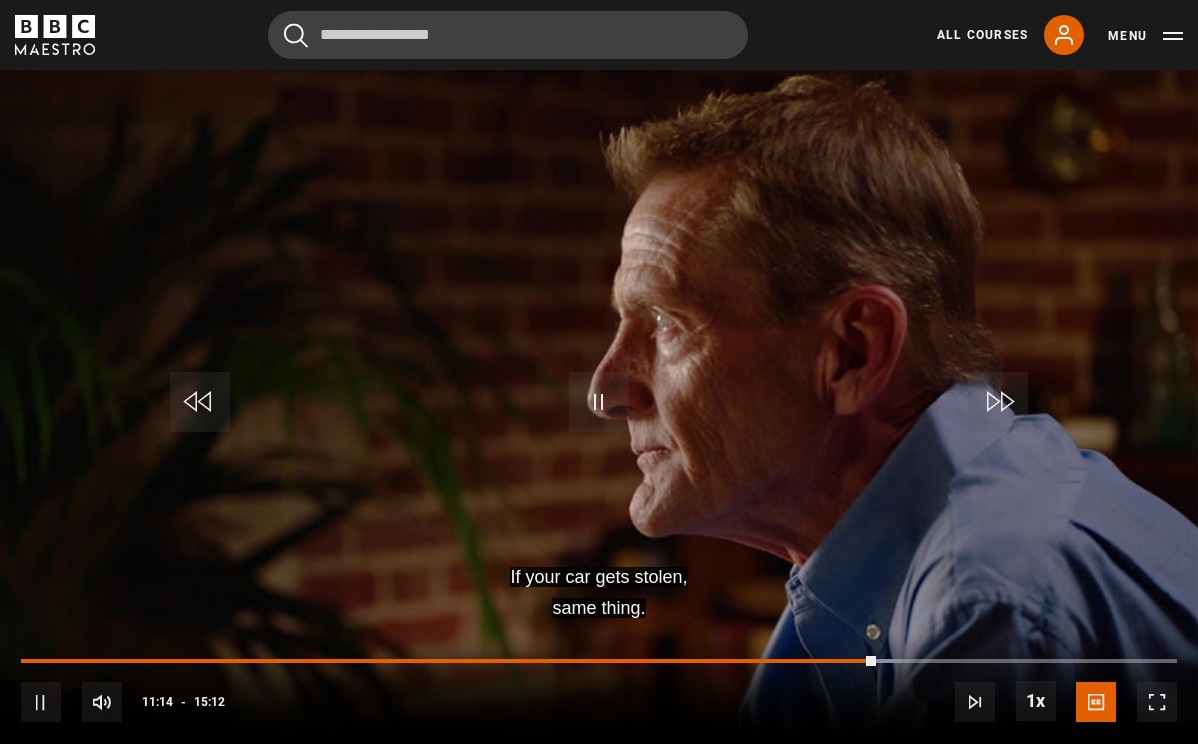 click at bounding box center [599, 402] 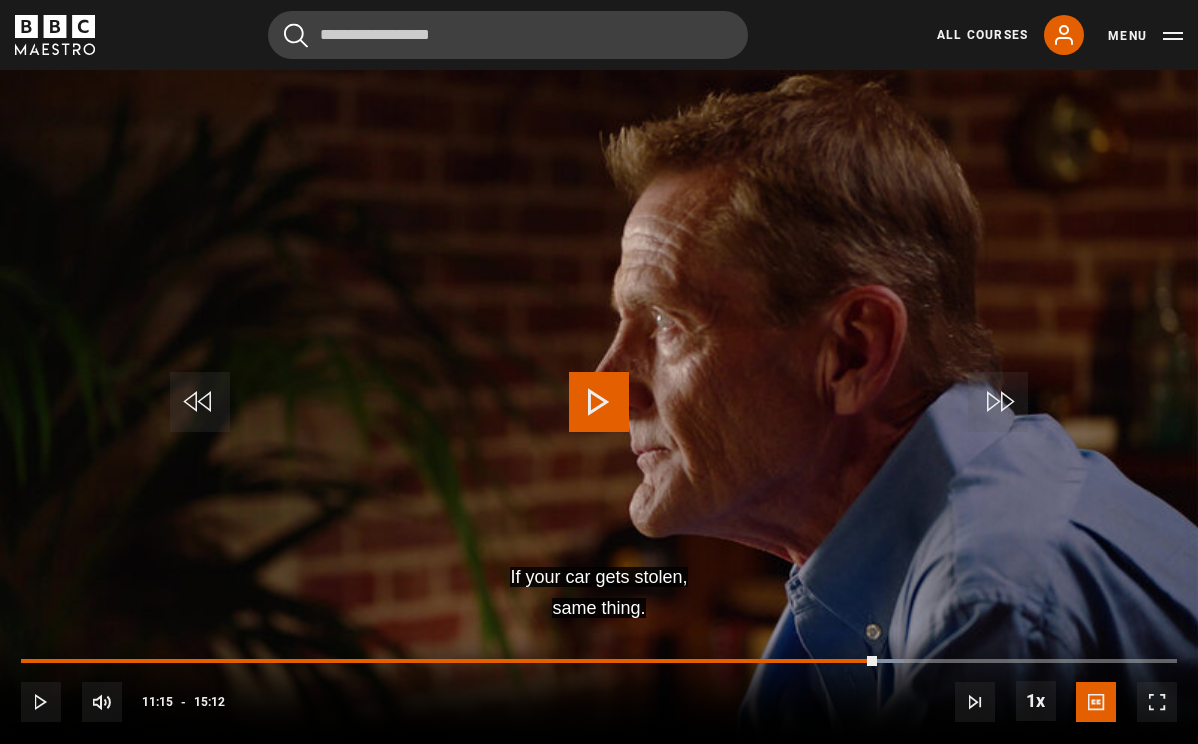 click at bounding box center [599, 402] 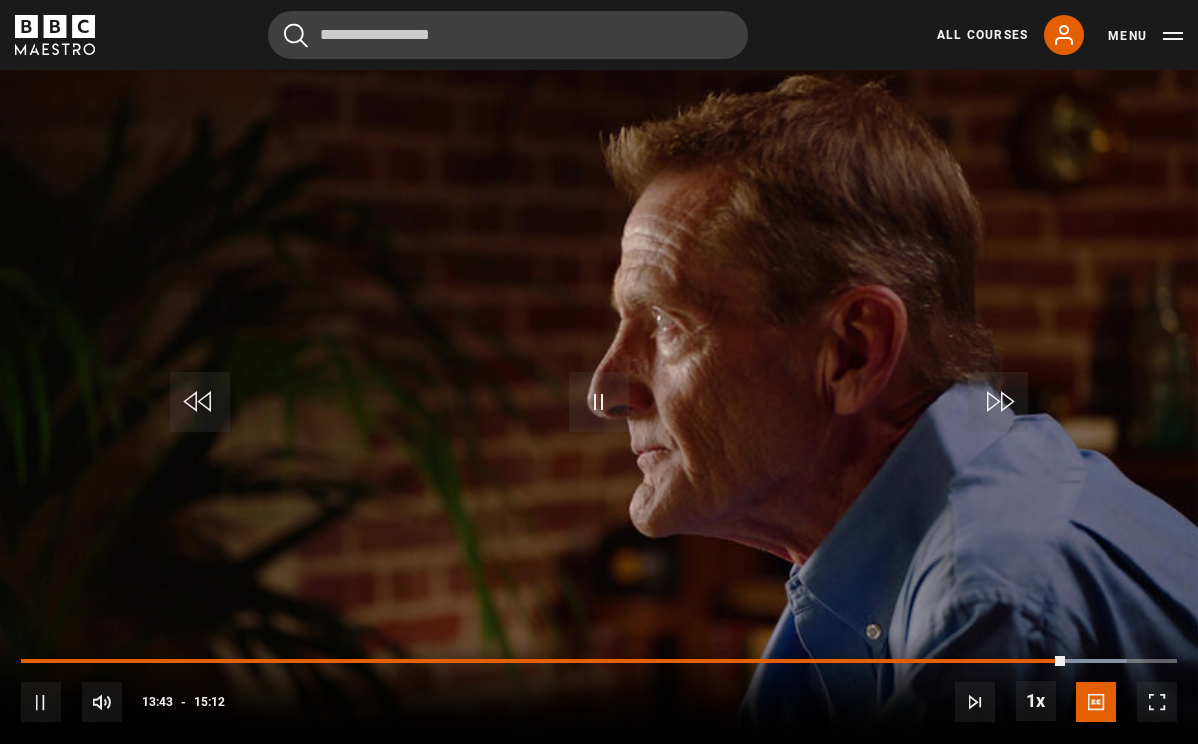 click at bounding box center (998, 402) 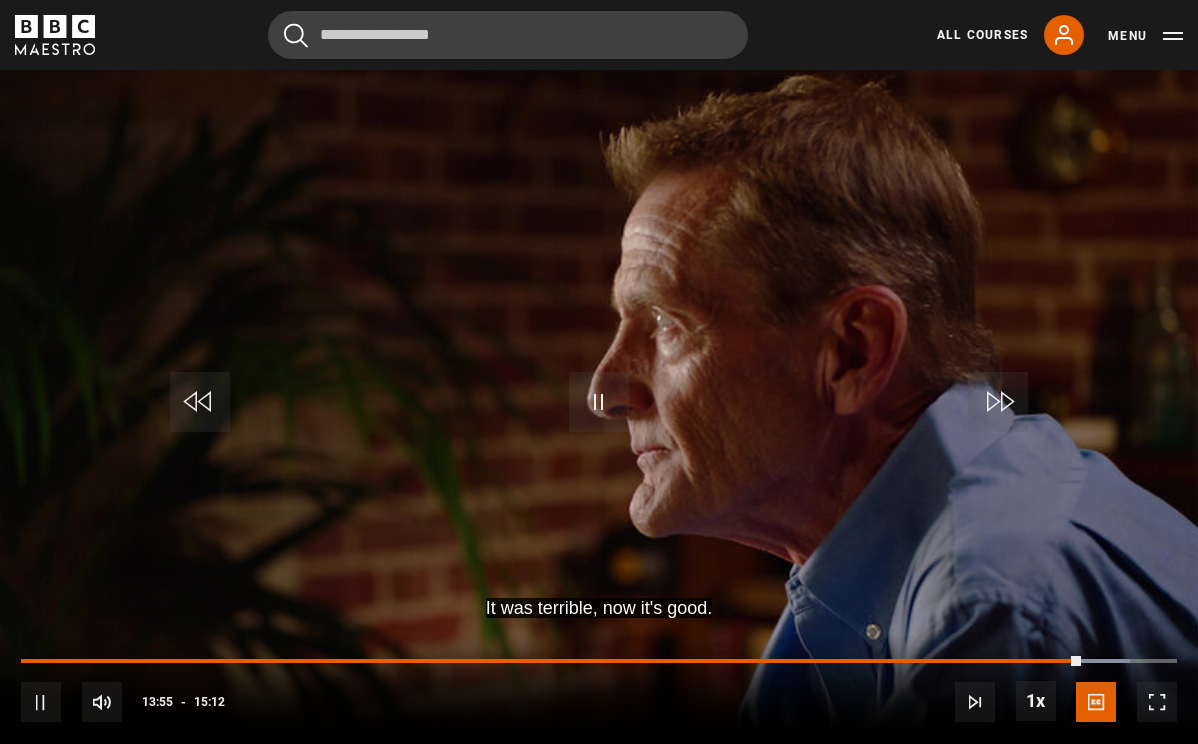 click at bounding box center (998, 402) 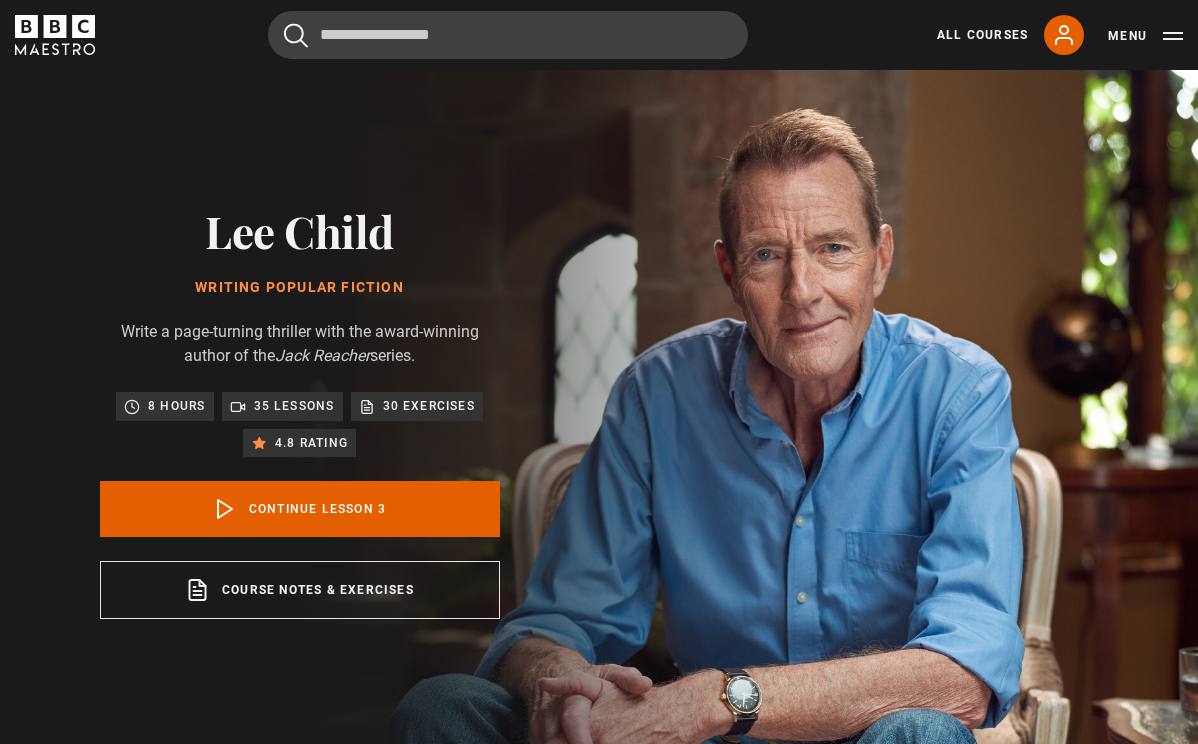 scroll, scrollTop: 754, scrollLeft: 0, axis: vertical 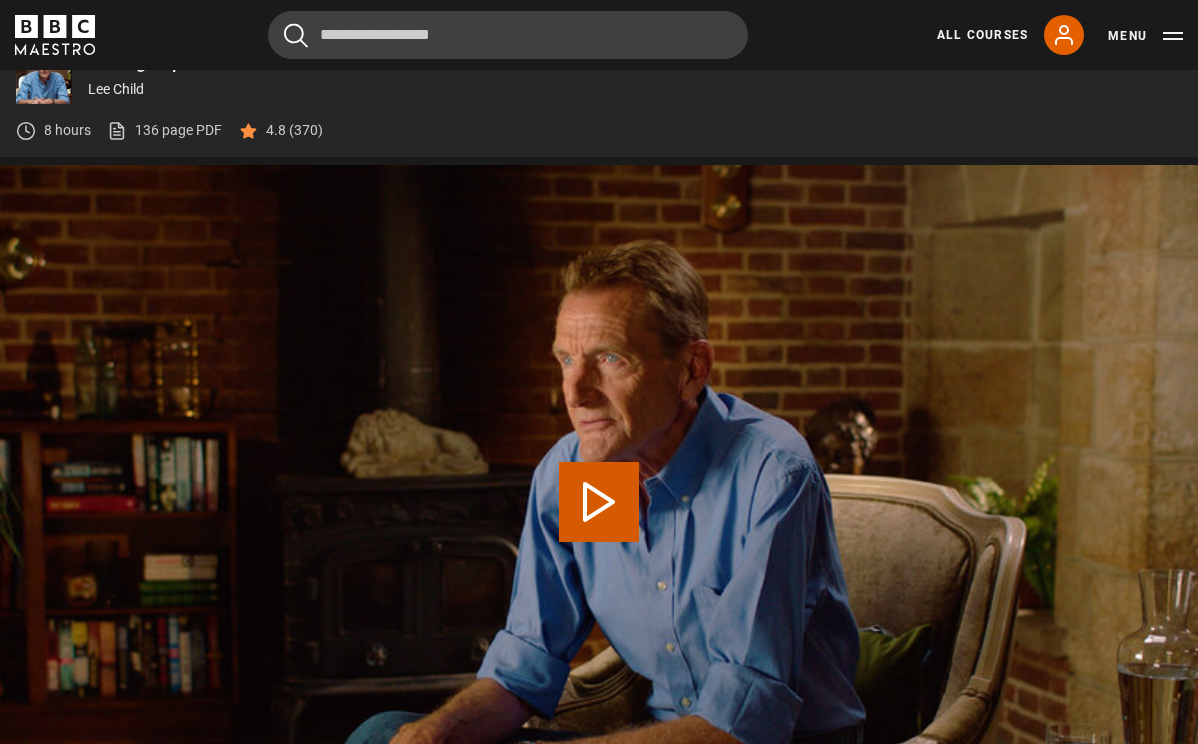 click on "Play Lesson If you want to be a writer, you have to be a reader first" at bounding box center (599, 502) 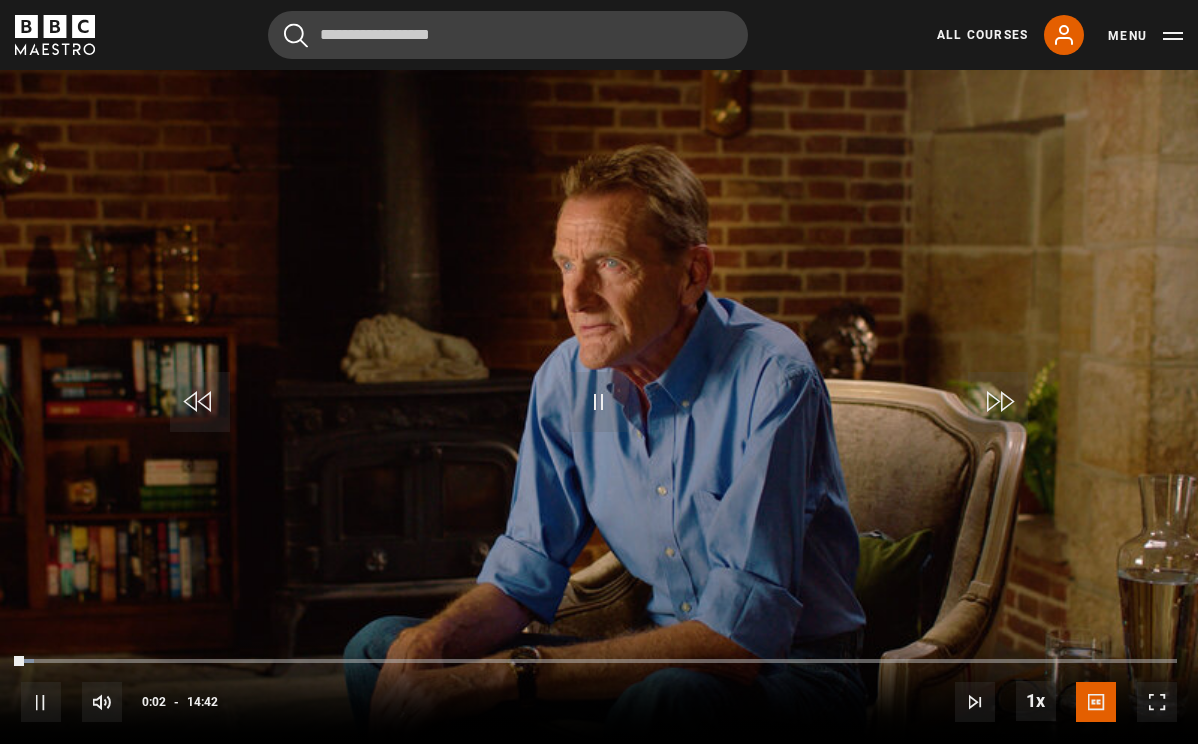click at bounding box center [998, 402] 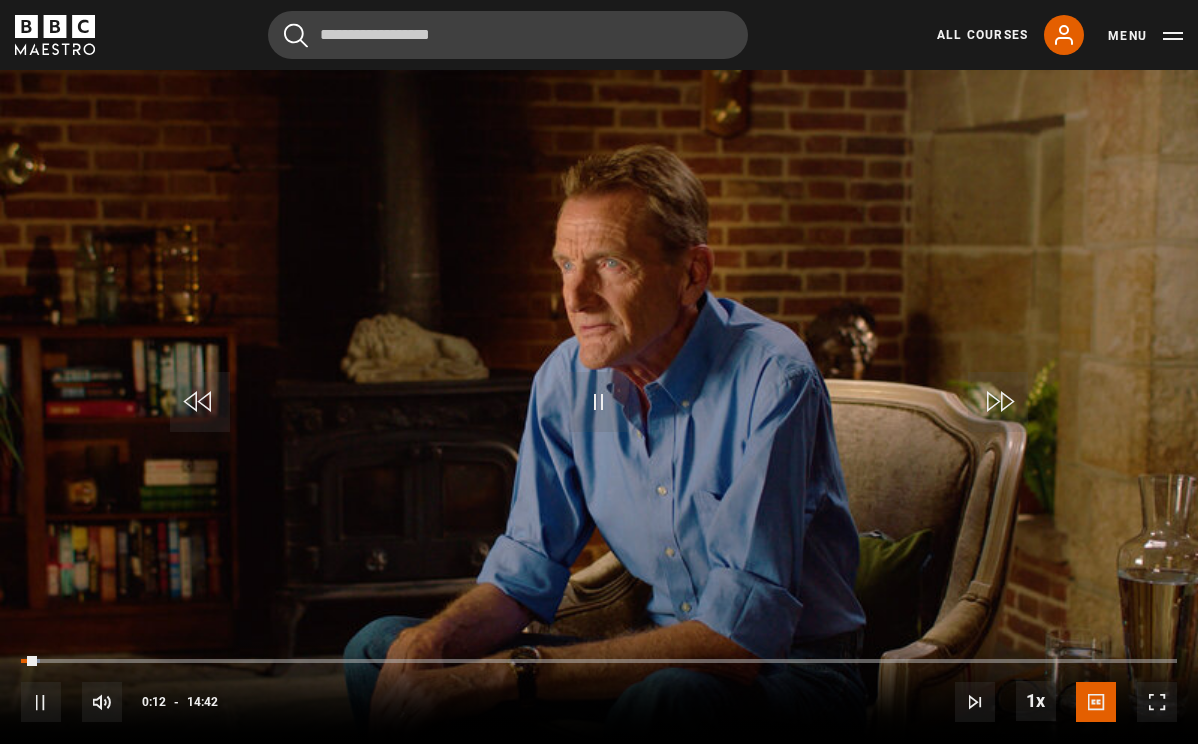 click at bounding box center (998, 402) 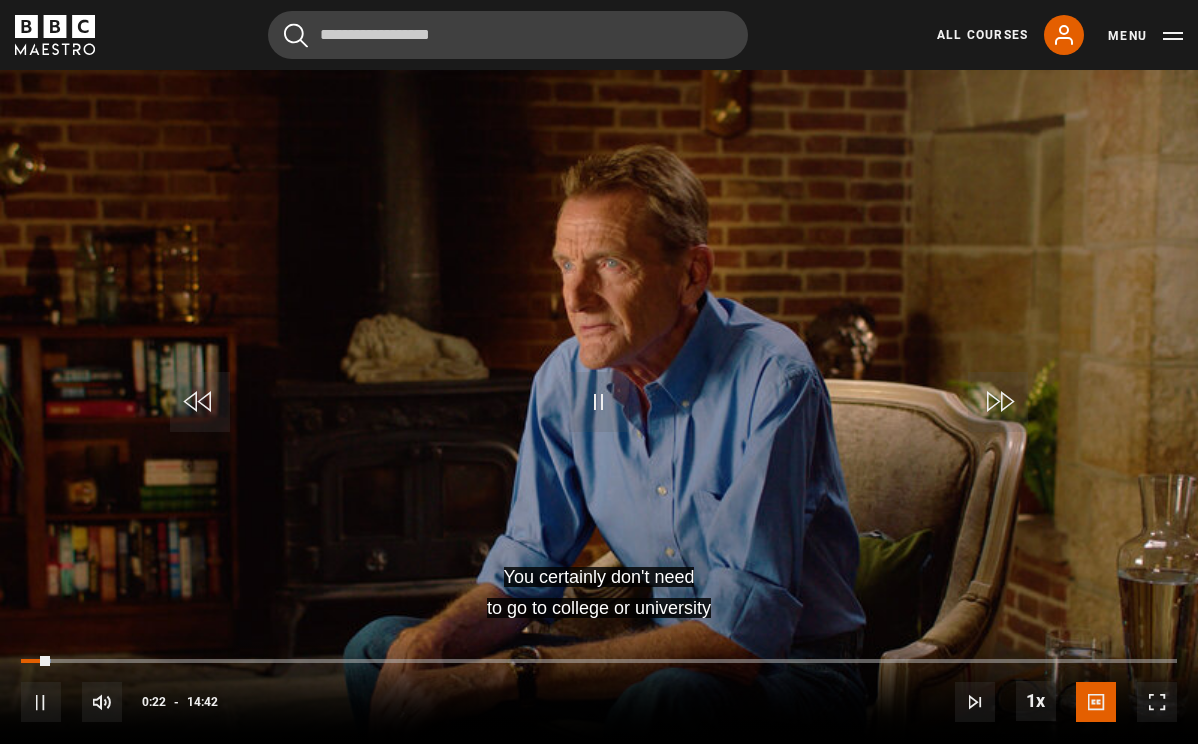 click at bounding box center (599, 402) 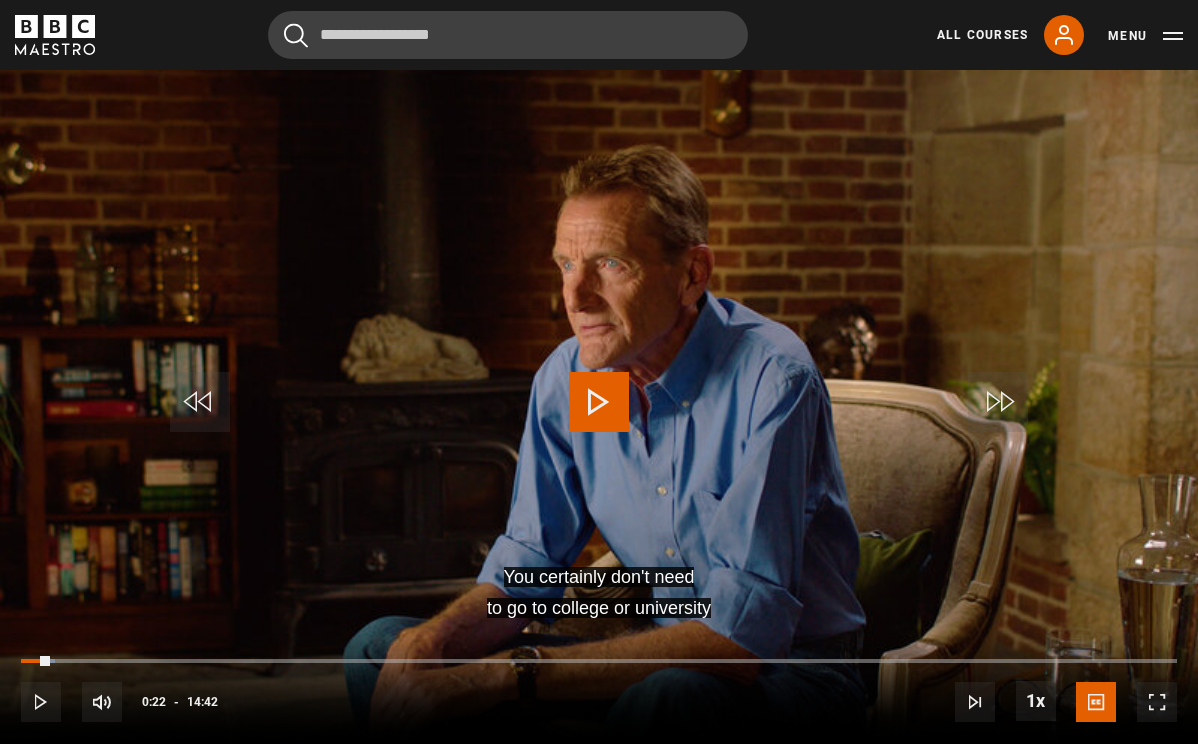 click at bounding box center [599, 402] 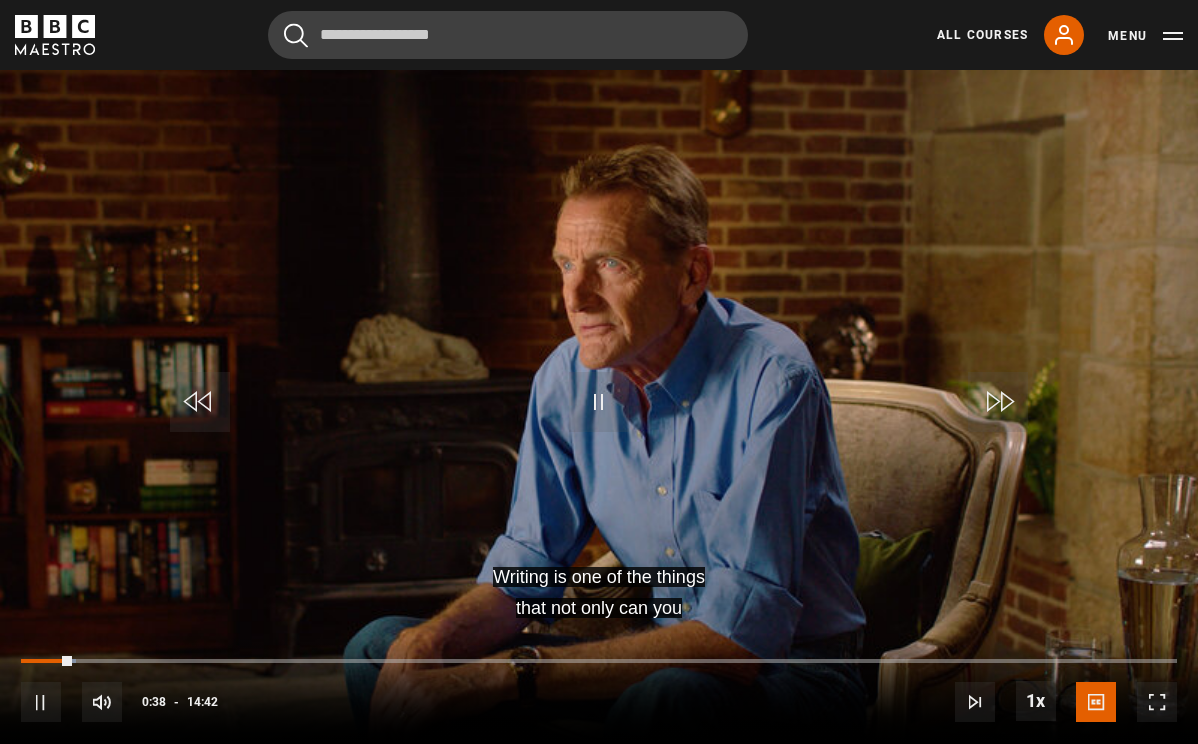 click at bounding box center (998, 402) 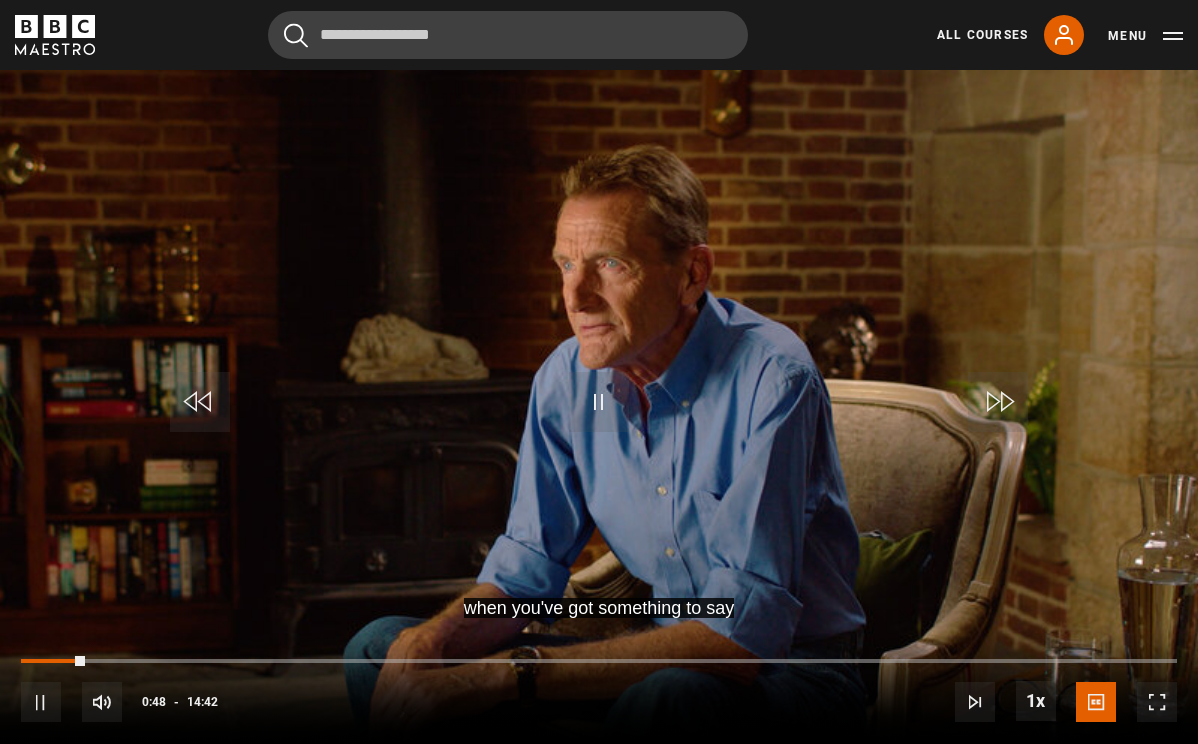 click at bounding box center (998, 402) 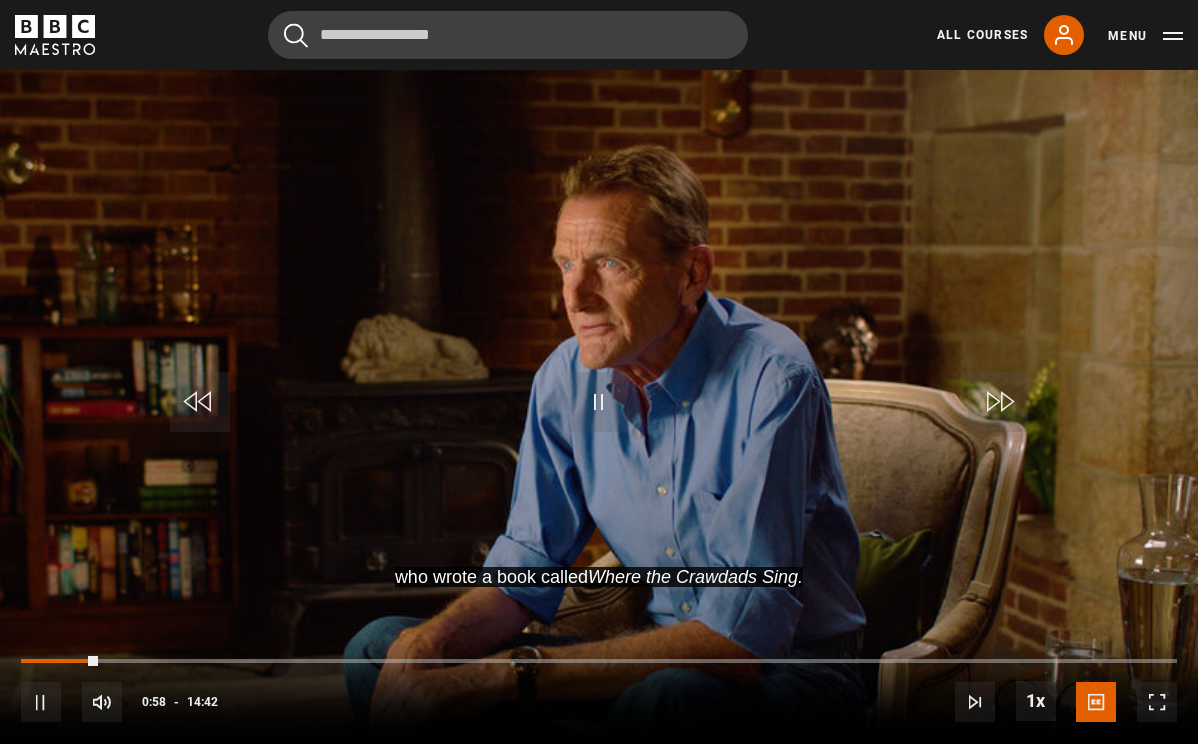 click at bounding box center [998, 402] 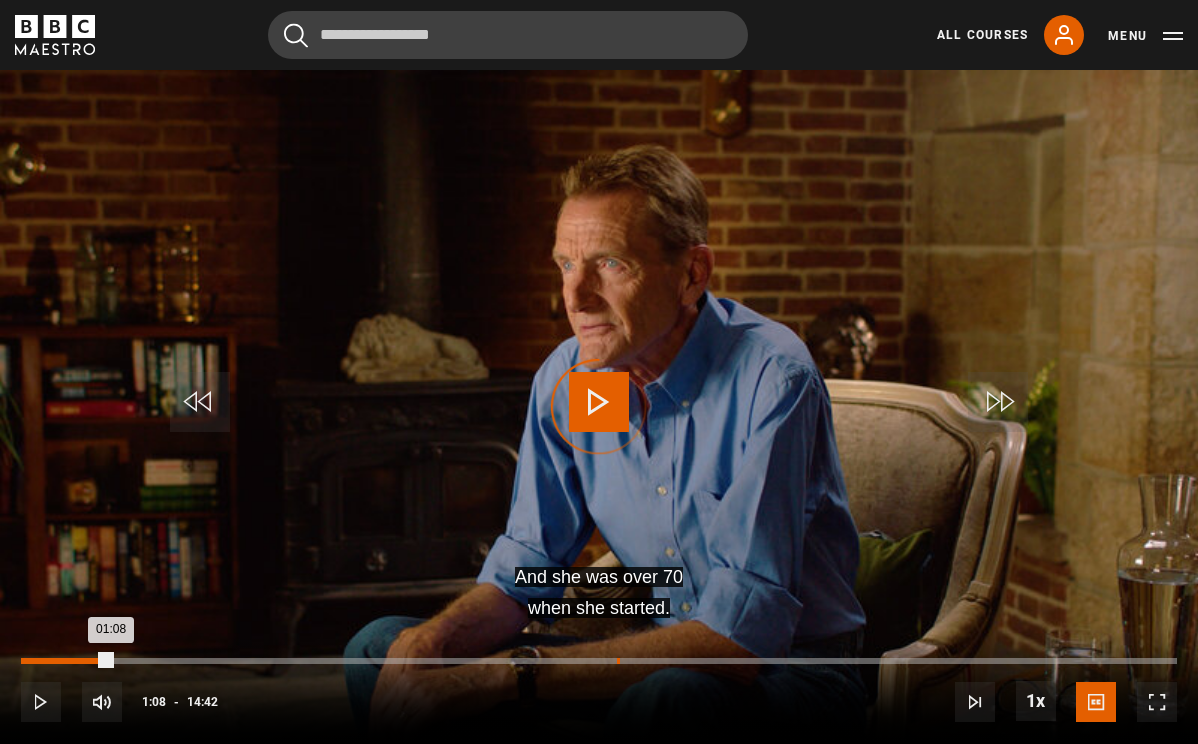 click on "07:34" at bounding box center (618, 661) 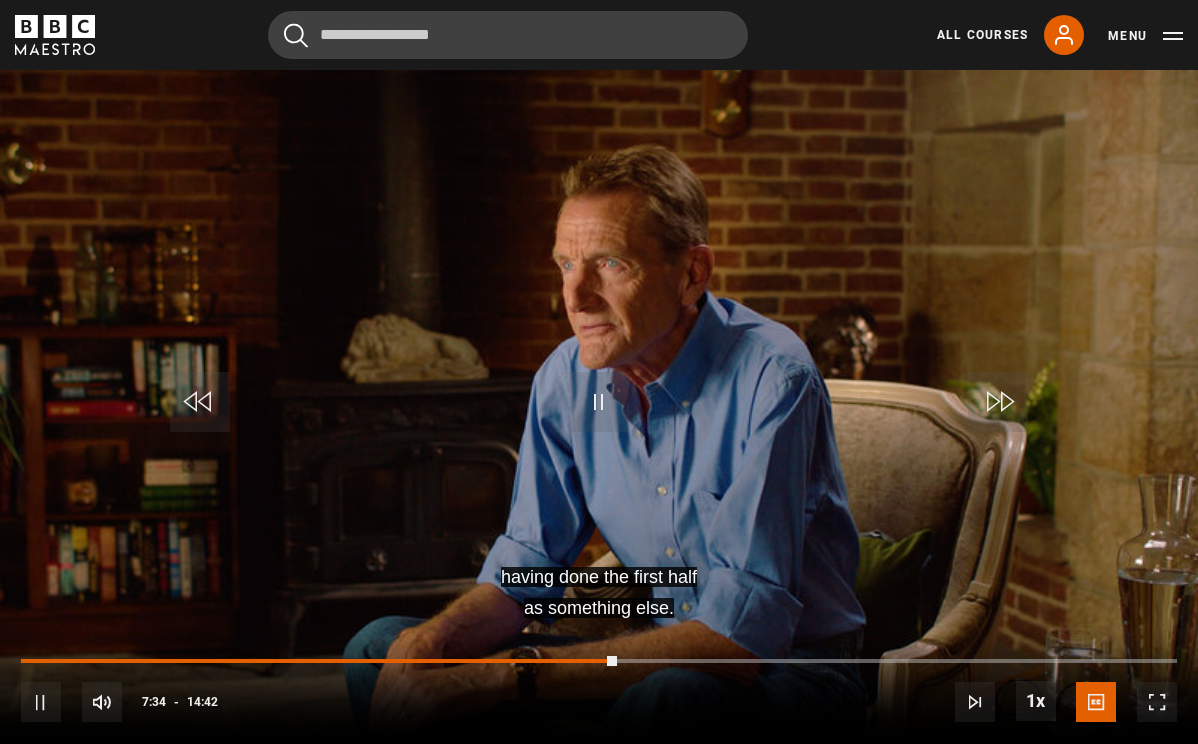 click at bounding box center (998, 402) 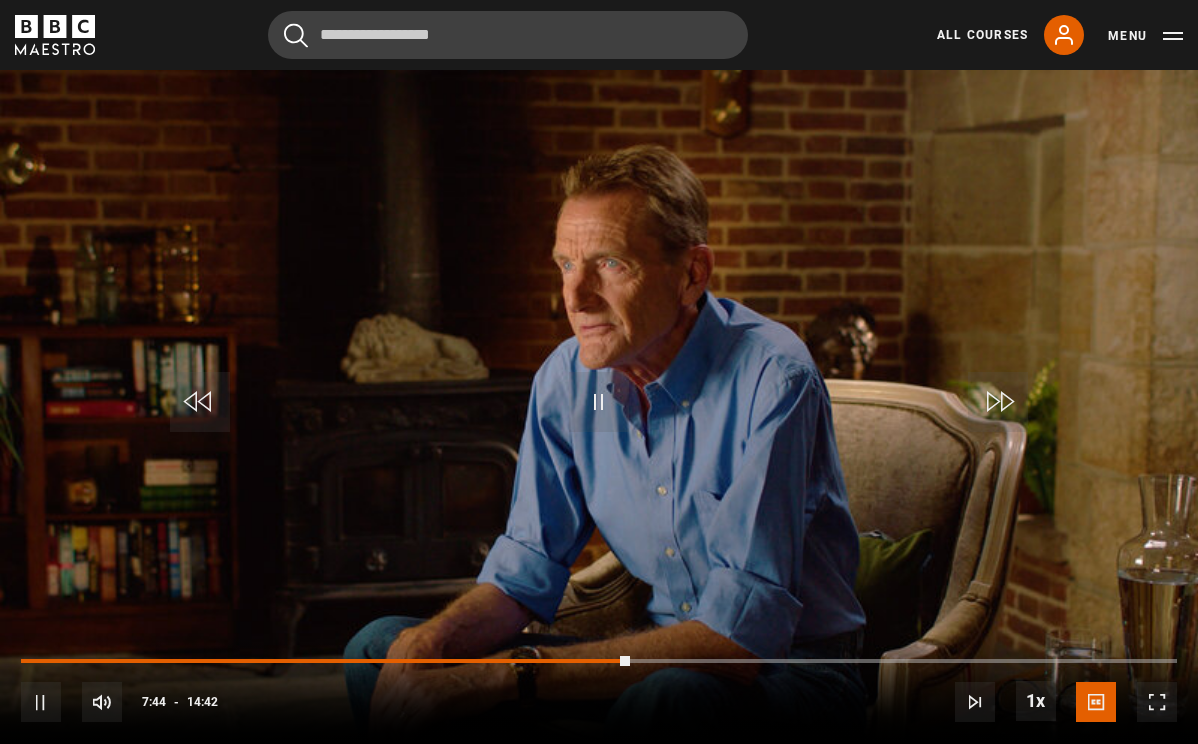 click at bounding box center [599, 402] 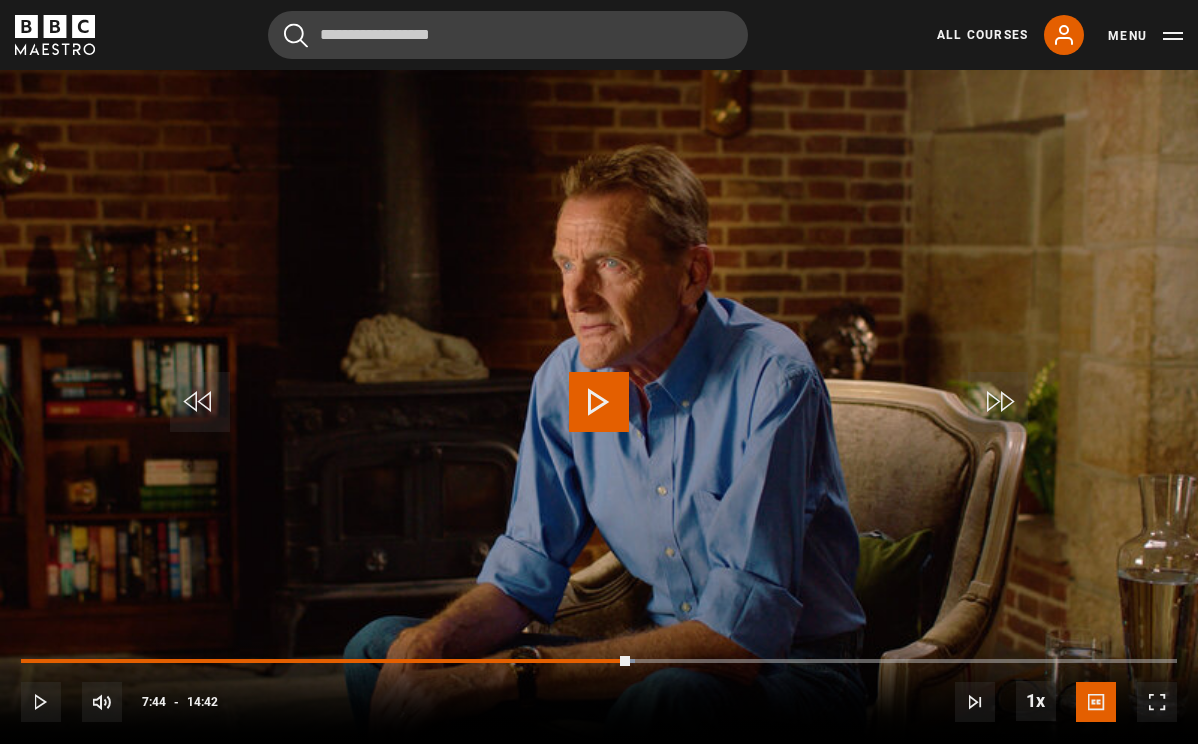click at bounding box center (599, 402) 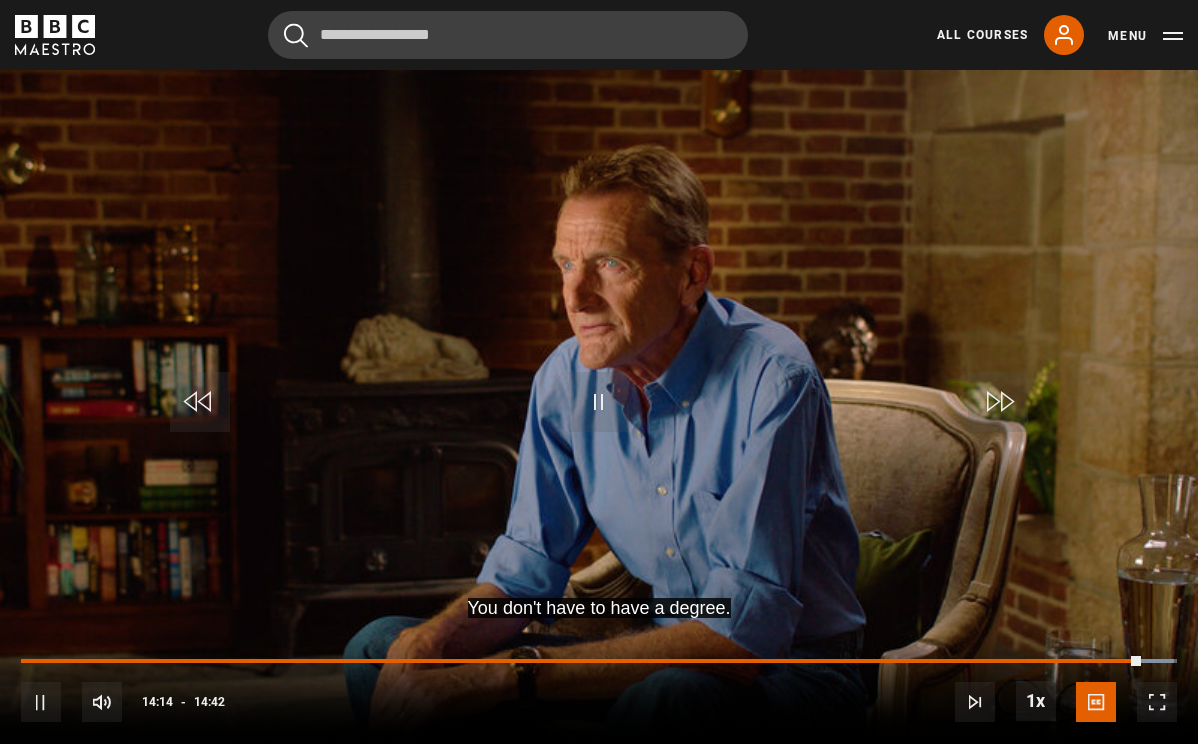 click at bounding box center [998, 402] 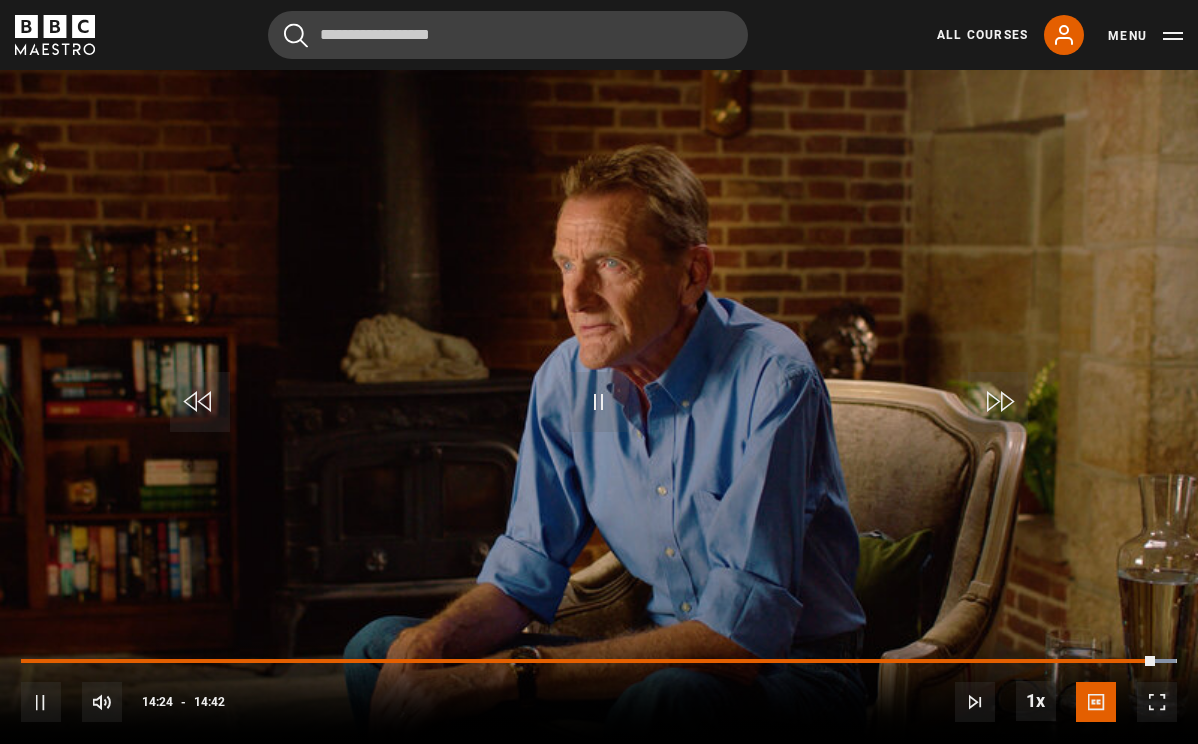 click at bounding box center [998, 402] 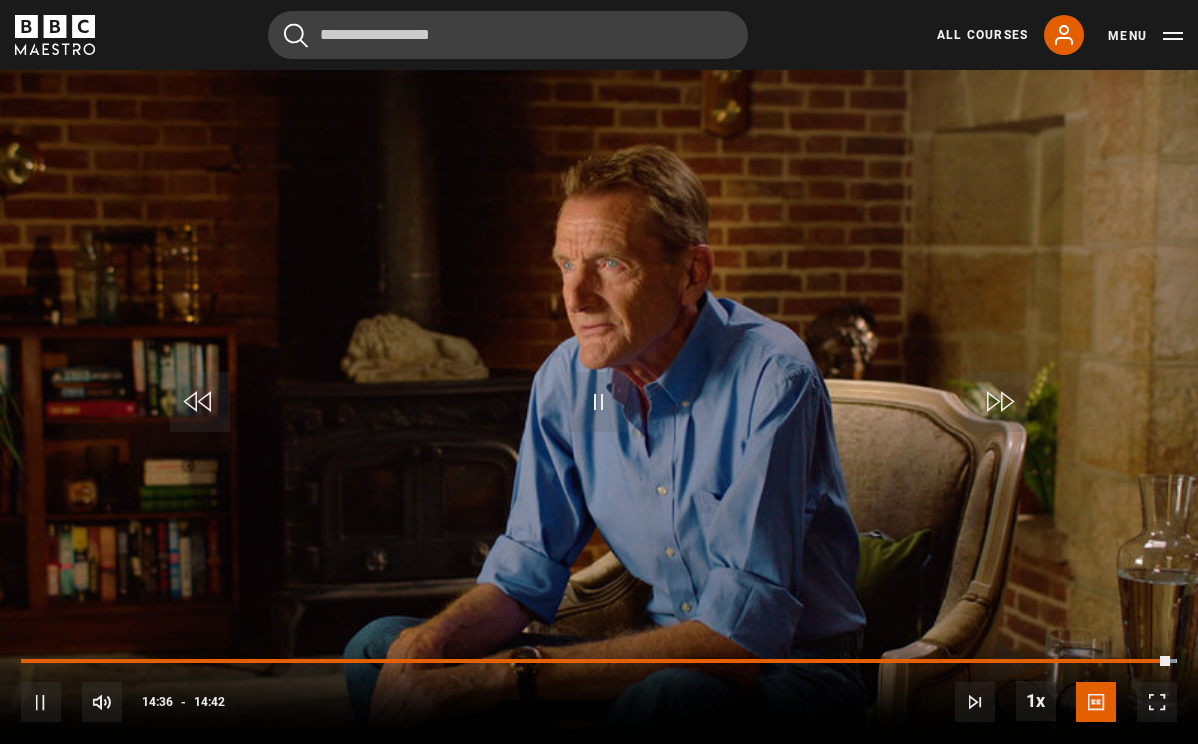 click at bounding box center [998, 402] 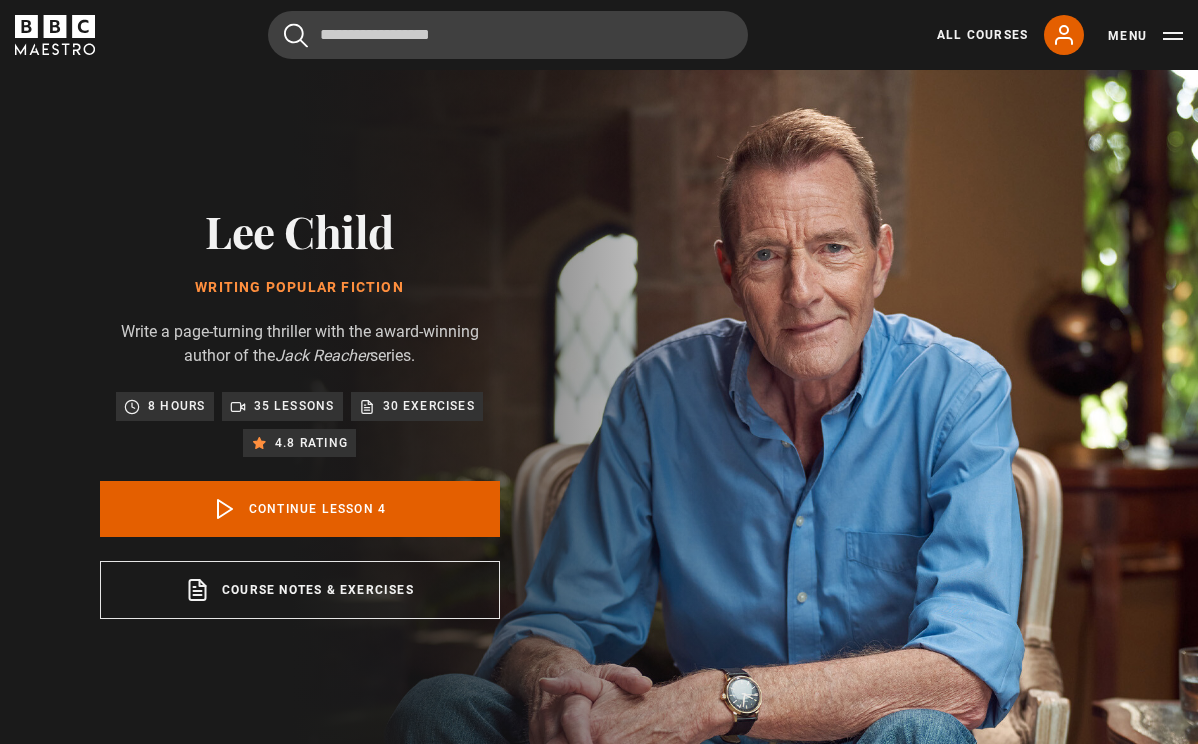 scroll, scrollTop: 754, scrollLeft: 0, axis: vertical 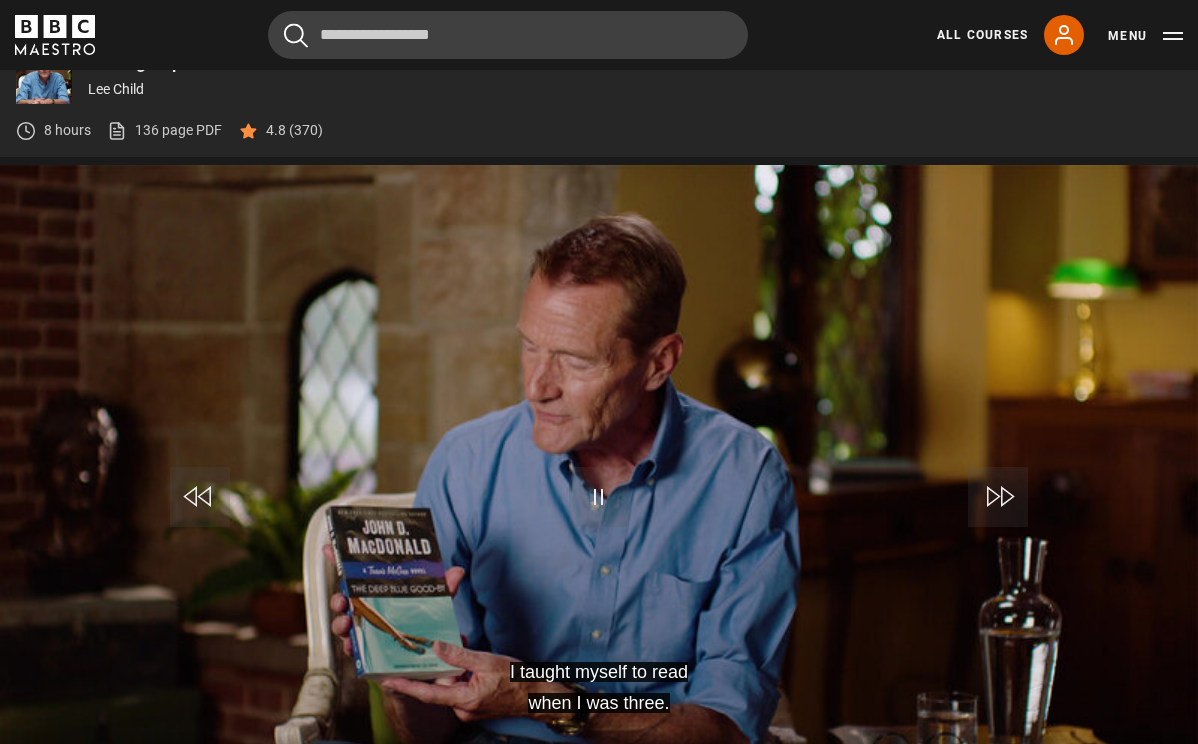 click at bounding box center (998, 497) 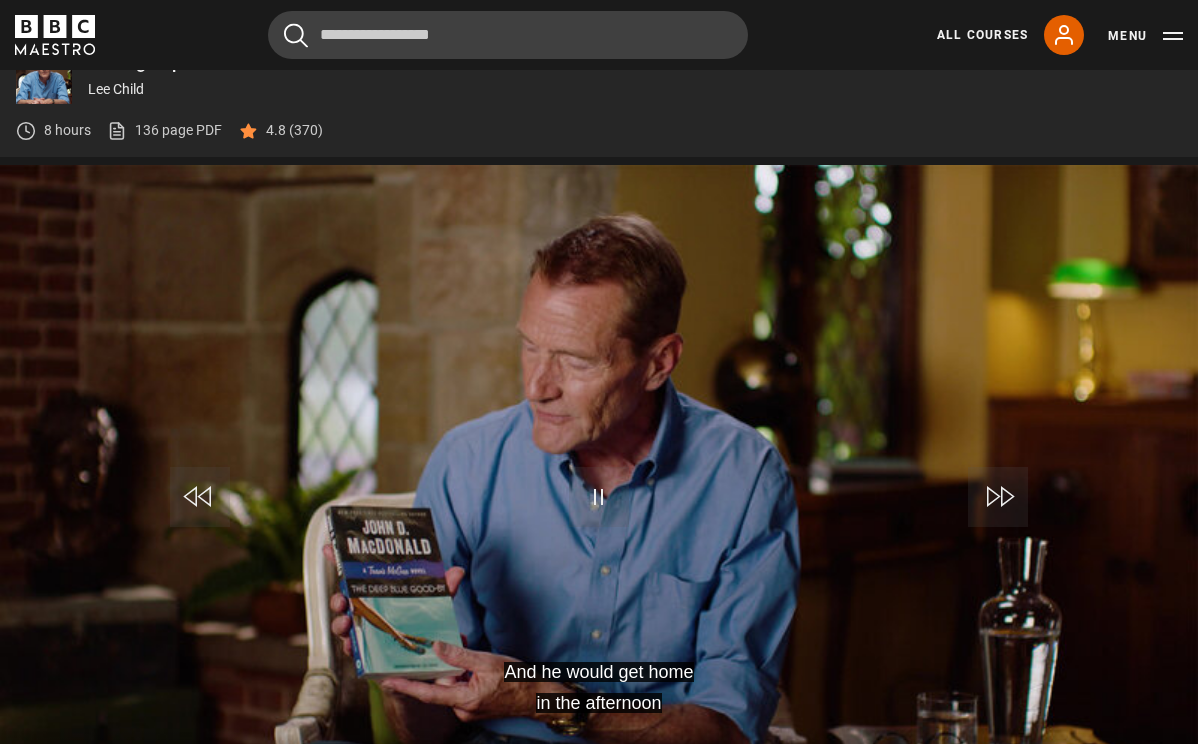 click at bounding box center (998, 497) 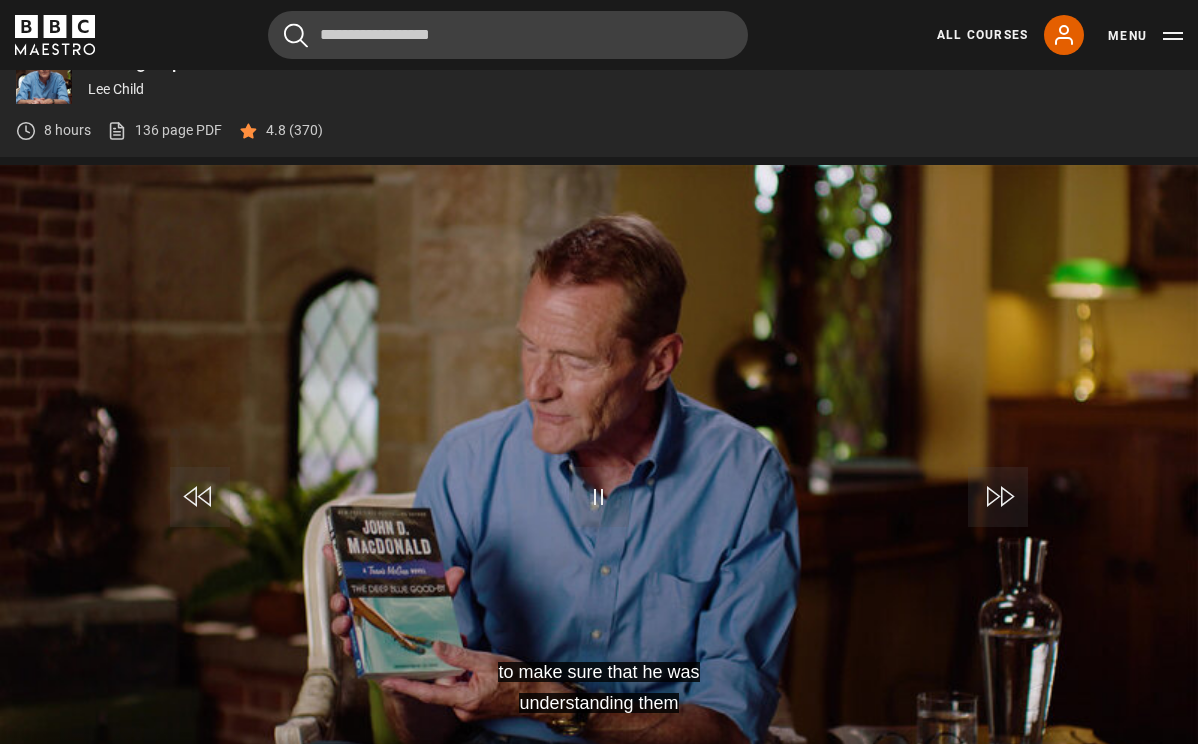 click at bounding box center (998, 497) 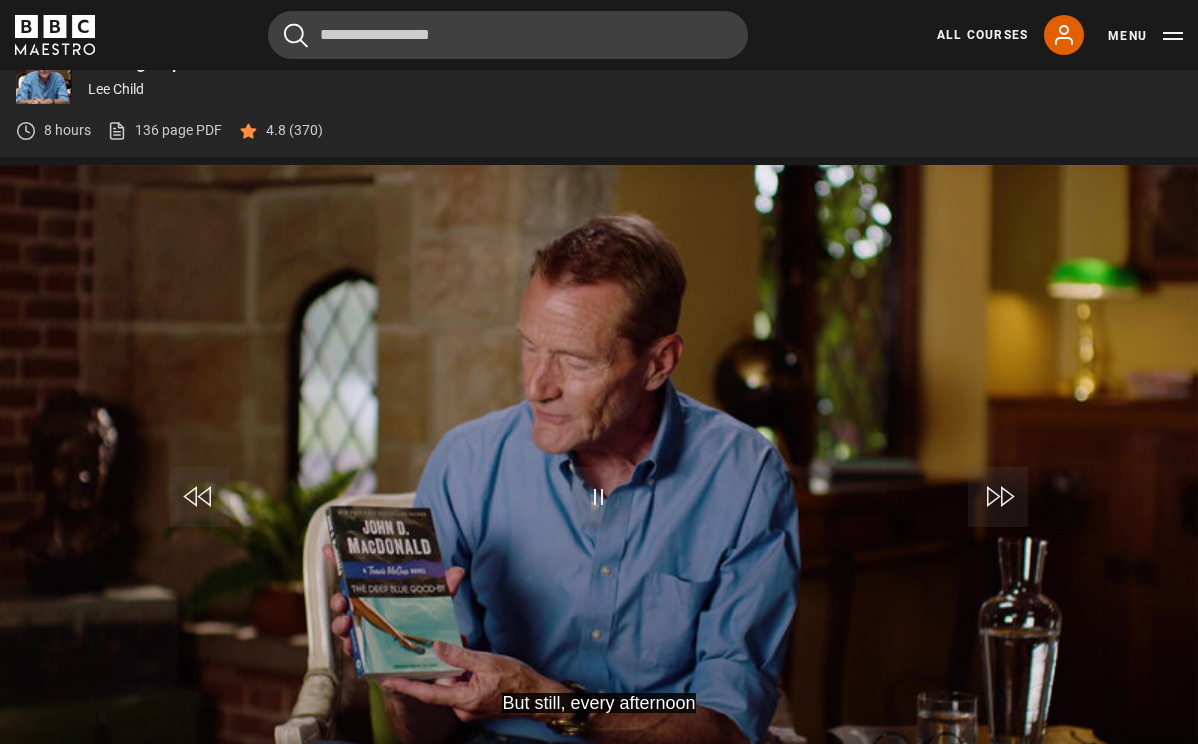 click at bounding box center (998, 497) 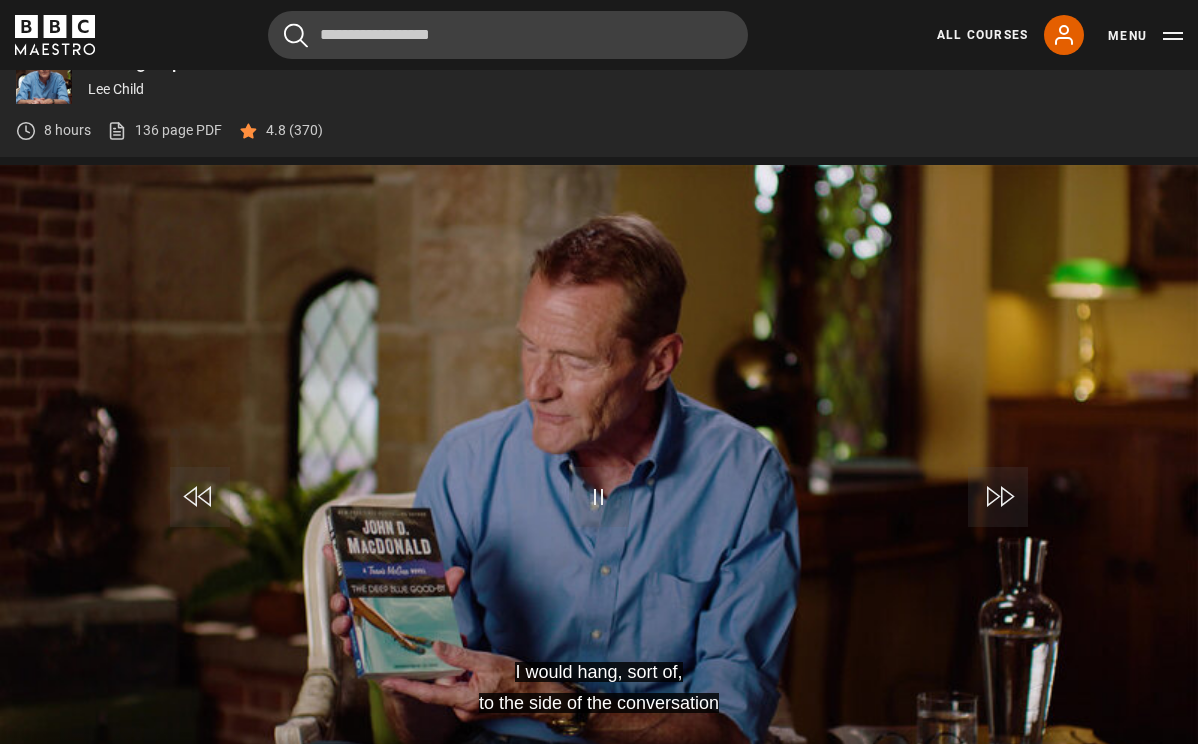 click at bounding box center [998, 497] 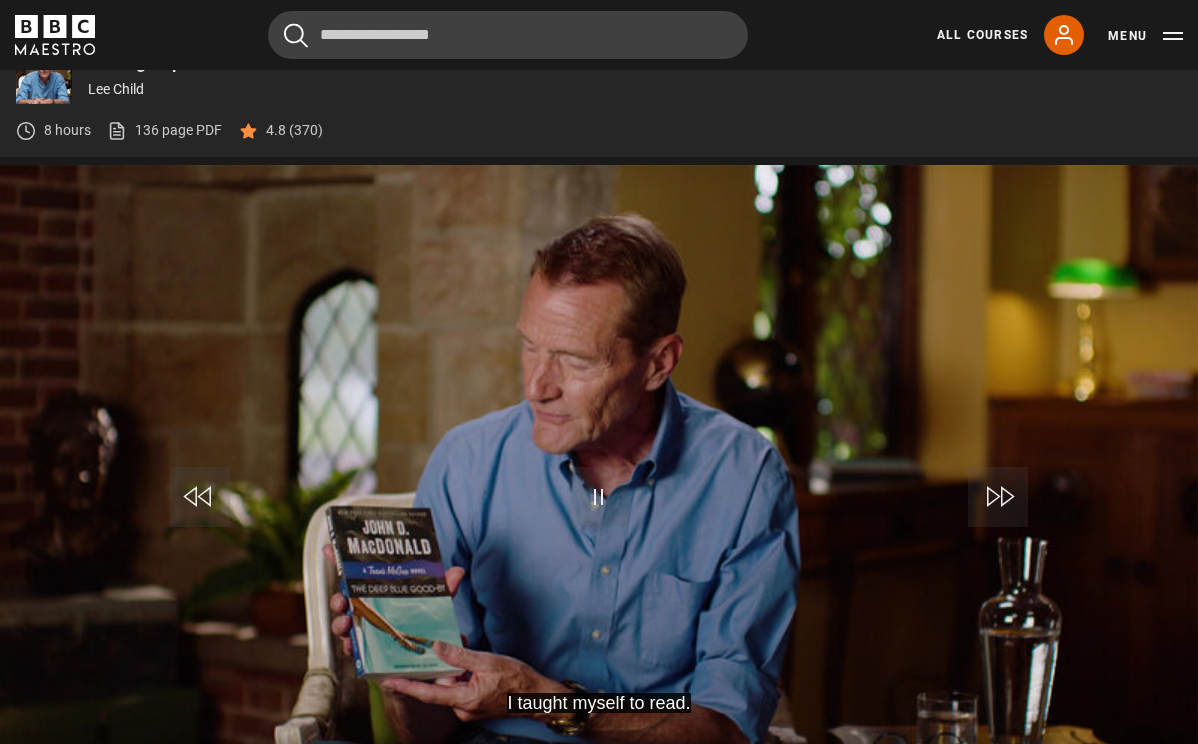 click at bounding box center [998, 497] 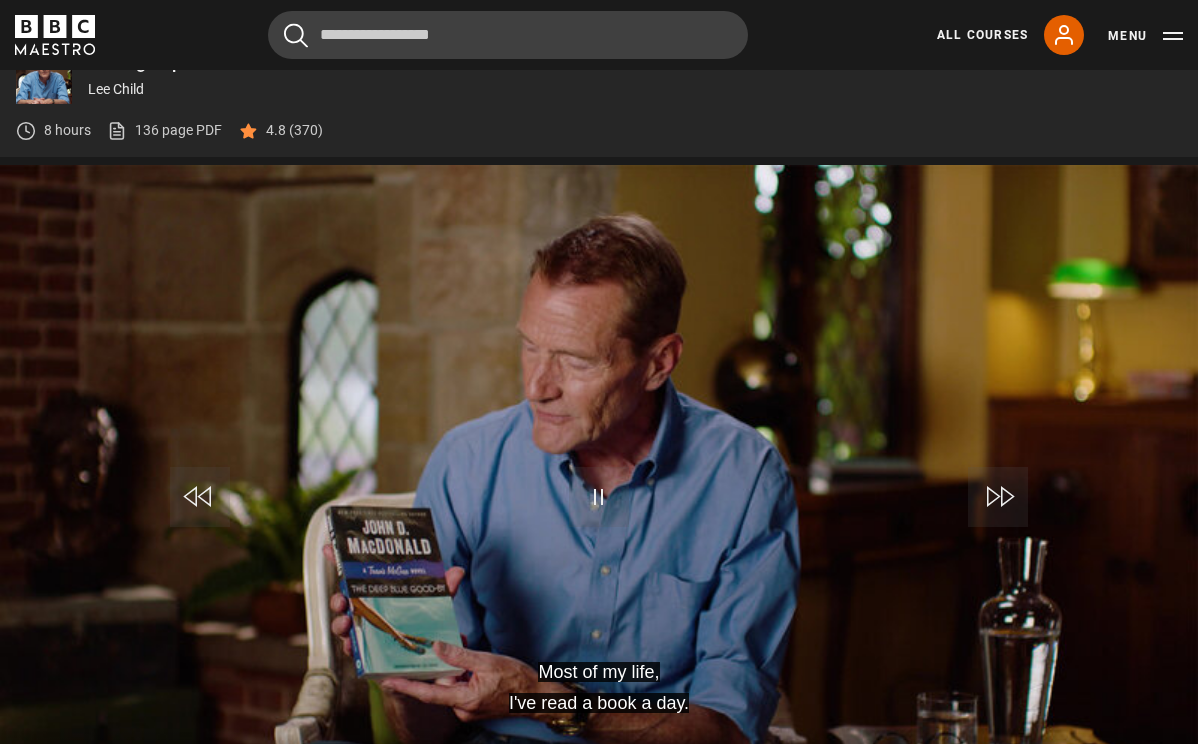 click at bounding box center (998, 497) 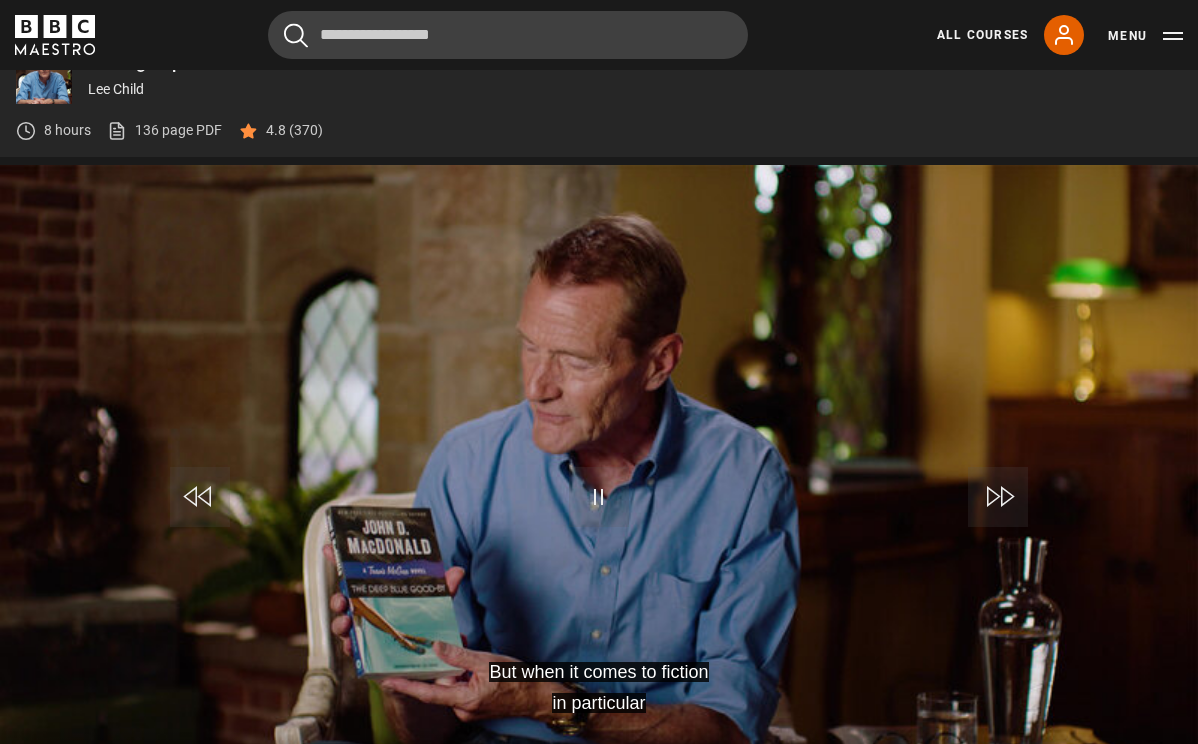 click at bounding box center (998, 497) 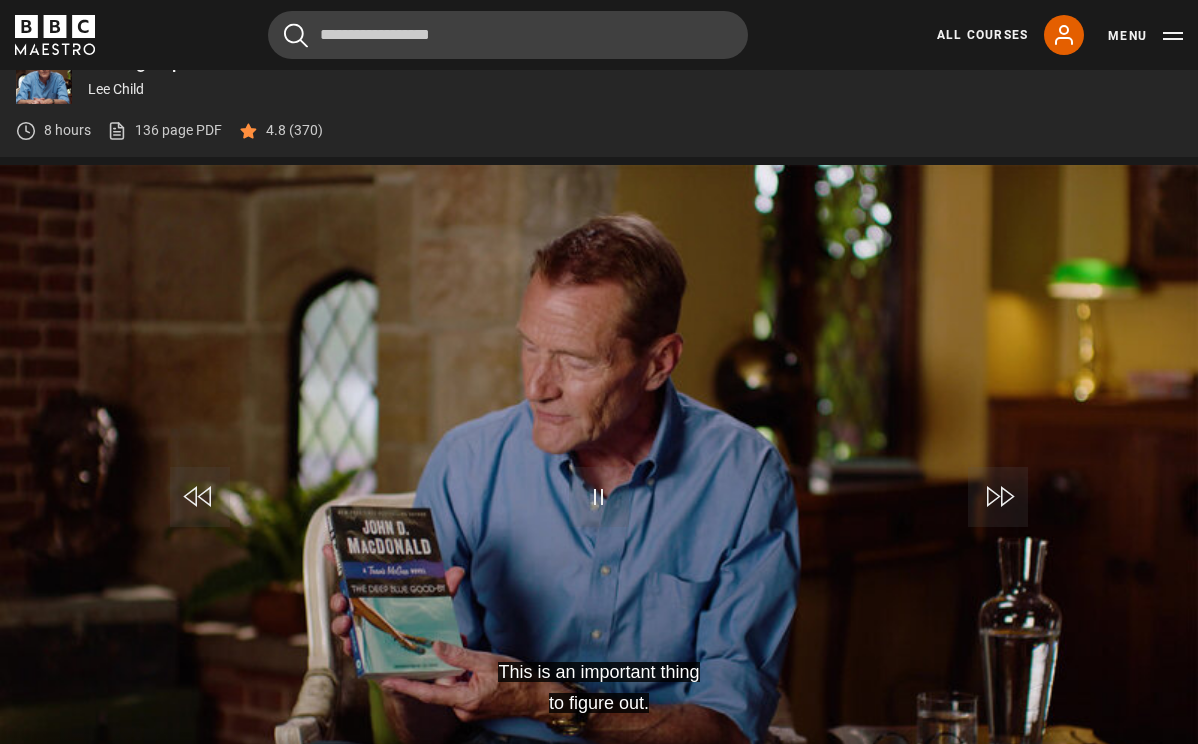 click at bounding box center [998, 497] 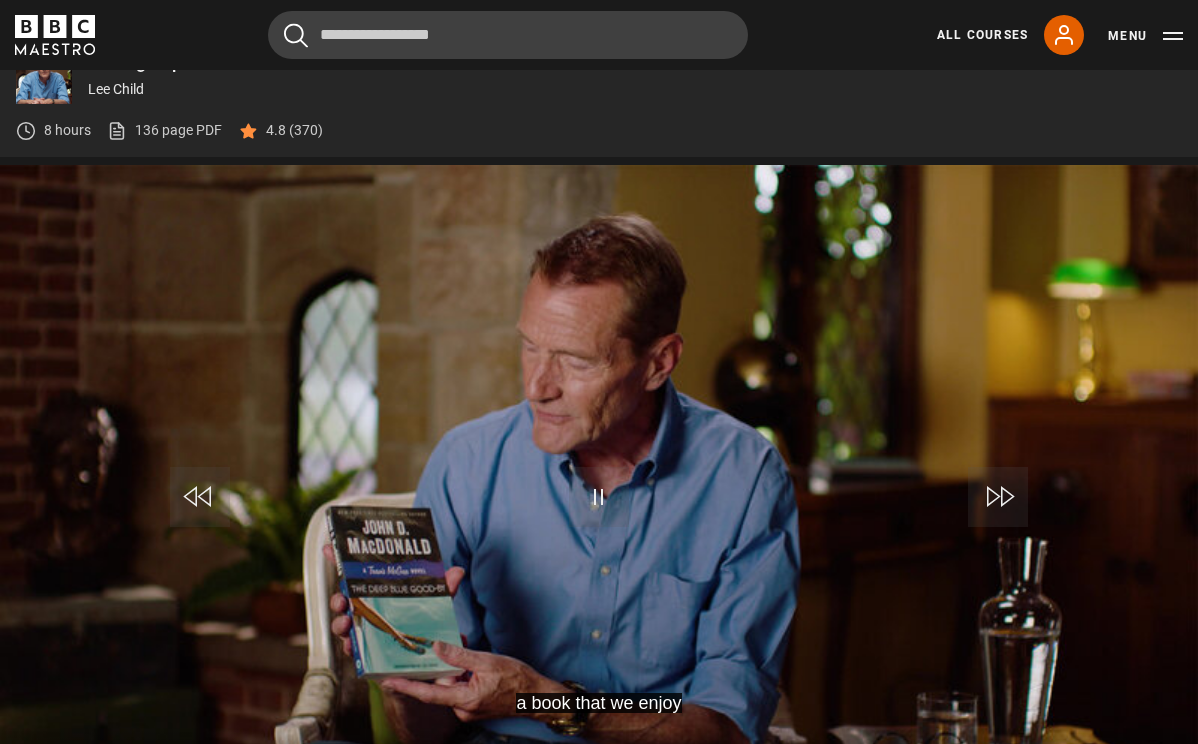 click at bounding box center (998, 497) 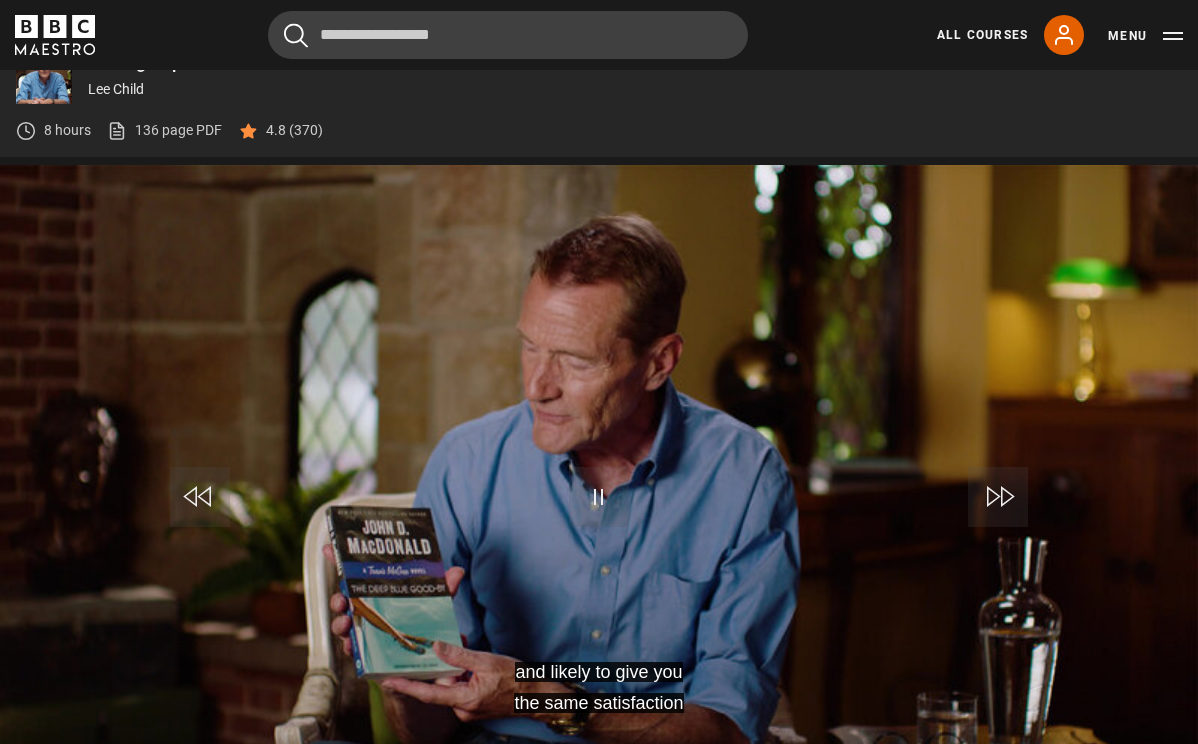 click at bounding box center [998, 497] 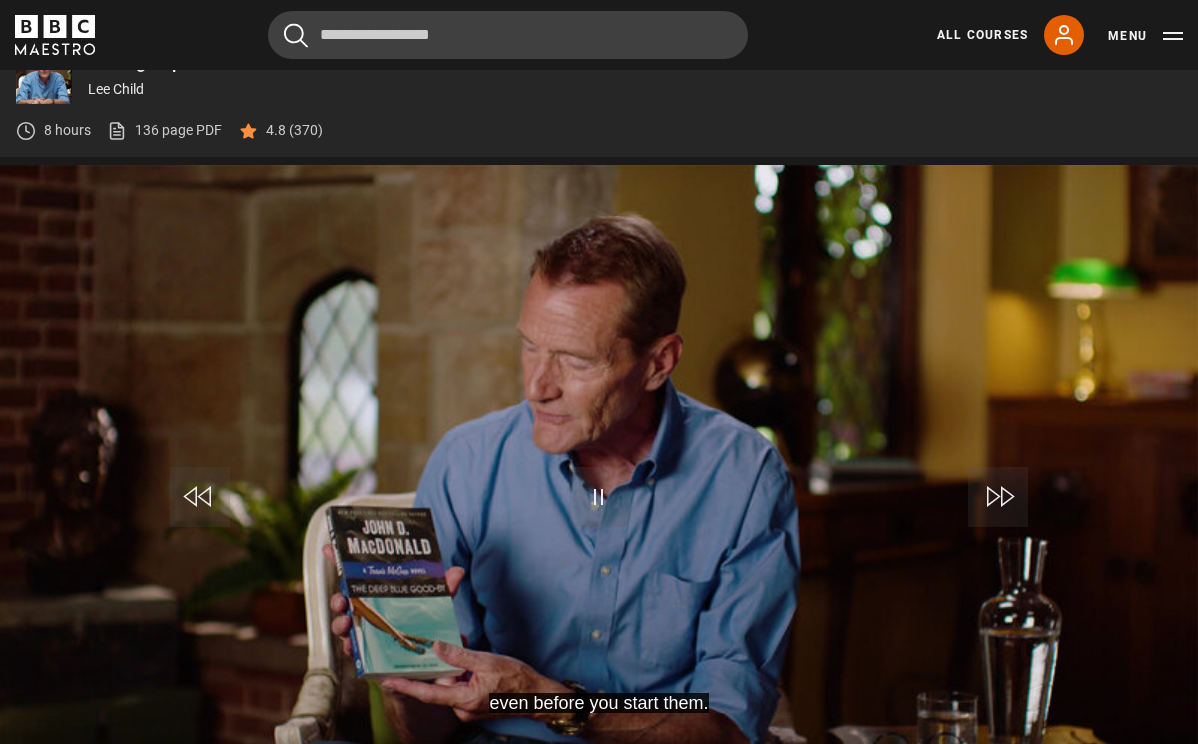 click at bounding box center [998, 497] 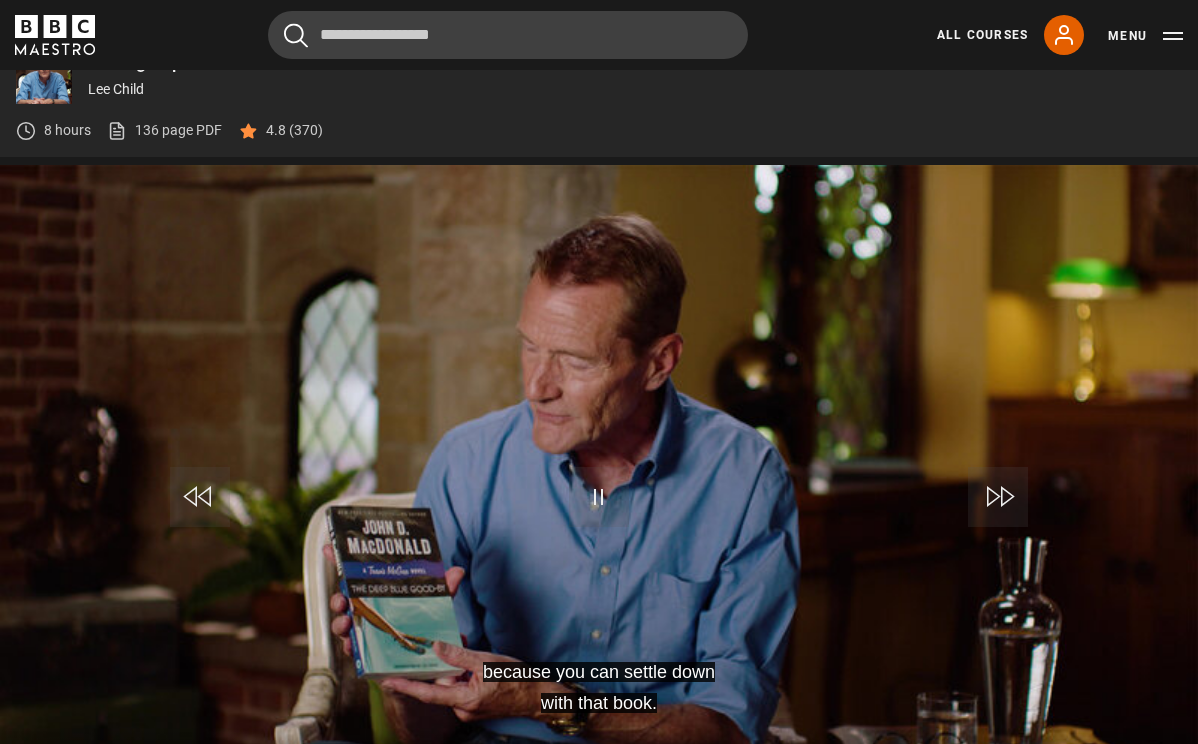 click at bounding box center (998, 497) 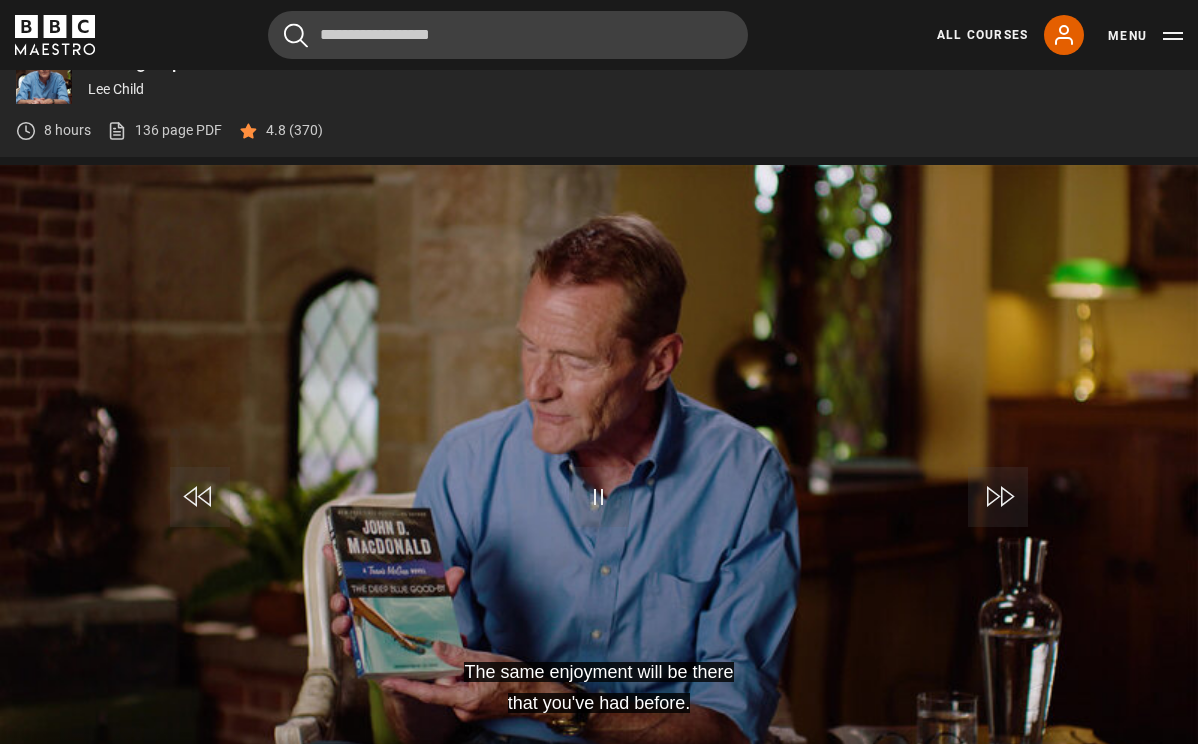 click at bounding box center (998, 497) 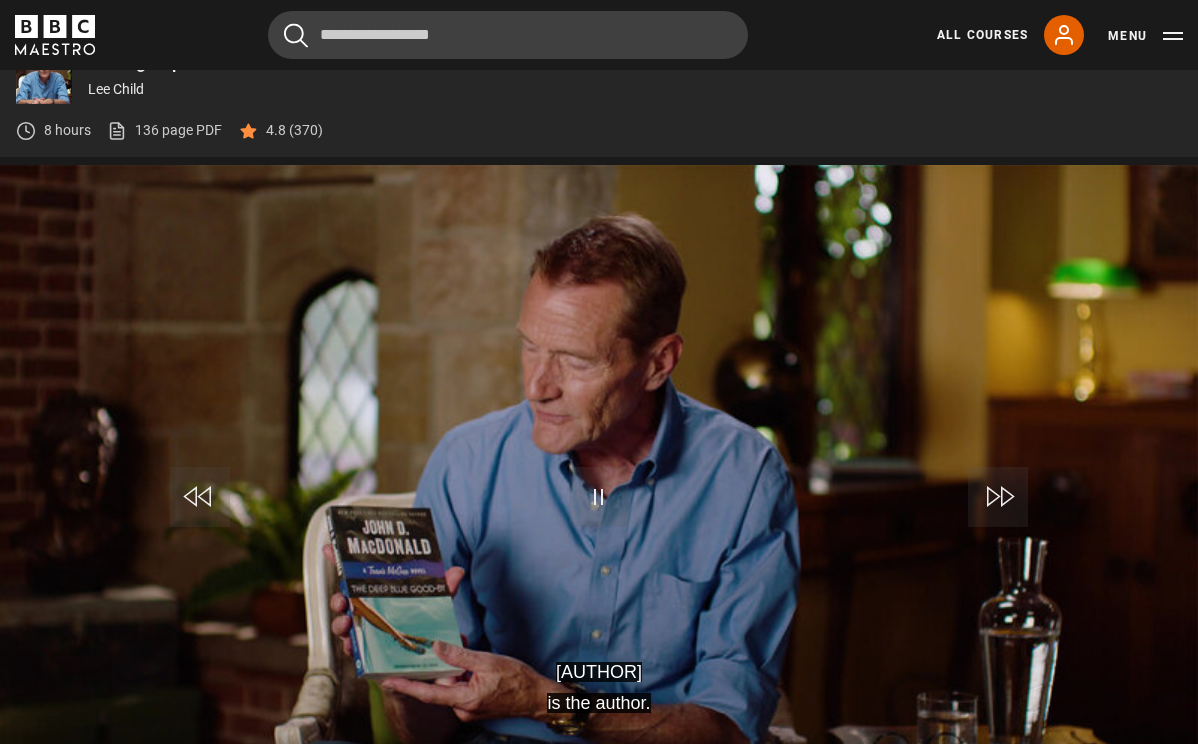 click at bounding box center (998, 497) 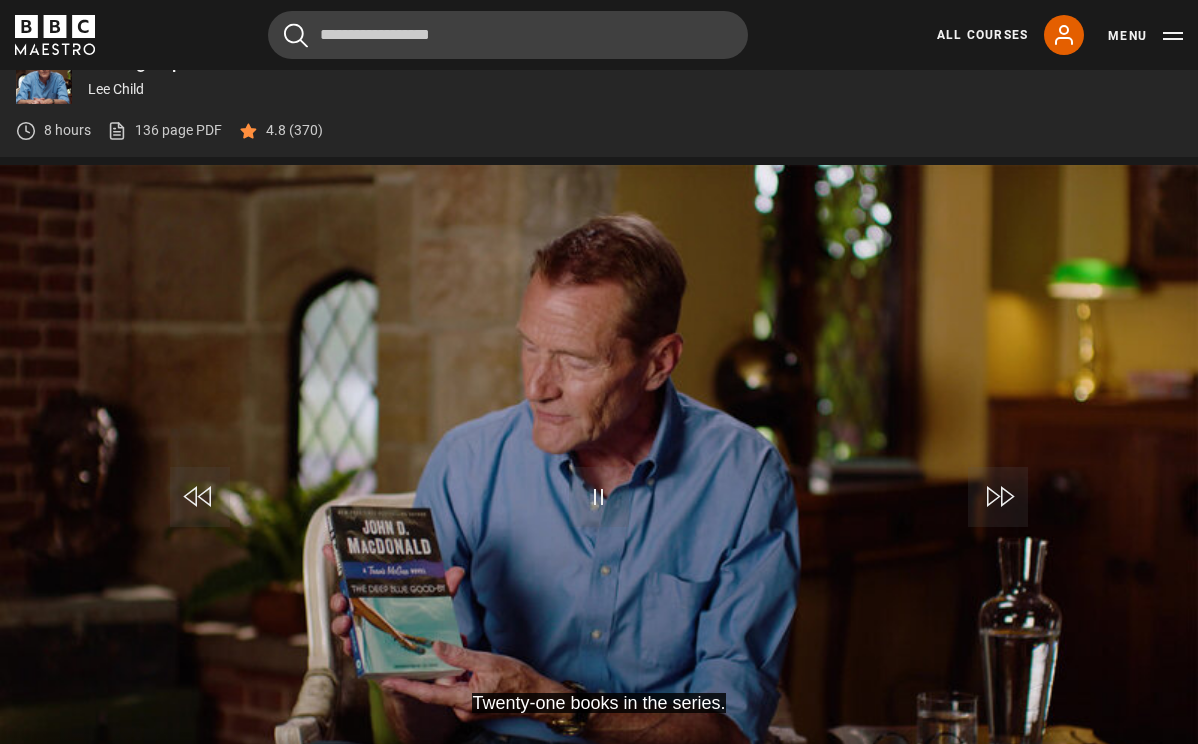 click at bounding box center [998, 497] 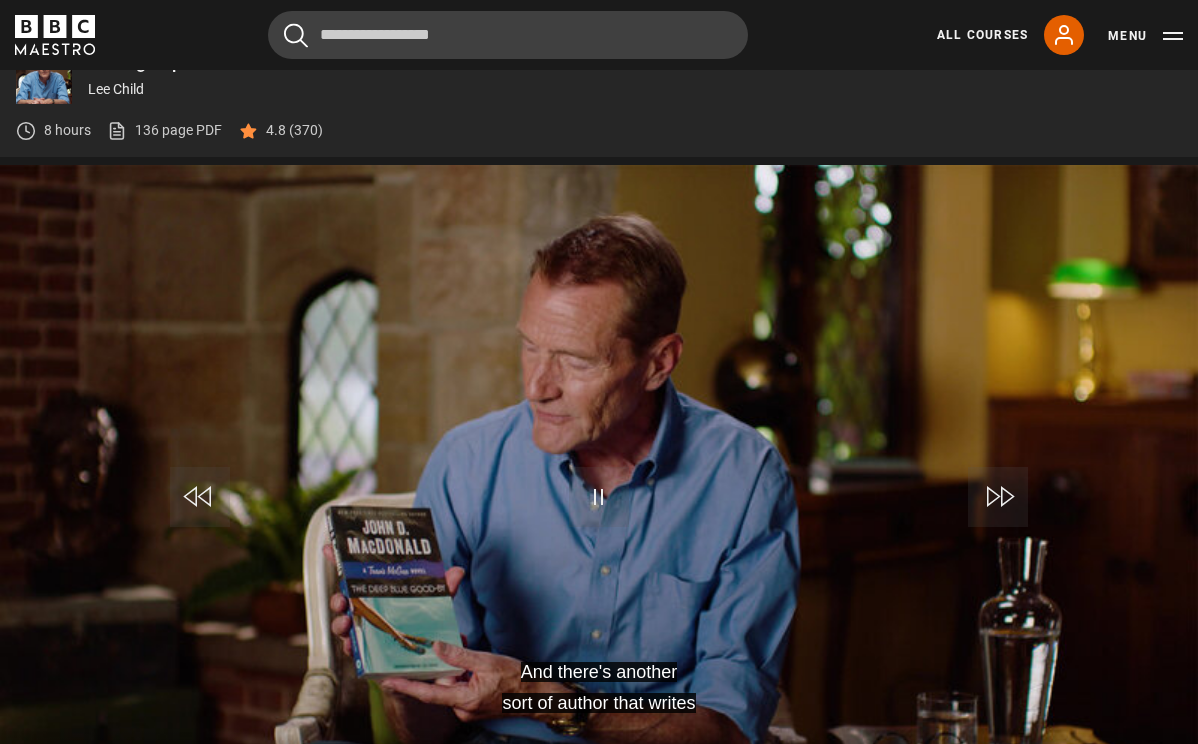 click at bounding box center (998, 497) 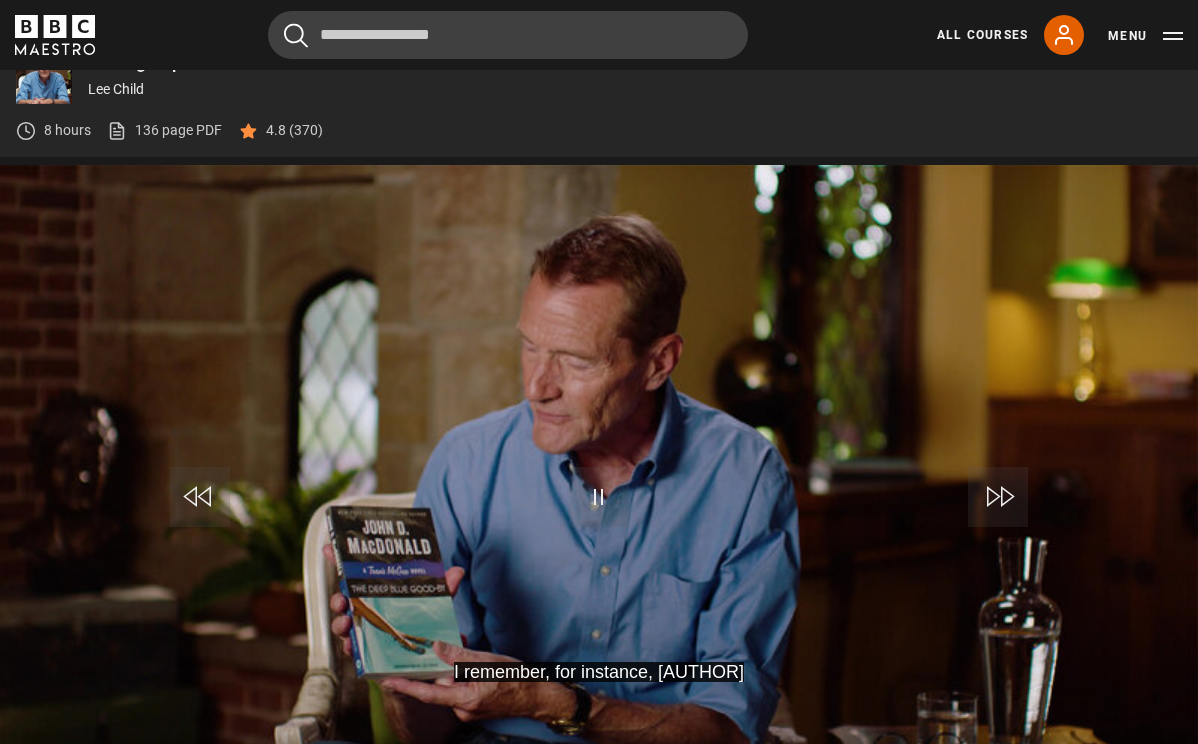 click at bounding box center (998, 497) 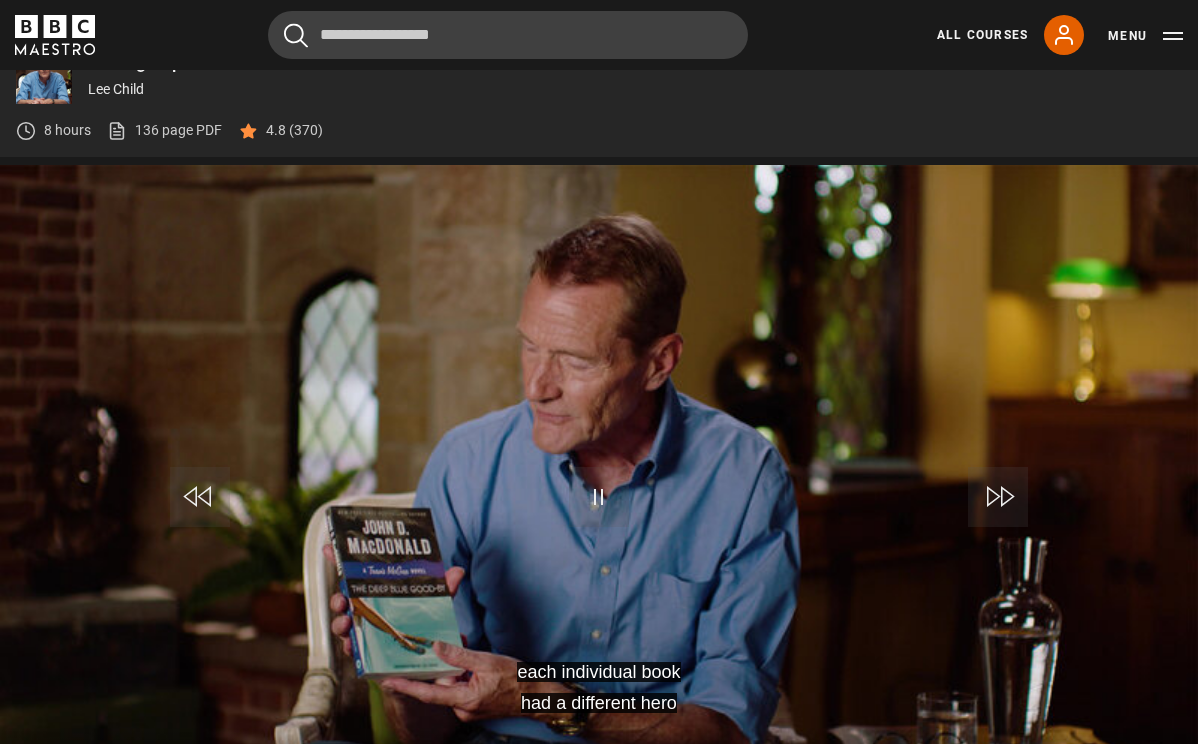 click at bounding box center (998, 497) 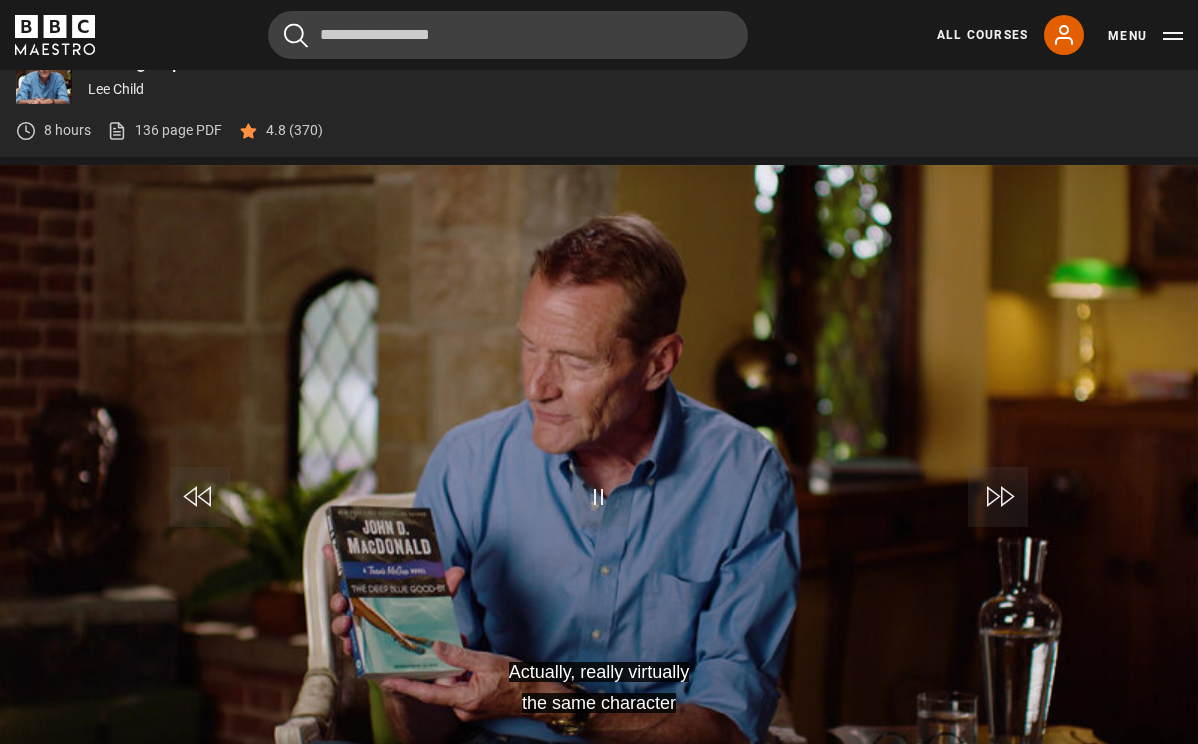 click at bounding box center (599, 497) 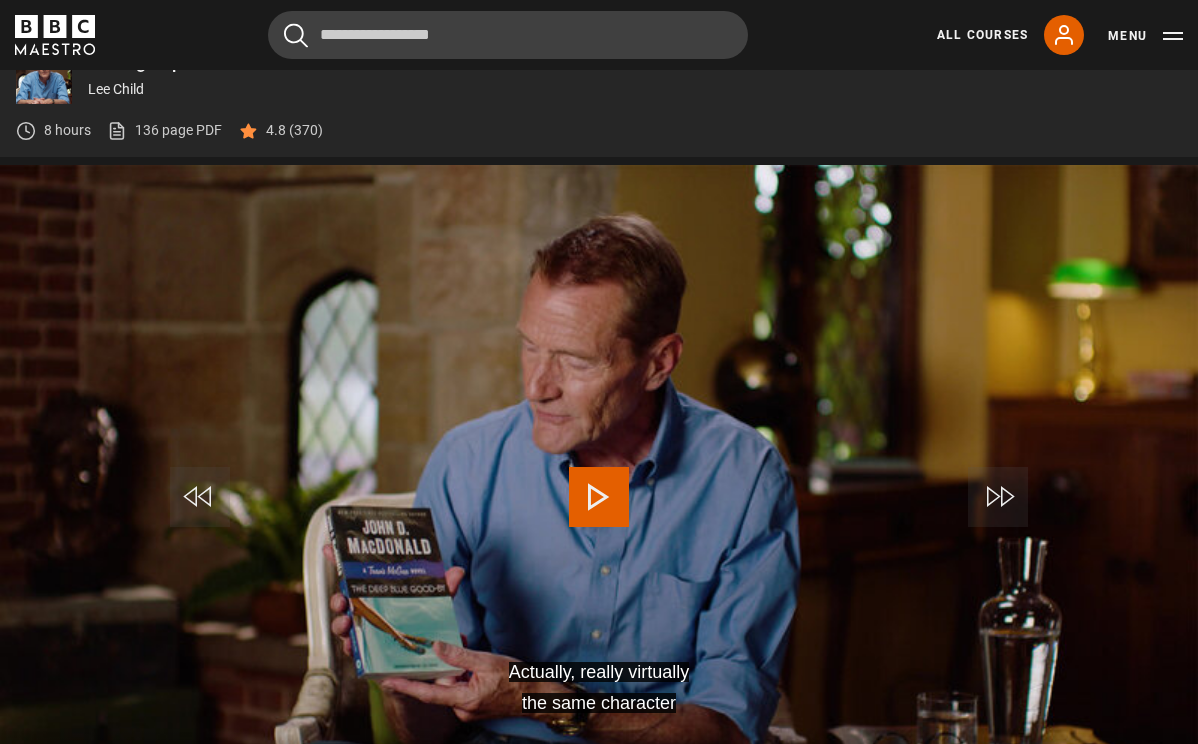 click at bounding box center (599, 497) 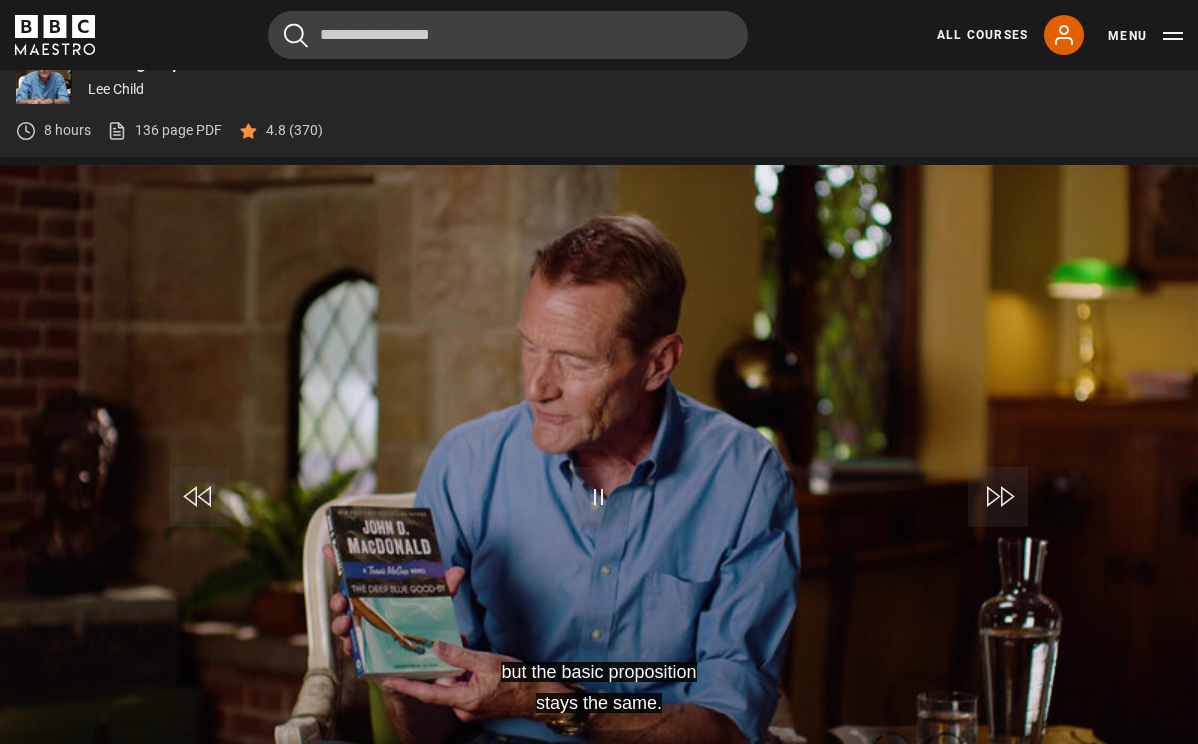 click at bounding box center (998, 497) 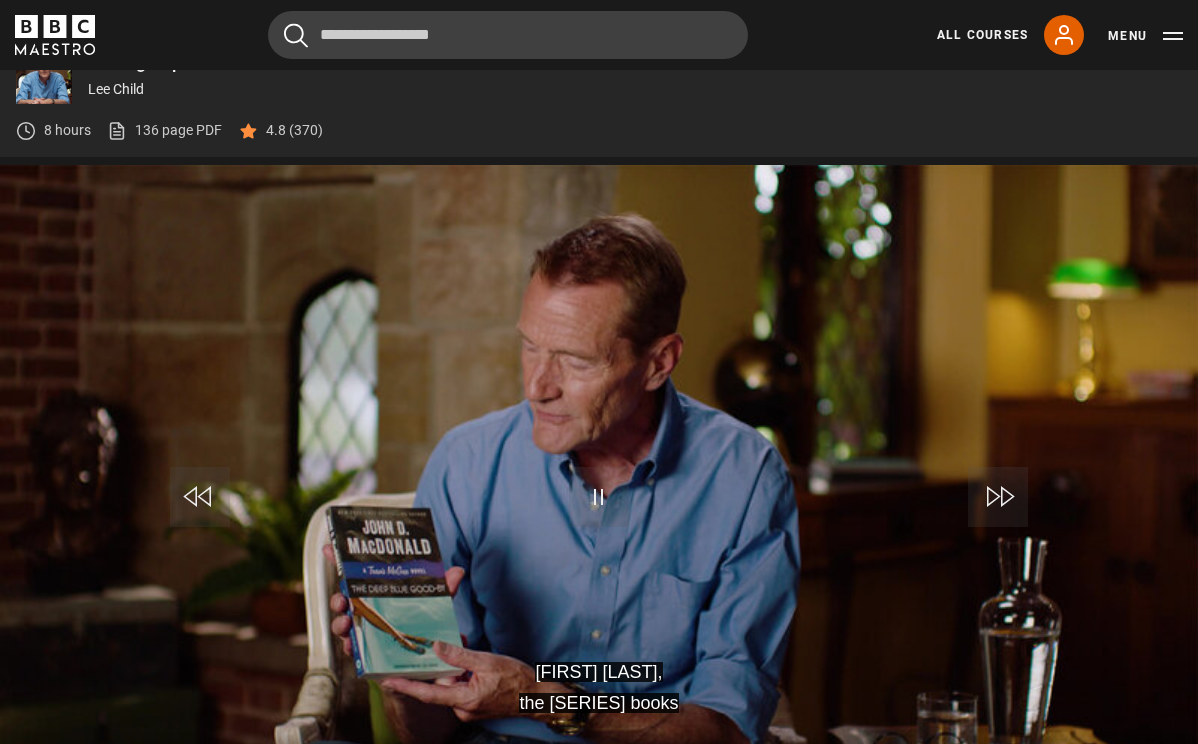 click at bounding box center [998, 497] 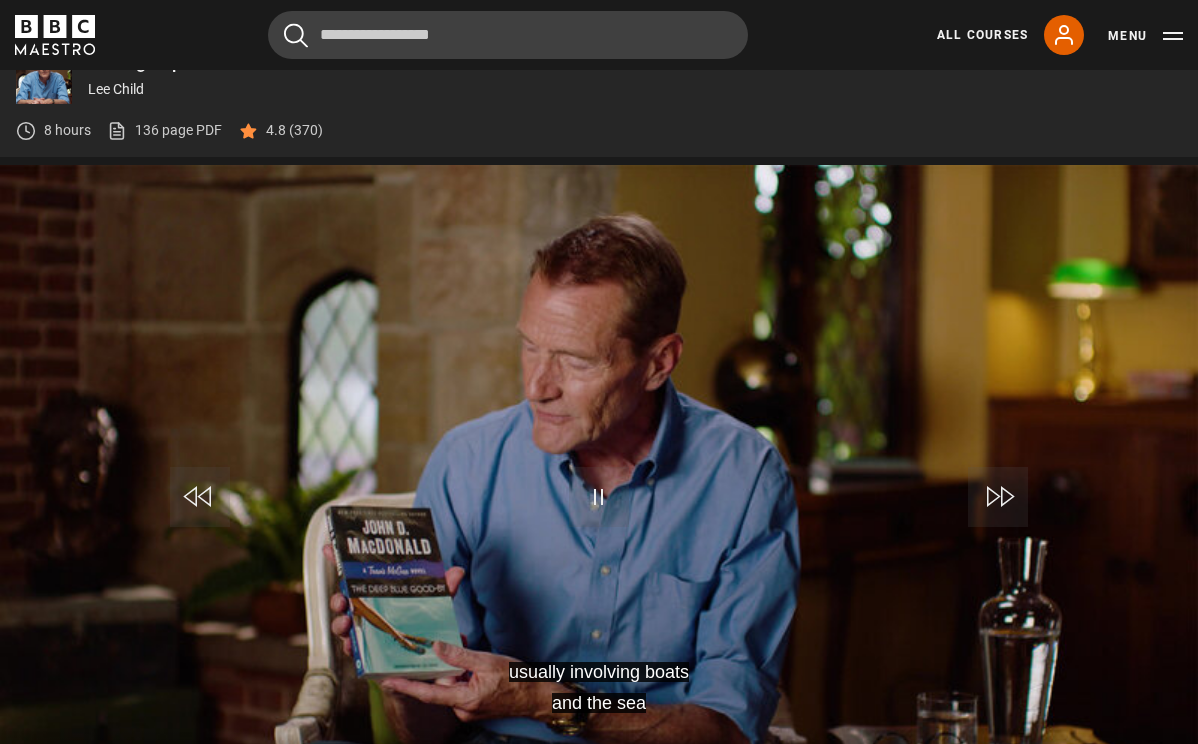 click at bounding box center [998, 497] 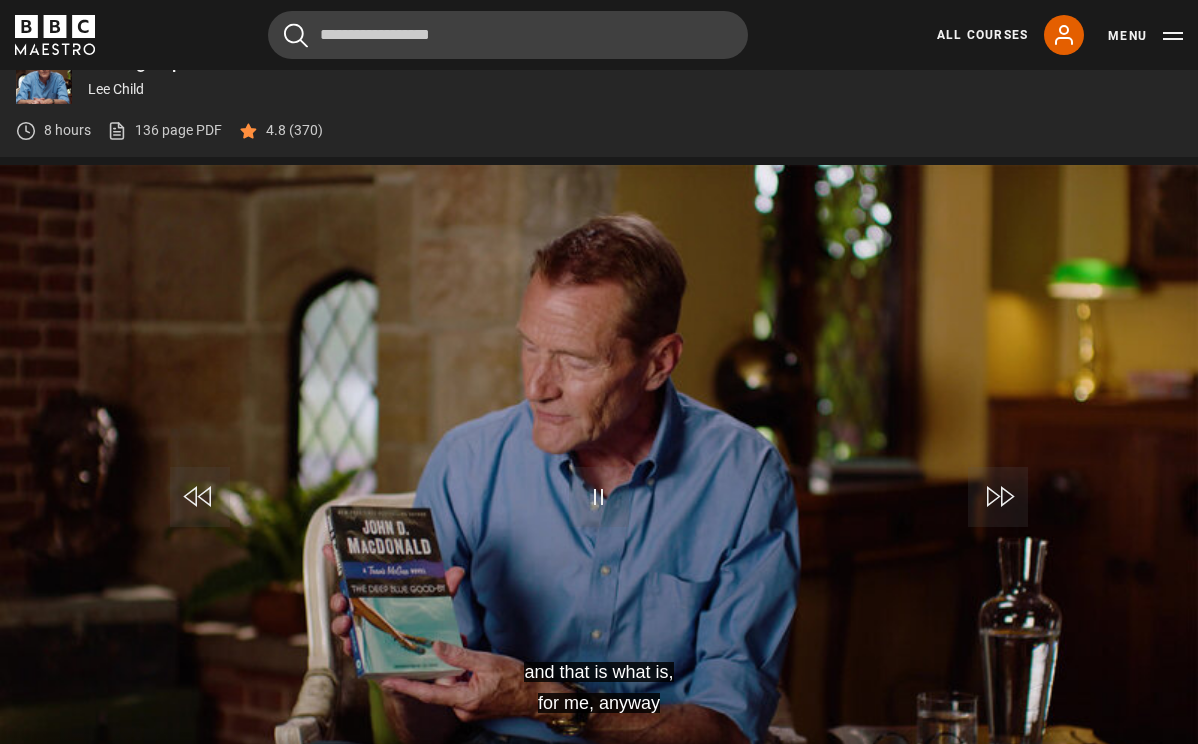 click at bounding box center [998, 497] 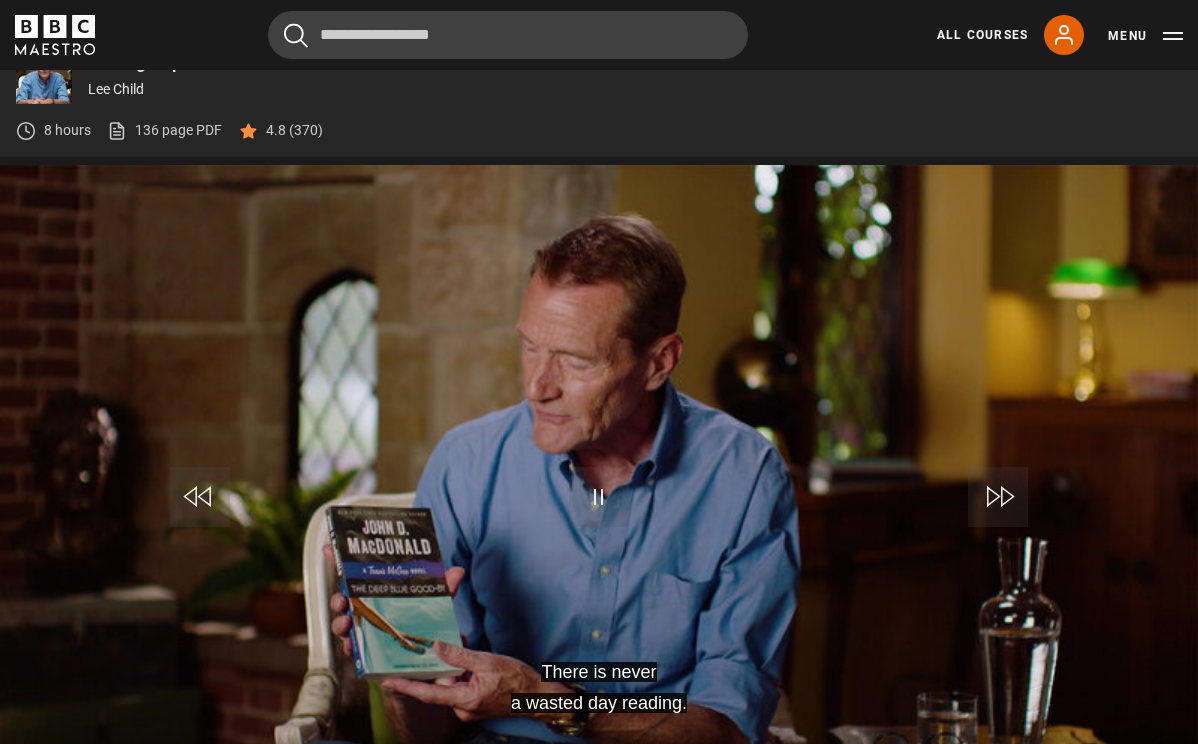 click at bounding box center (599, 502) 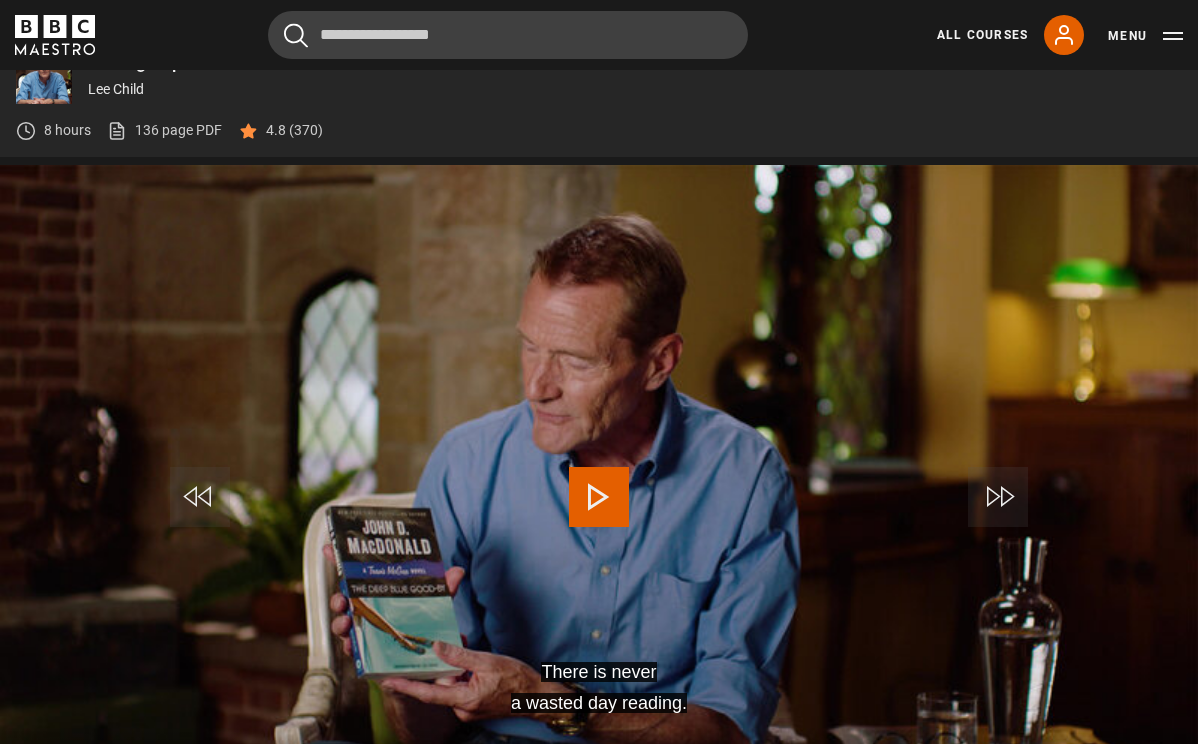 click at bounding box center [599, 502] 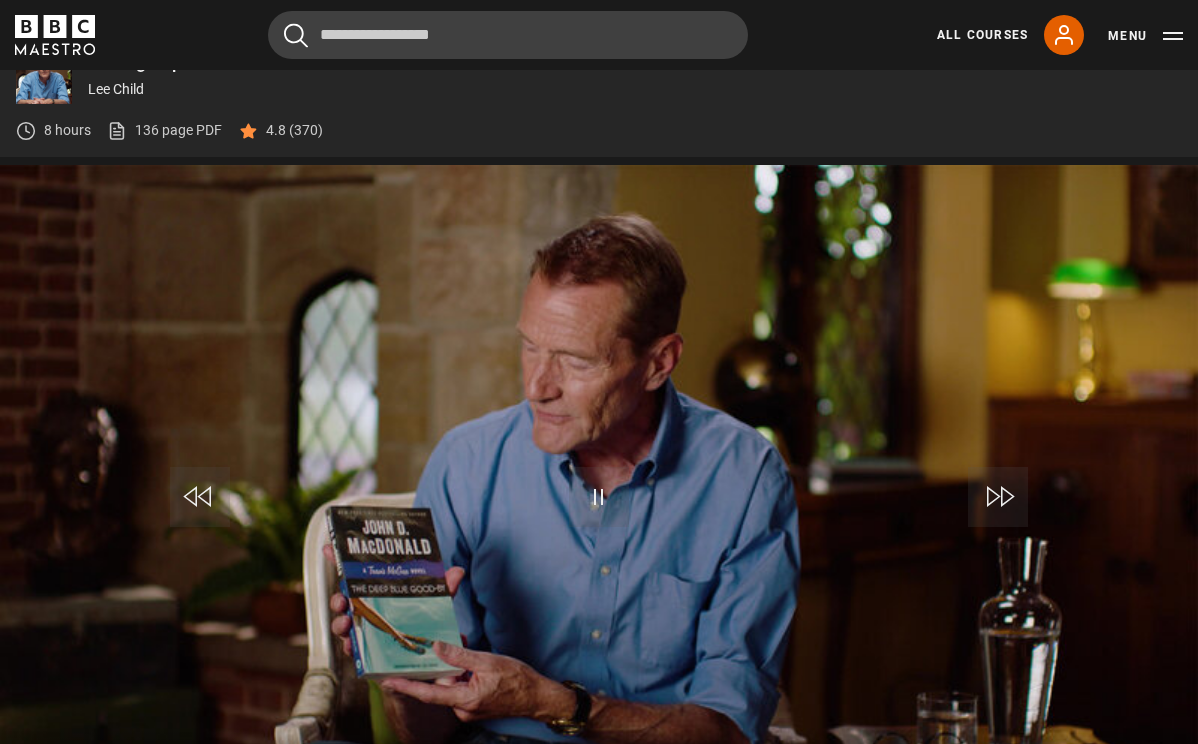 click at bounding box center (998, 497) 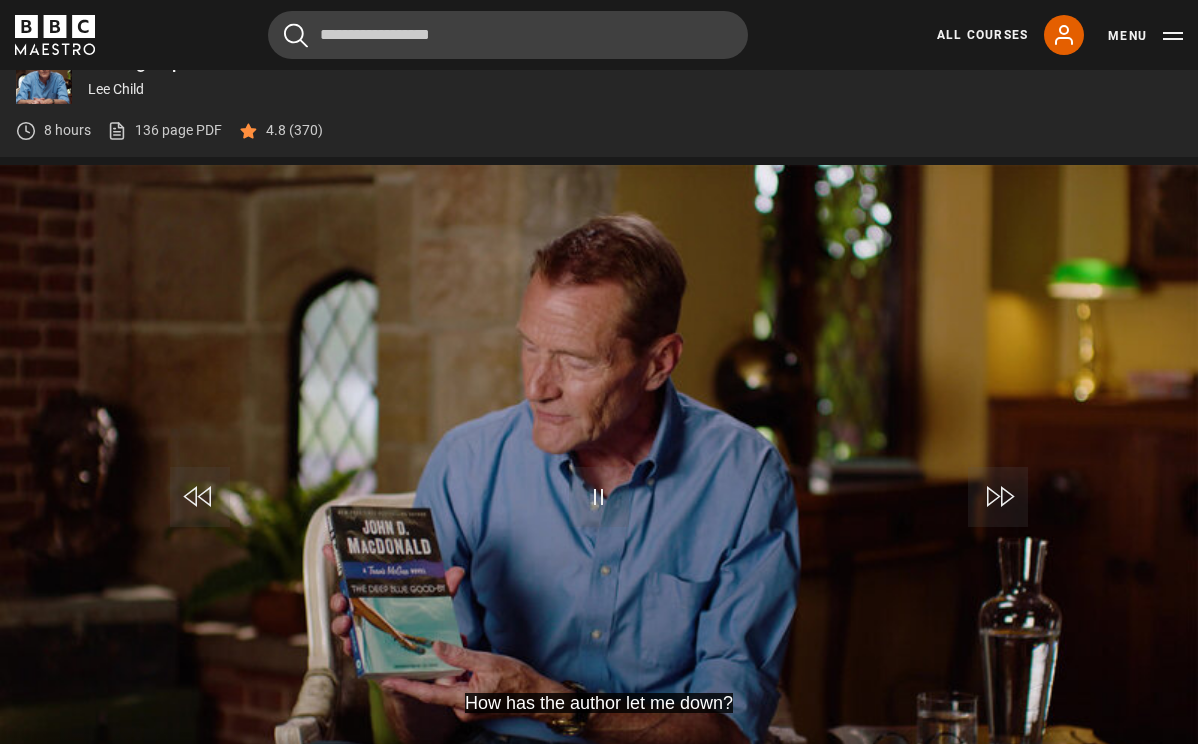 click at bounding box center (998, 497) 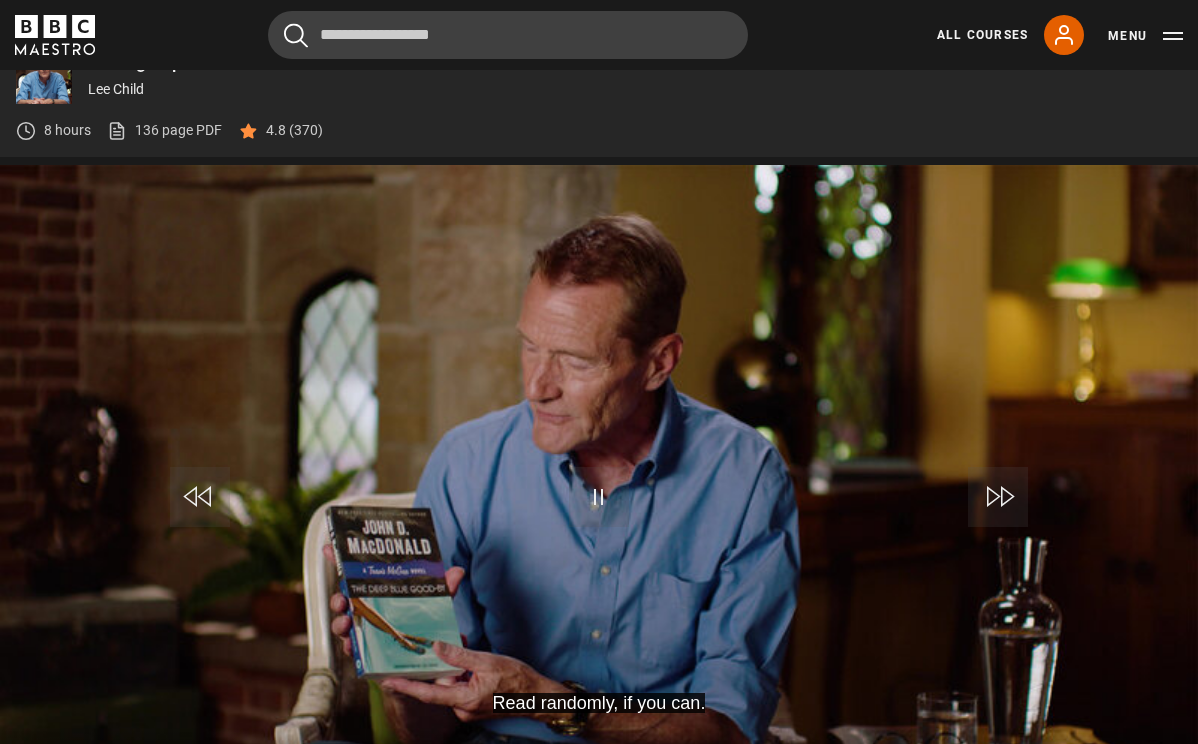click at bounding box center (998, 497) 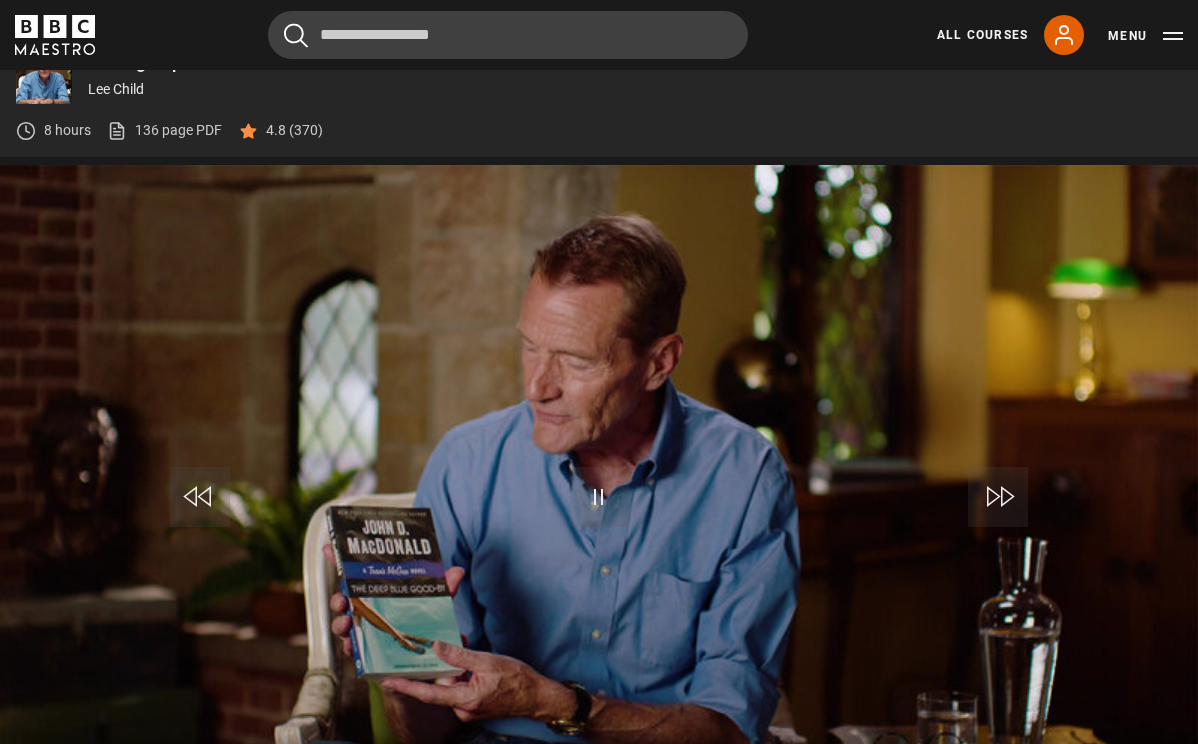 click at bounding box center (998, 497) 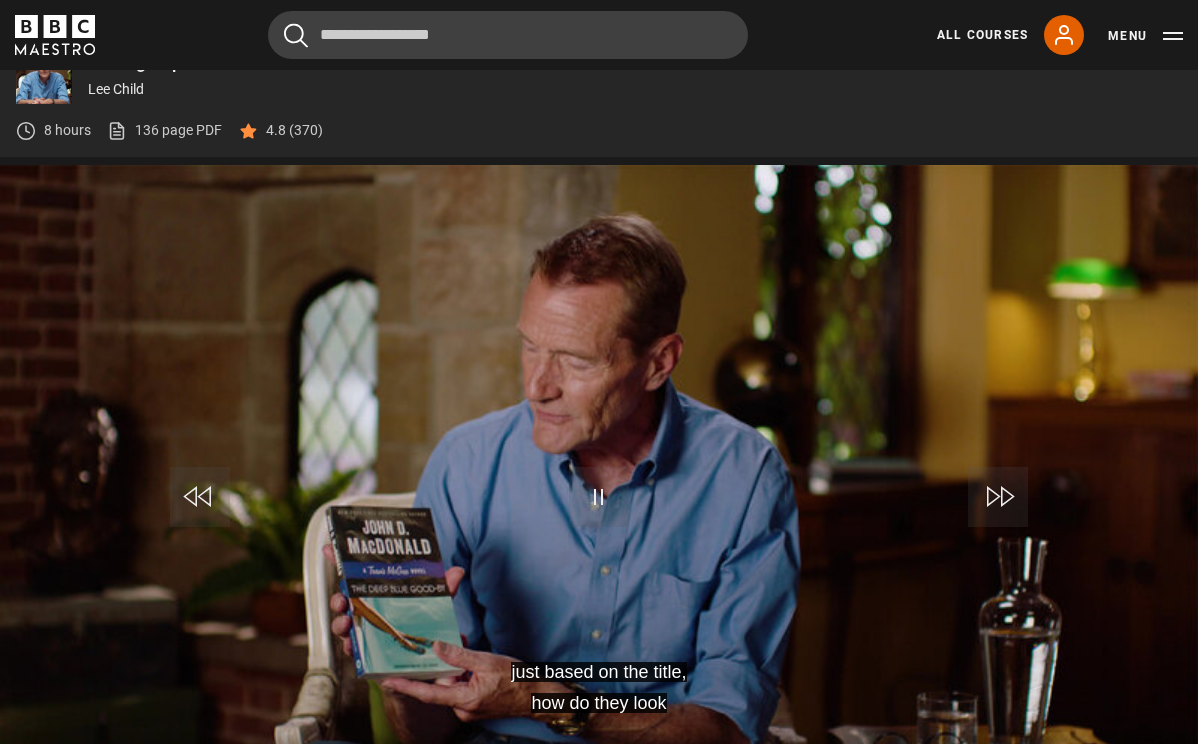 click at bounding box center (998, 497) 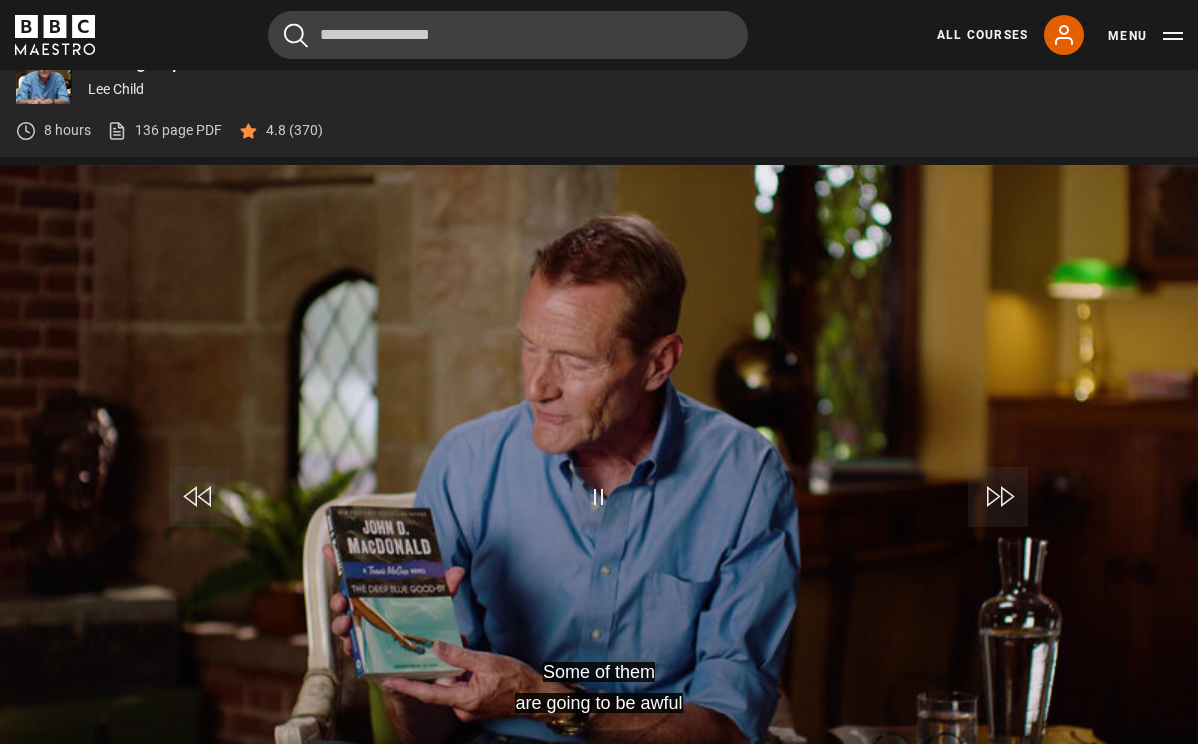 click at bounding box center (998, 497) 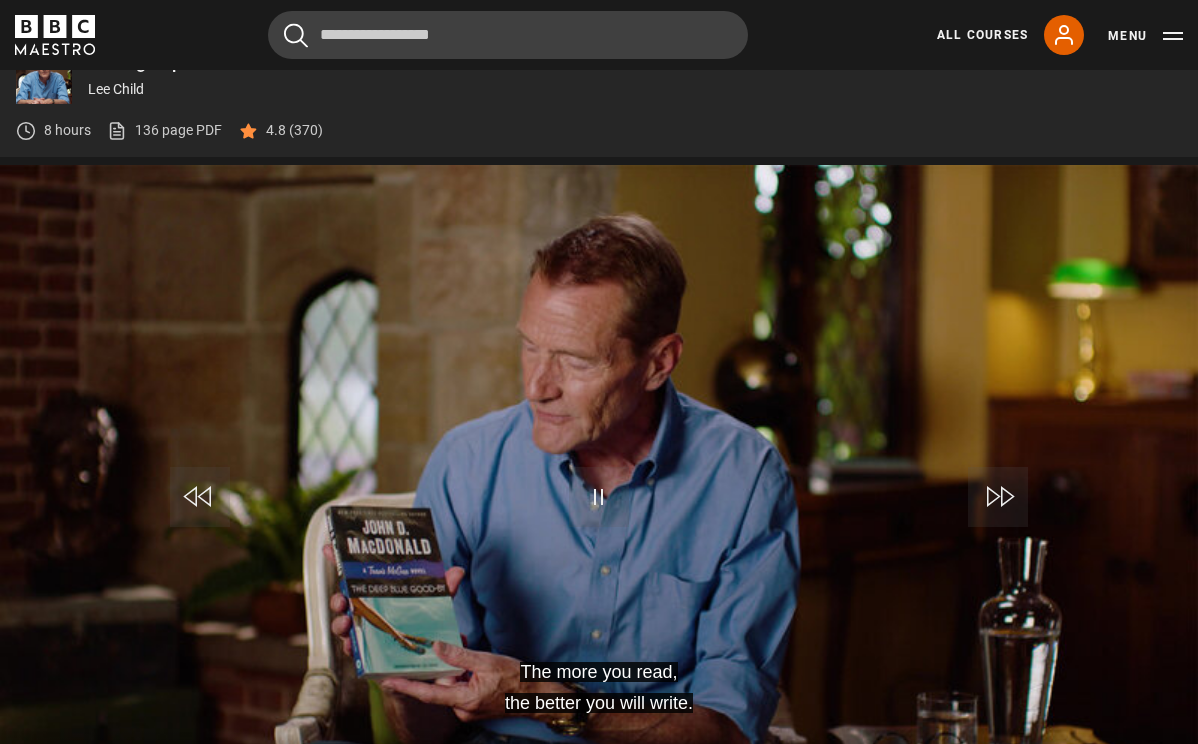 click at bounding box center [998, 497] 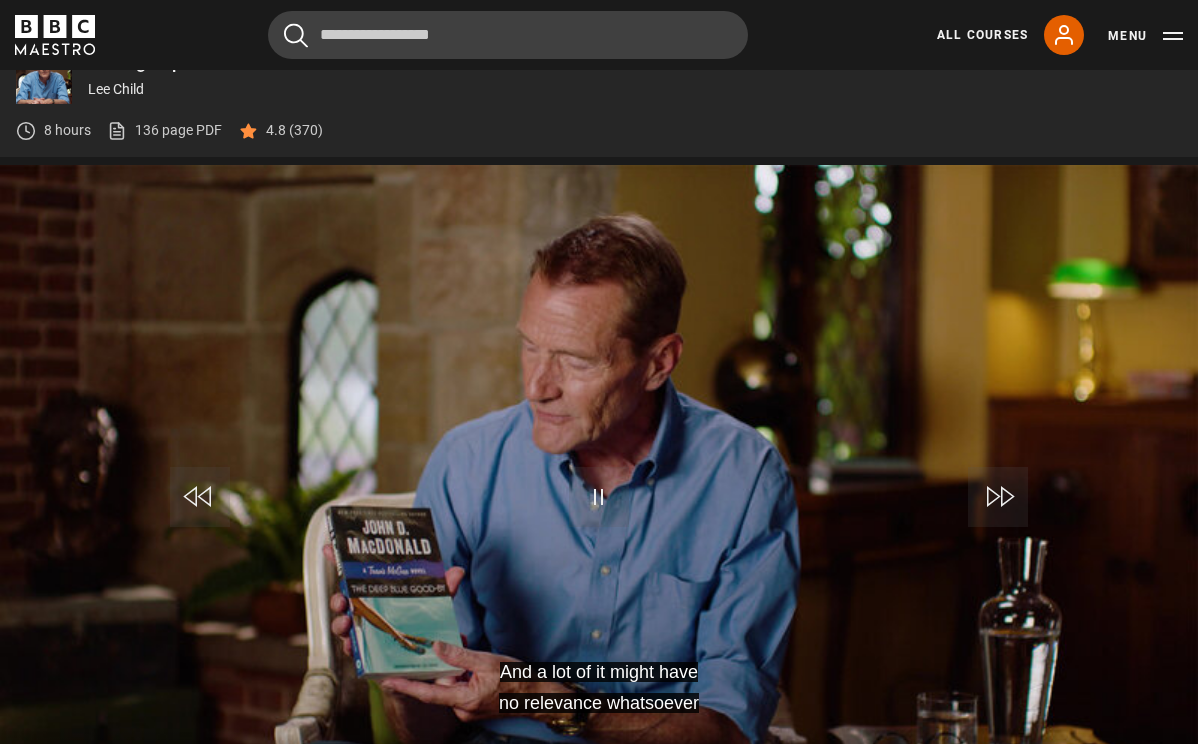 click at bounding box center [998, 497] 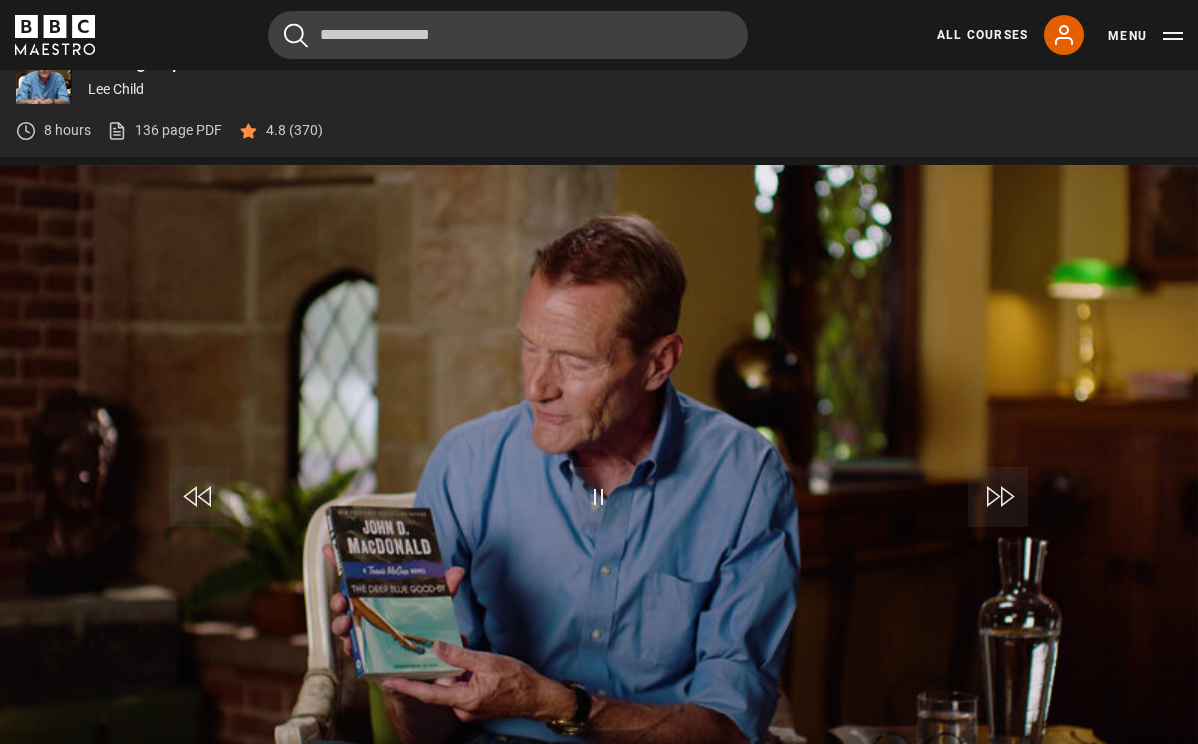 click at bounding box center [599, 497] 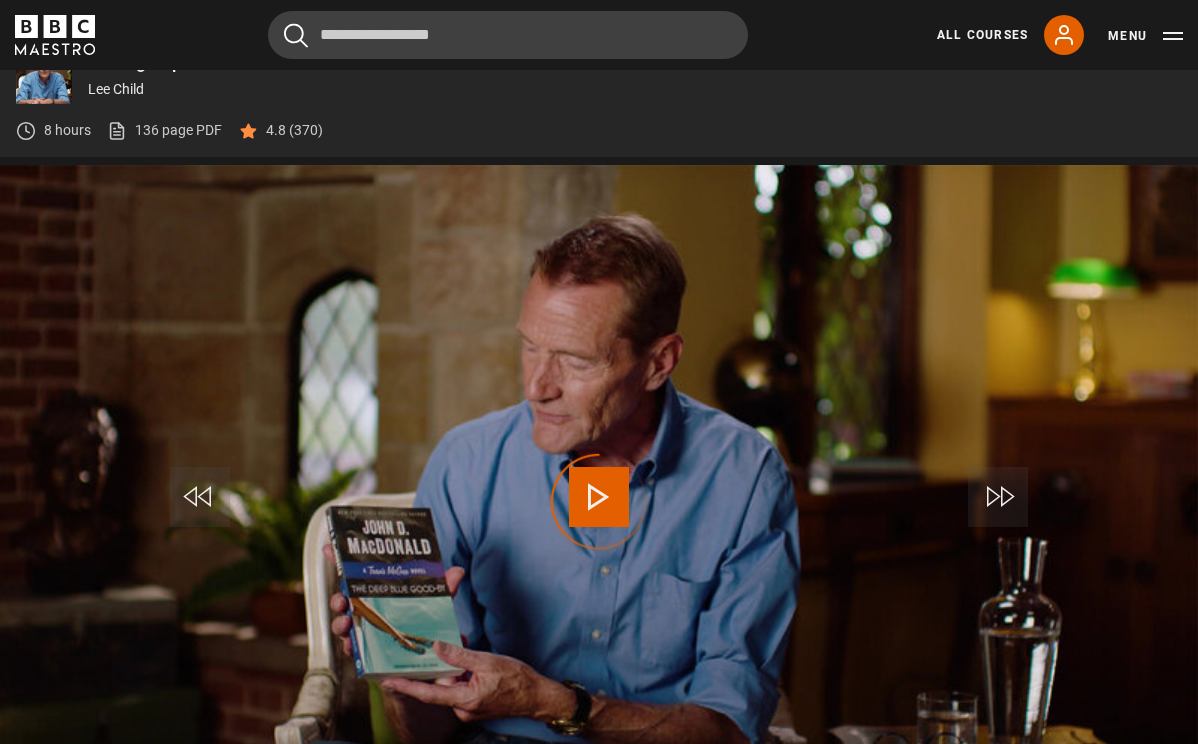 click on "Video Player is loading." at bounding box center (599, 502) 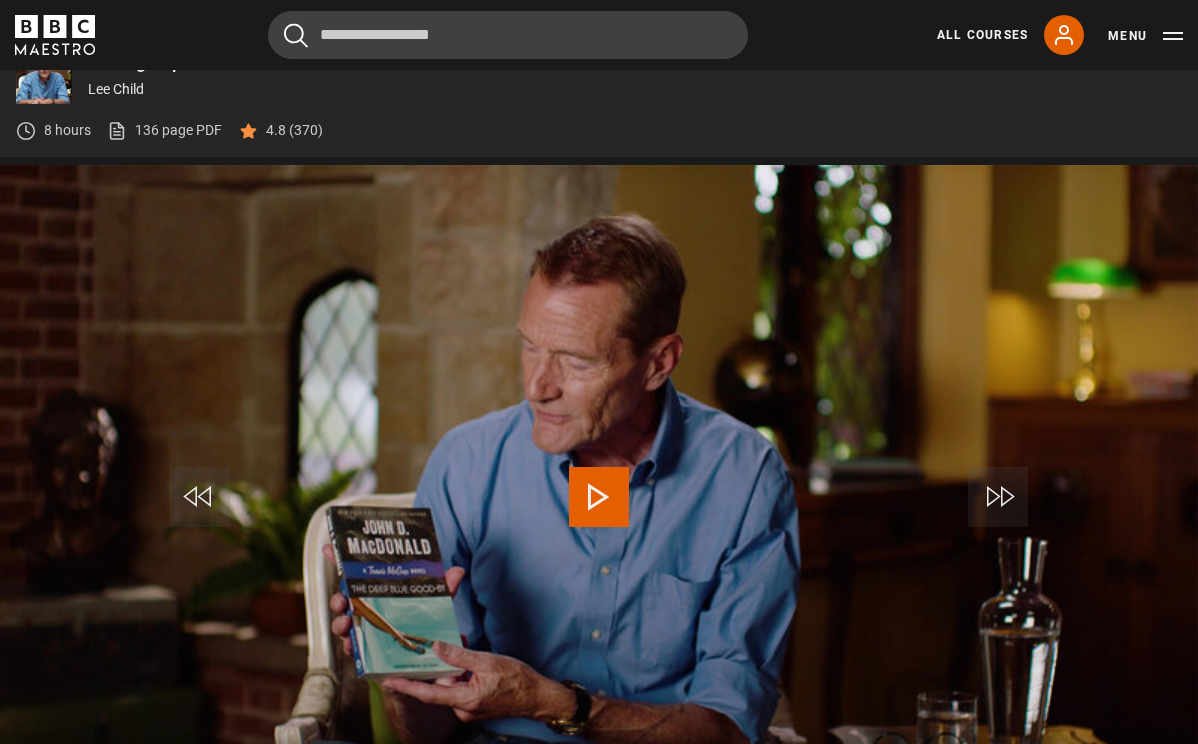 click at bounding box center (599, 497) 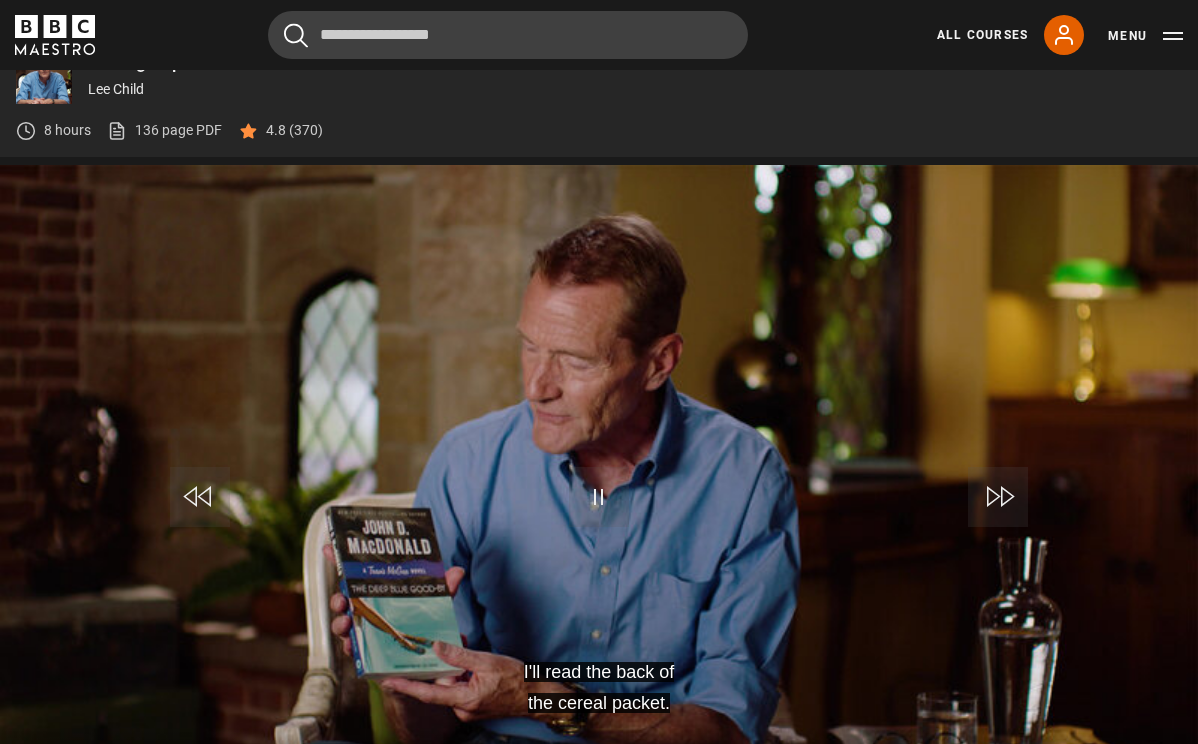 click at bounding box center (998, 497) 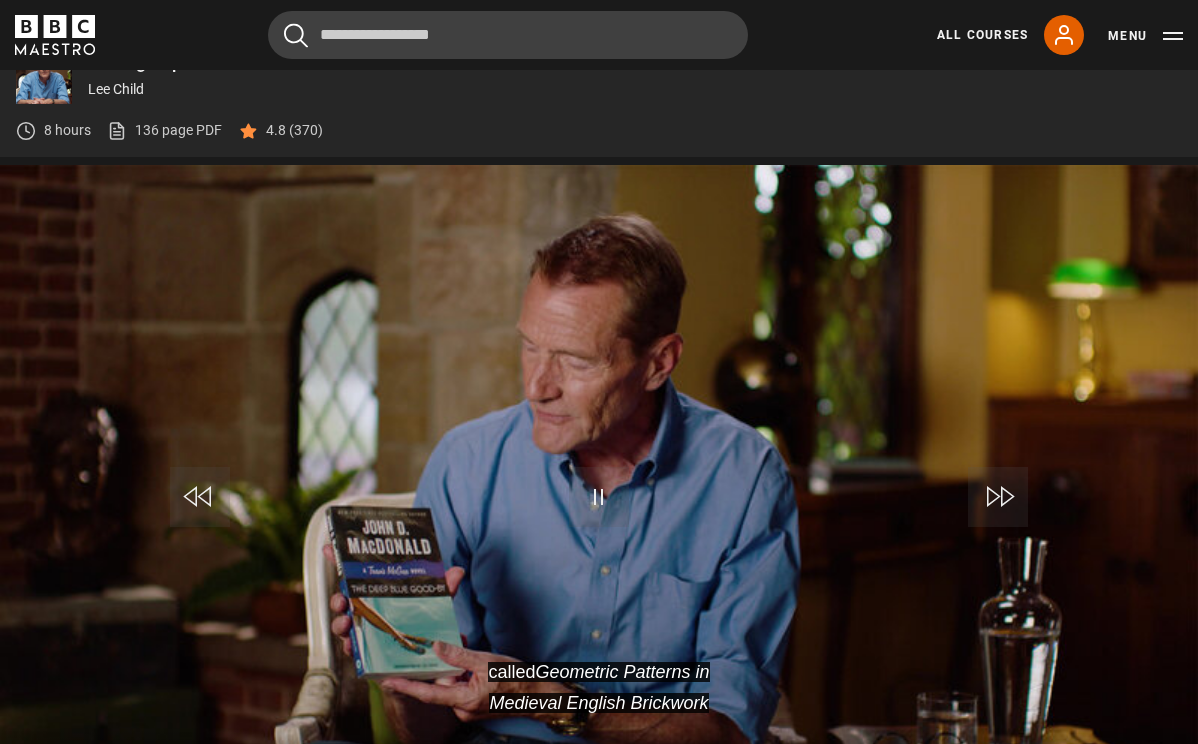 click at bounding box center [998, 497] 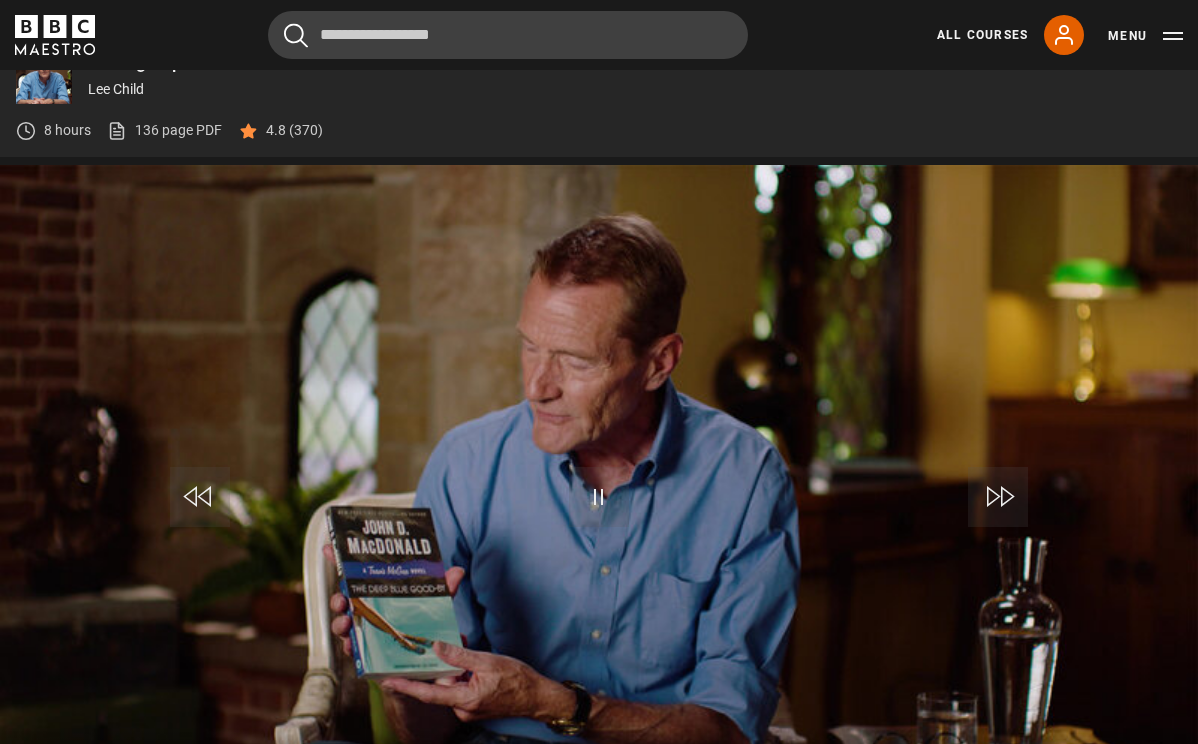 click at bounding box center [998, 497] 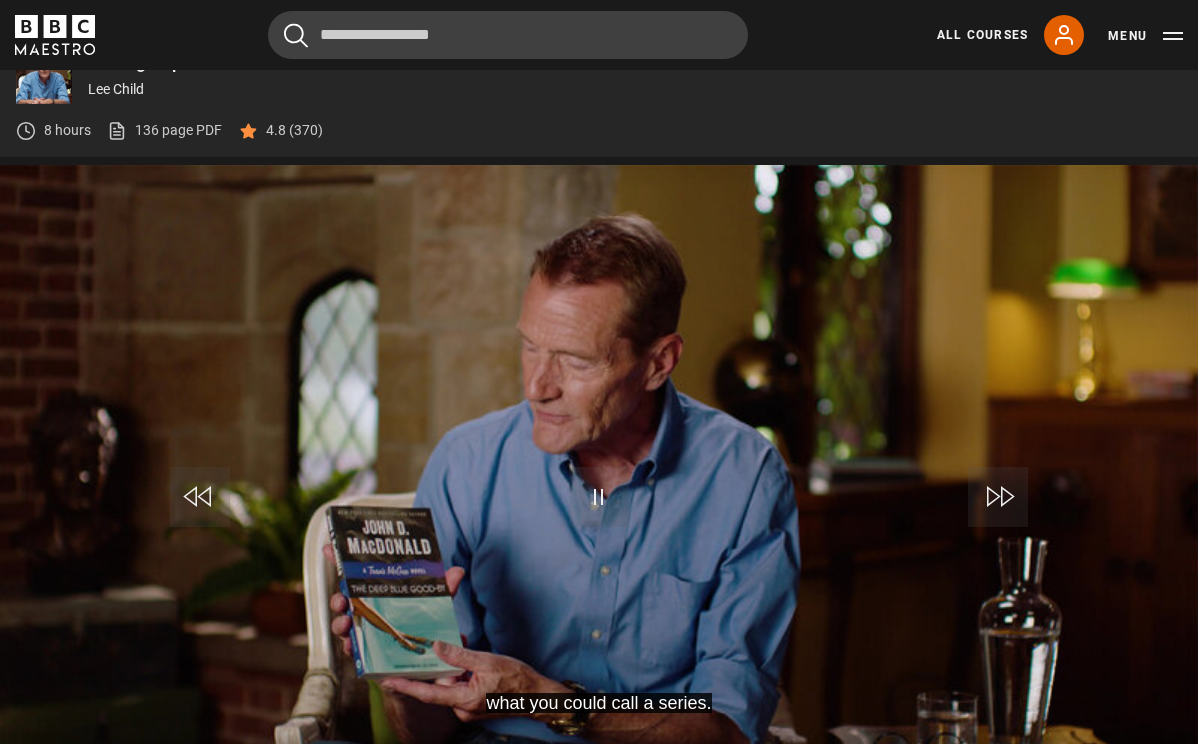 click at bounding box center (998, 497) 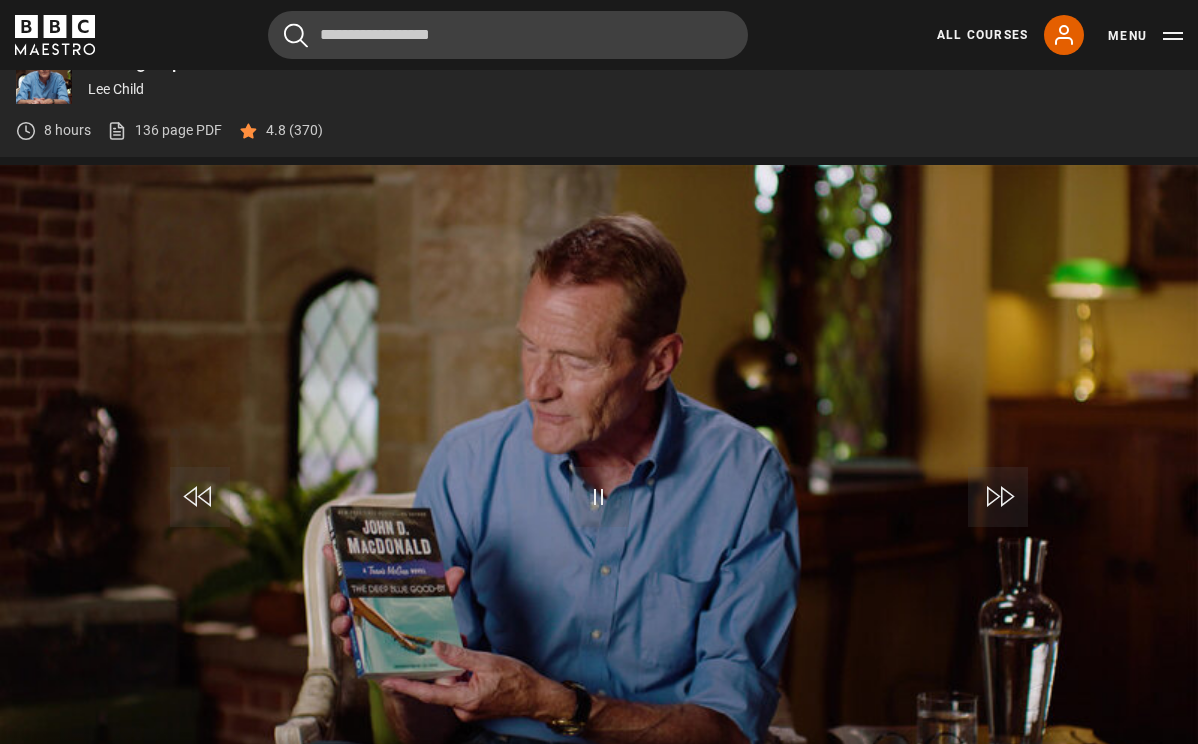 click at bounding box center (599, 497) 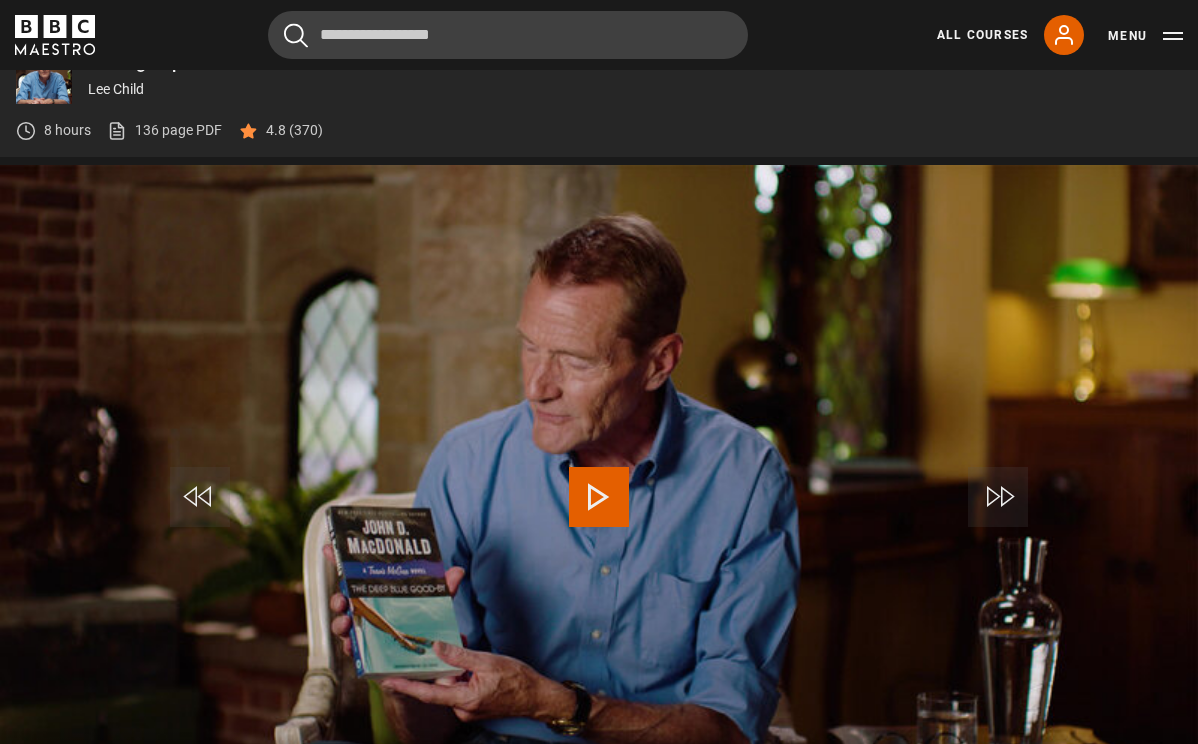 click at bounding box center [599, 497] 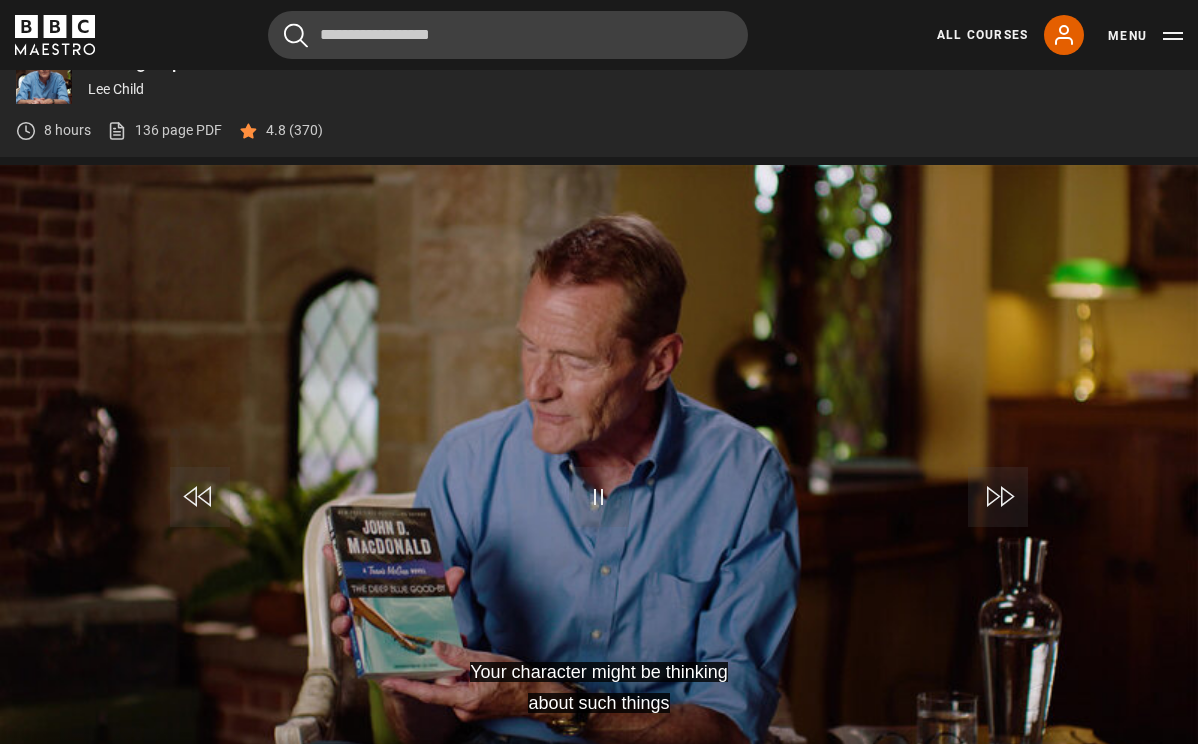click at bounding box center (998, 497) 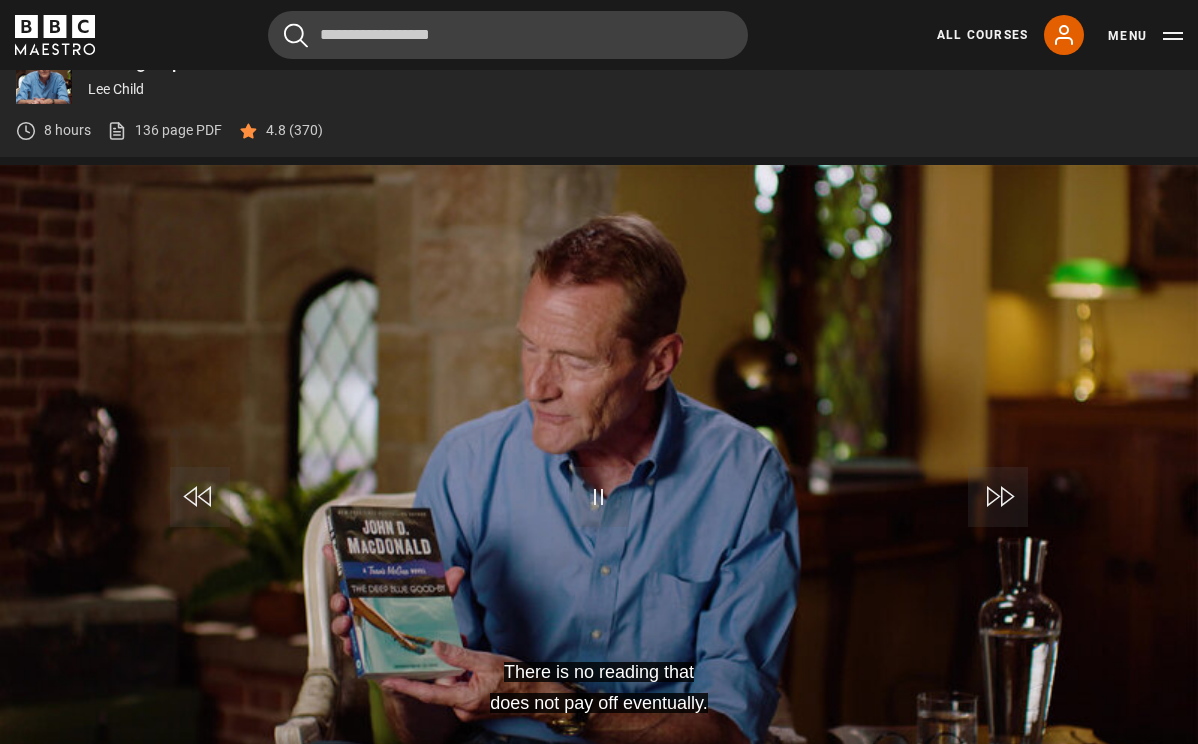 click at bounding box center (998, 497) 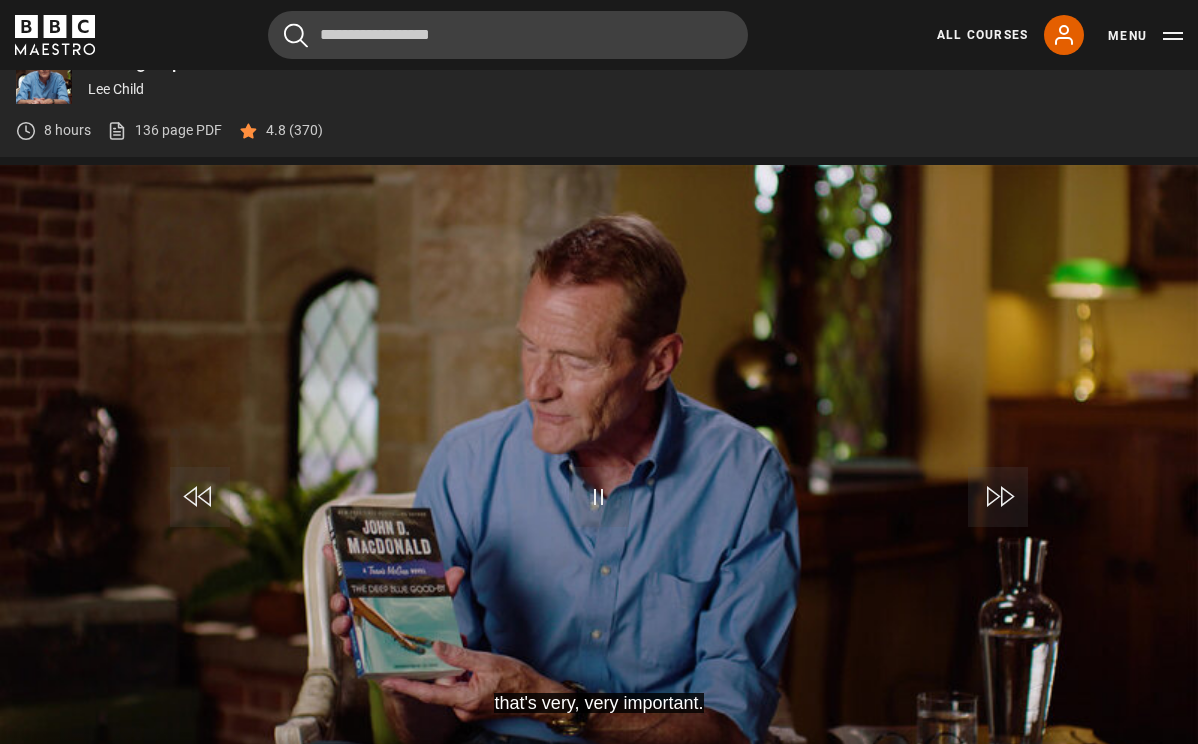 click at bounding box center [998, 497] 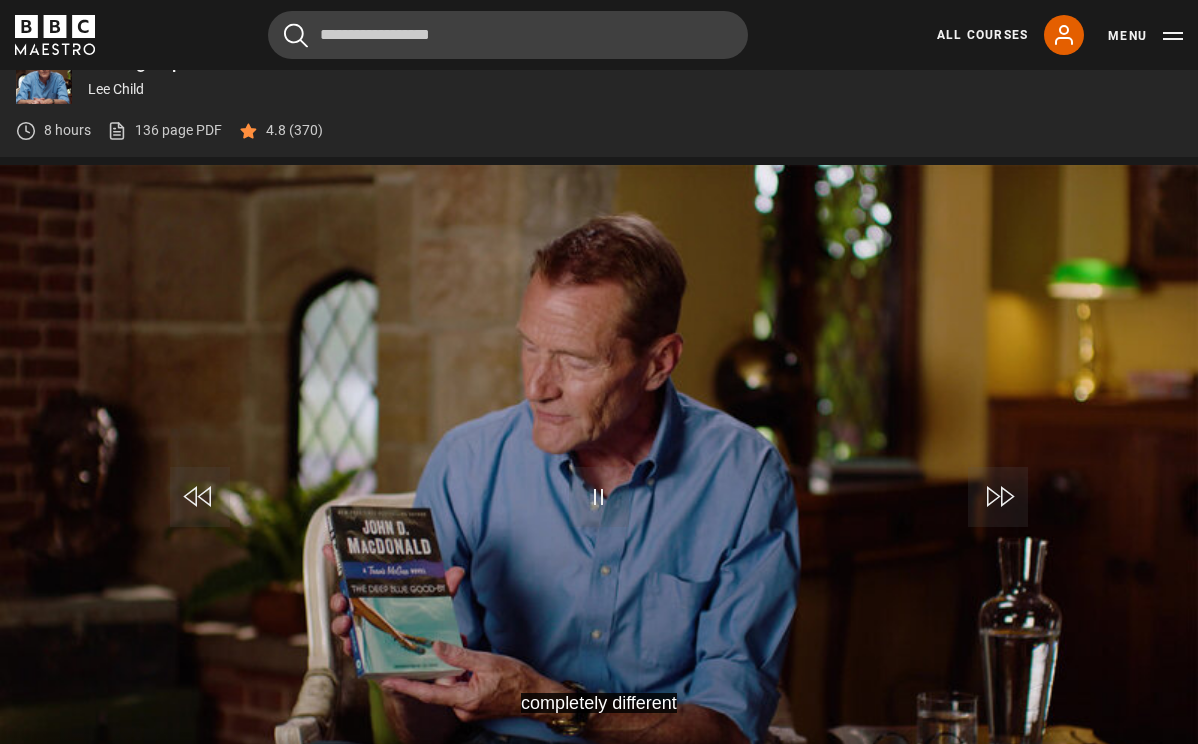 click at bounding box center [998, 497] 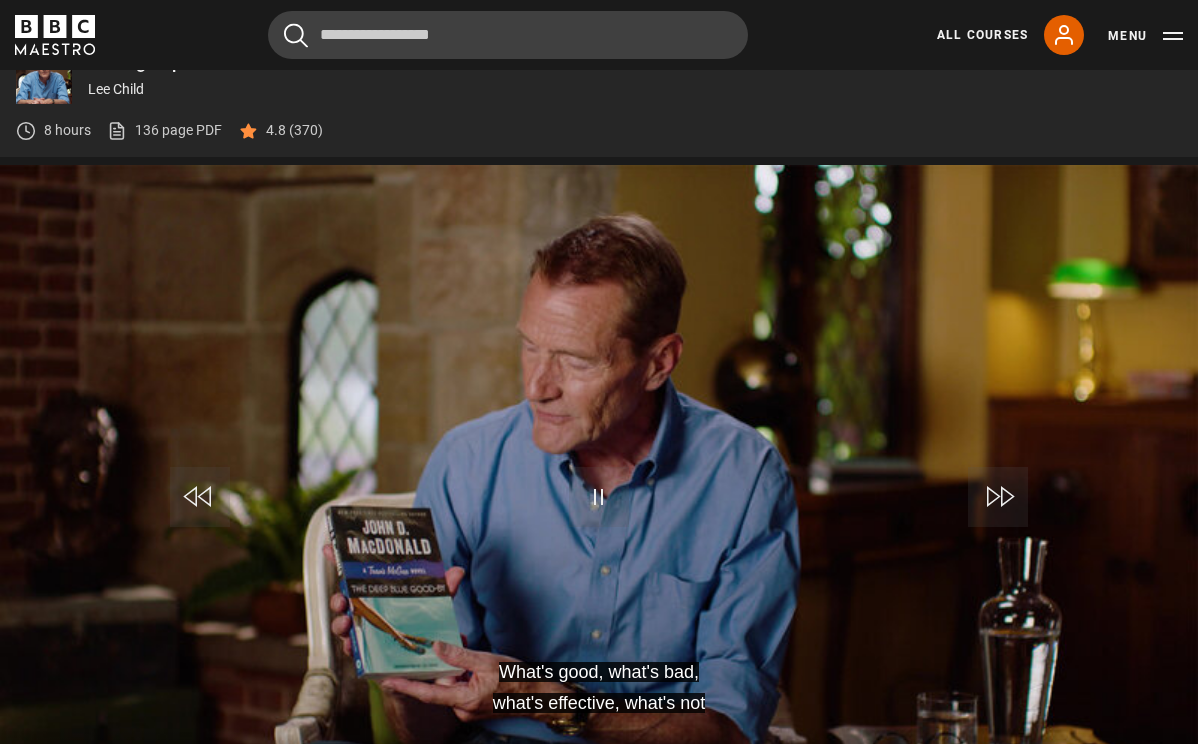 click at bounding box center [599, 497] 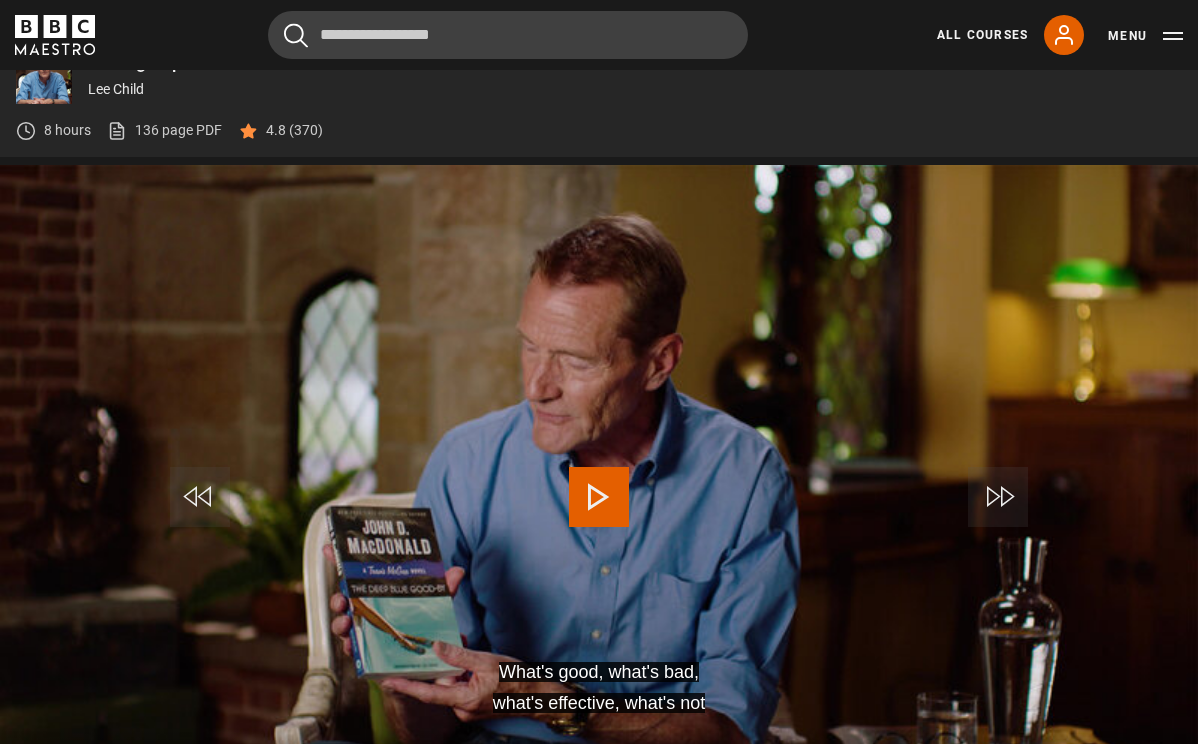 click at bounding box center [599, 497] 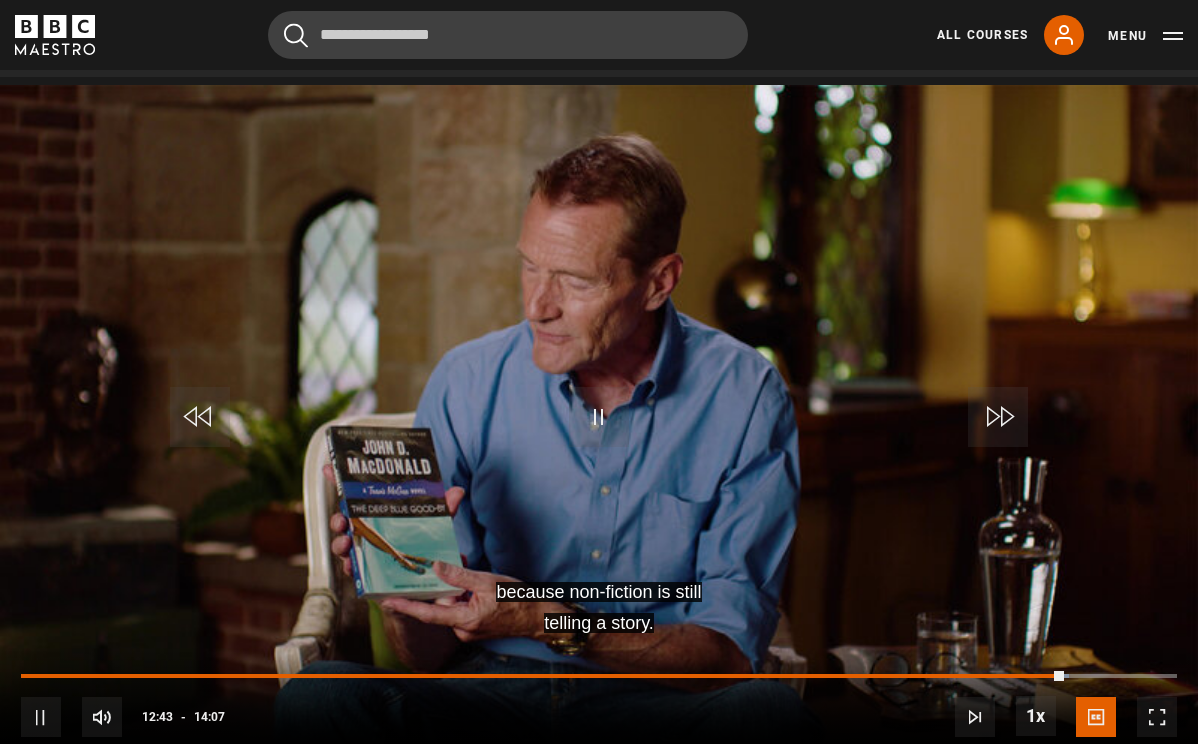 scroll, scrollTop: 832, scrollLeft: 0, axis: vertical 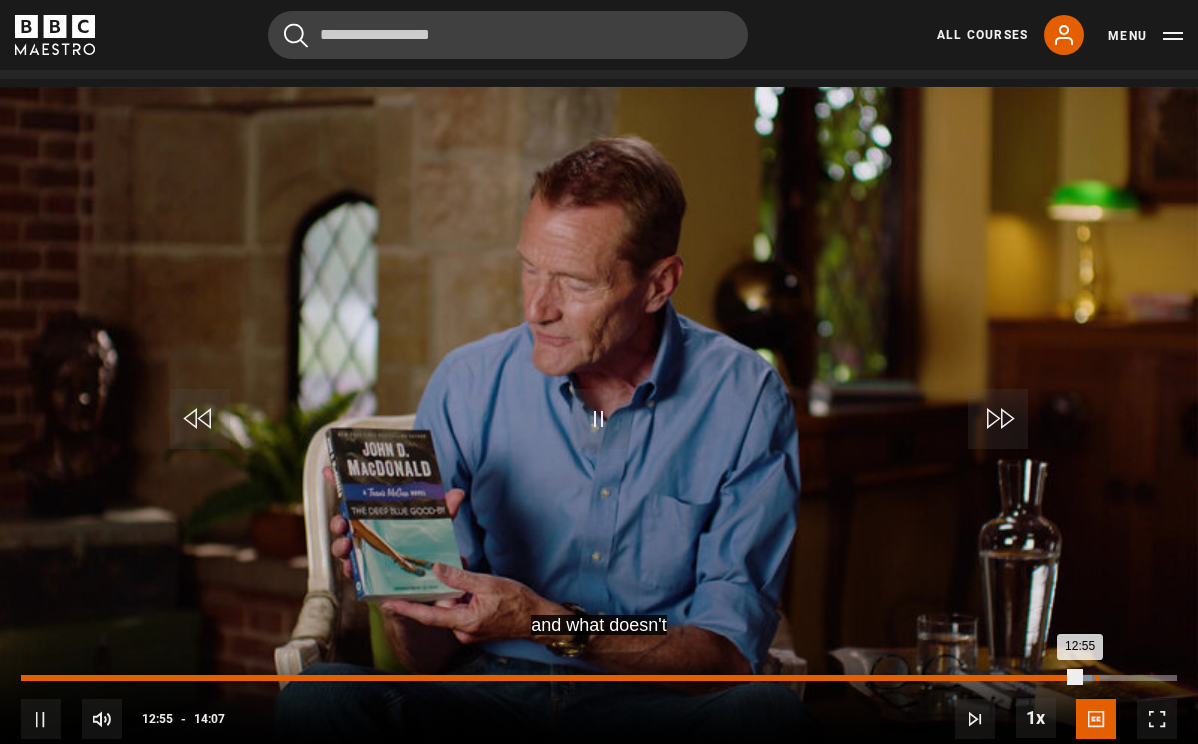 click on "Loaded :  92.67% 13:07 12:55" at bounding box center [599, 678] 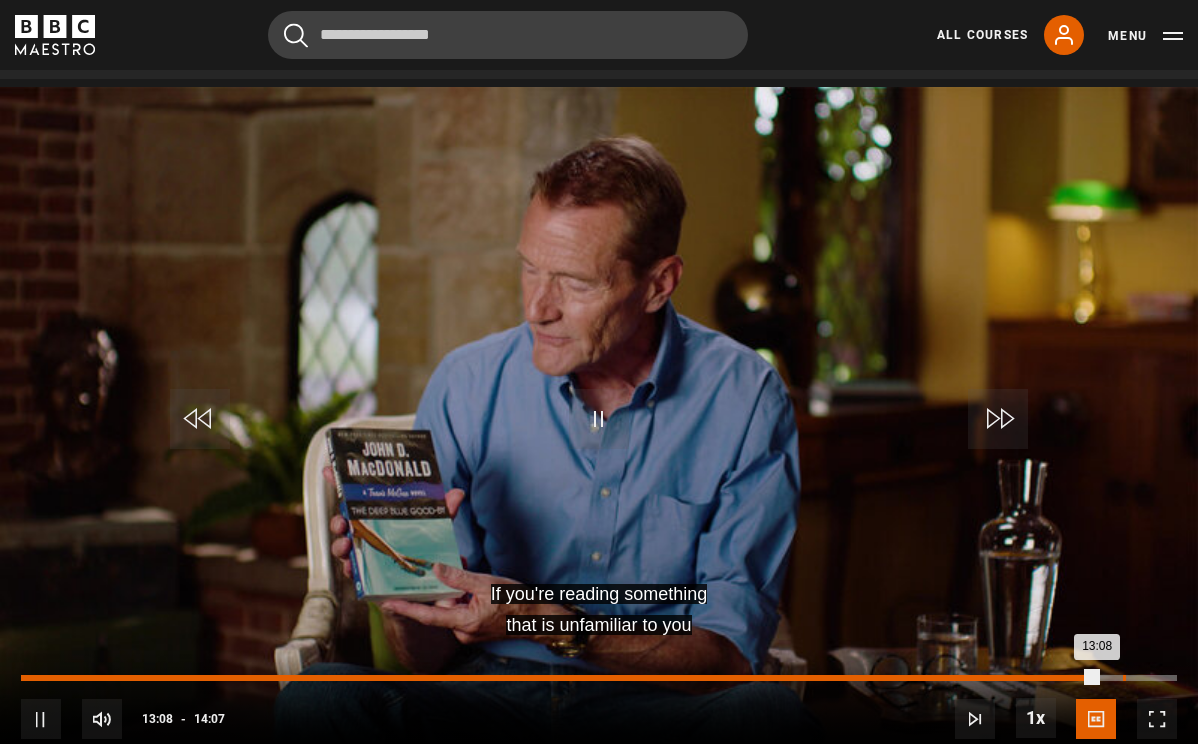 click on "13:27" at bounding box center [1124, 678] 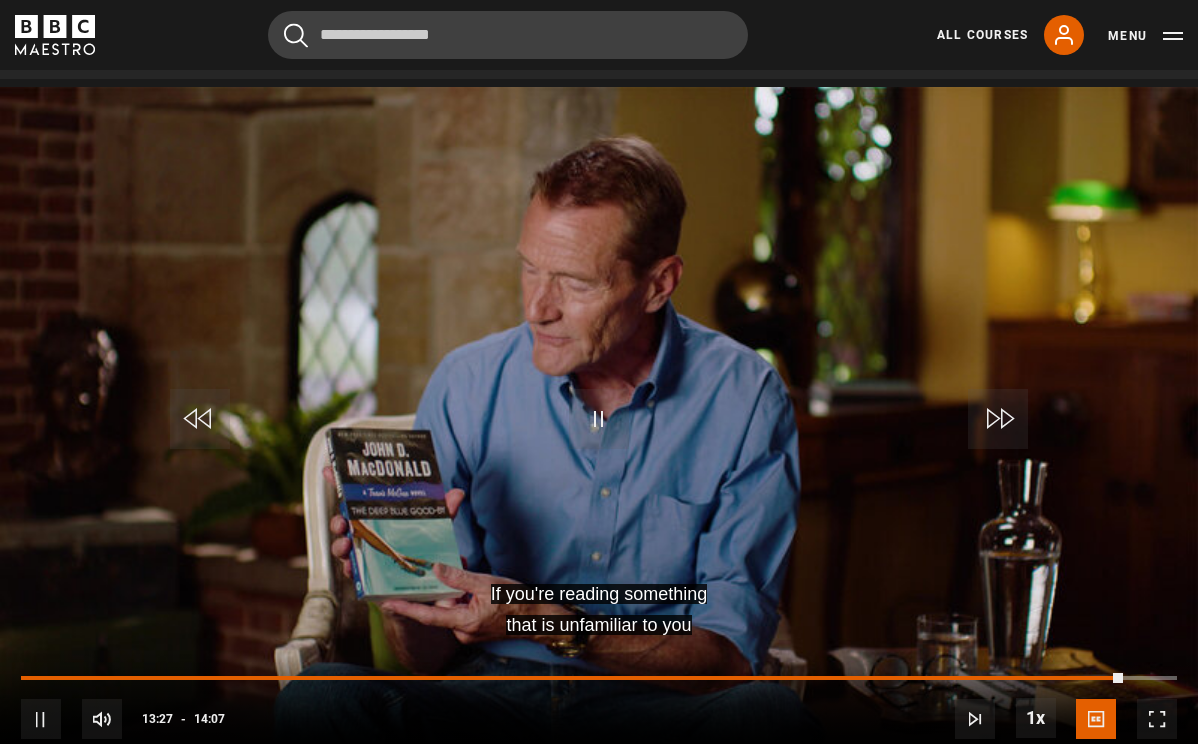 click at bounding box center [599, 424] 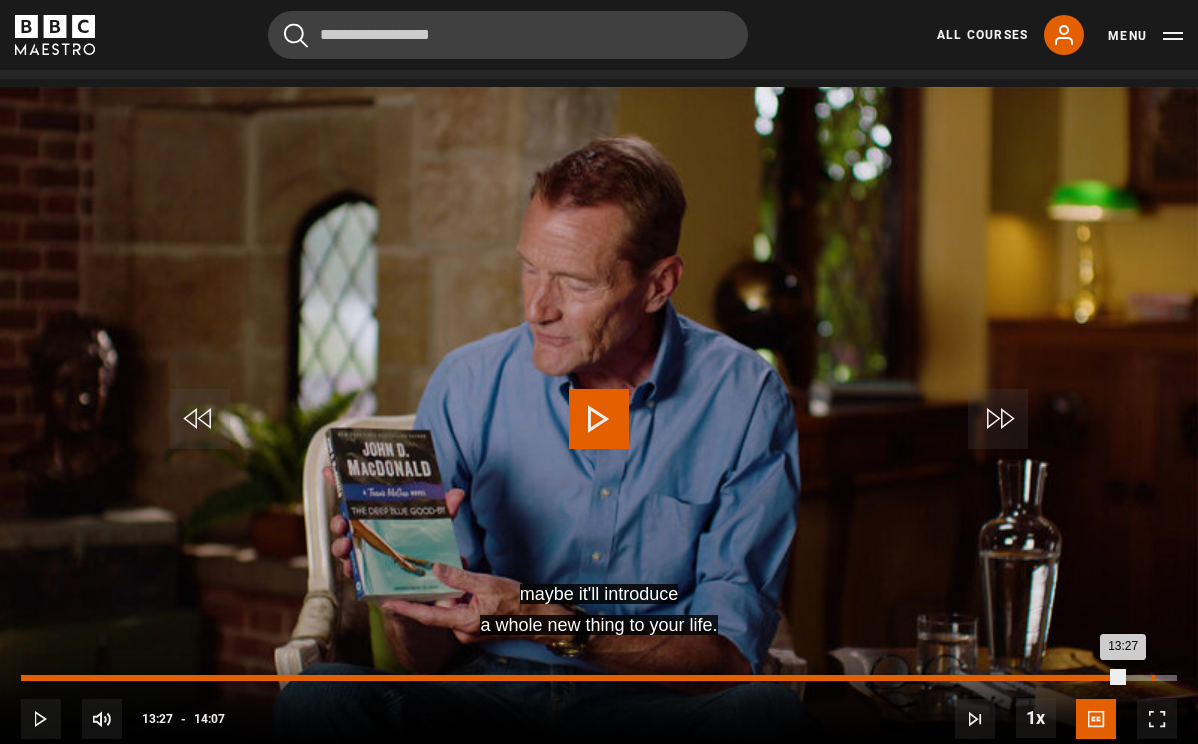 click on "13:48" at bounding box center (1153, 678) 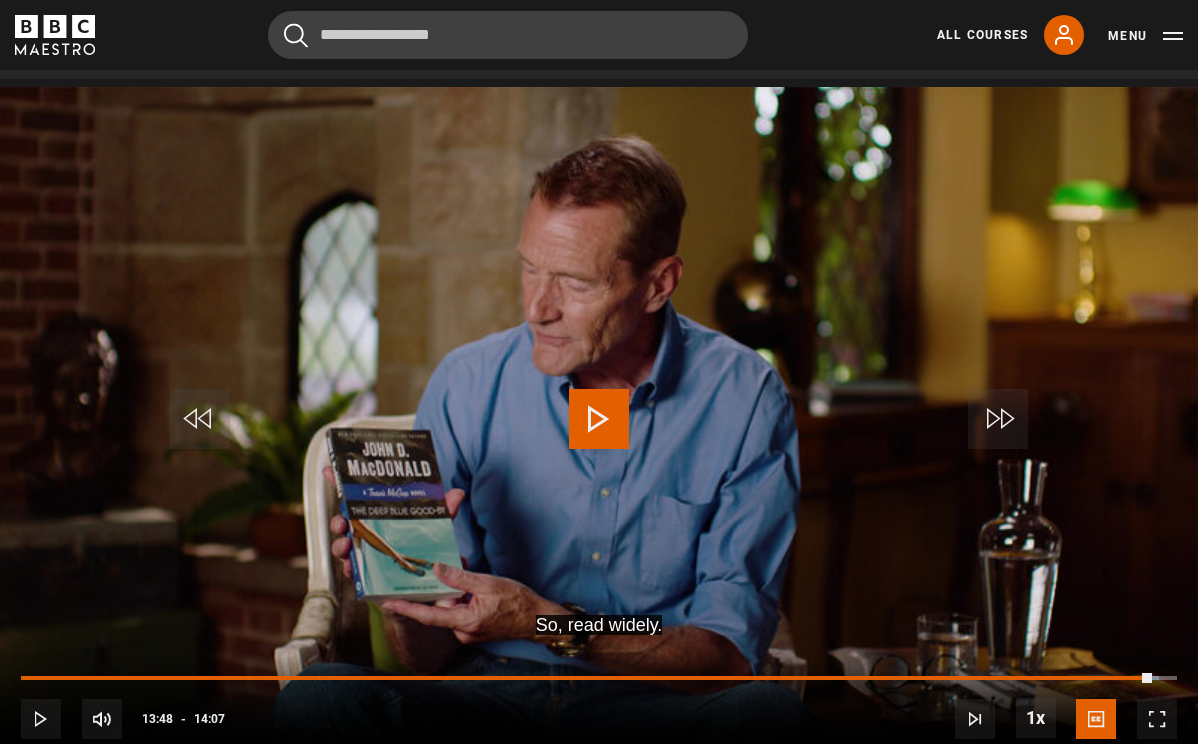 click at bounding box center (998, 419) 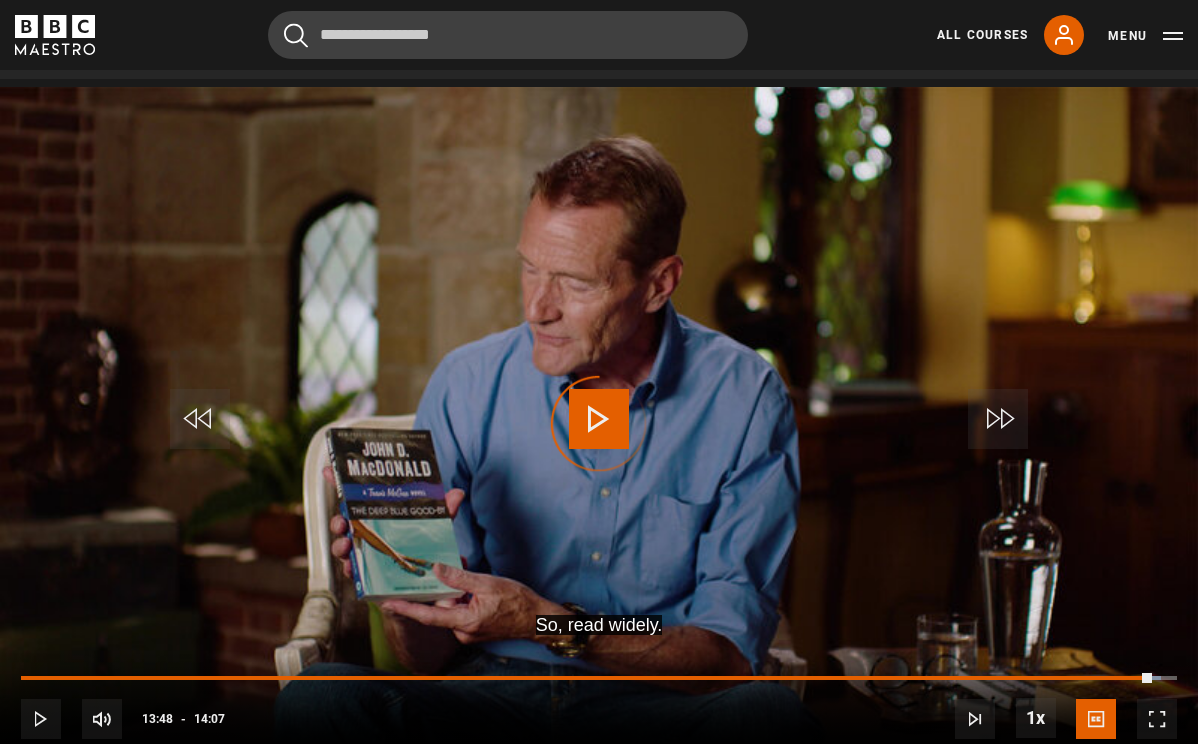 click at bounding box center (998, 419) 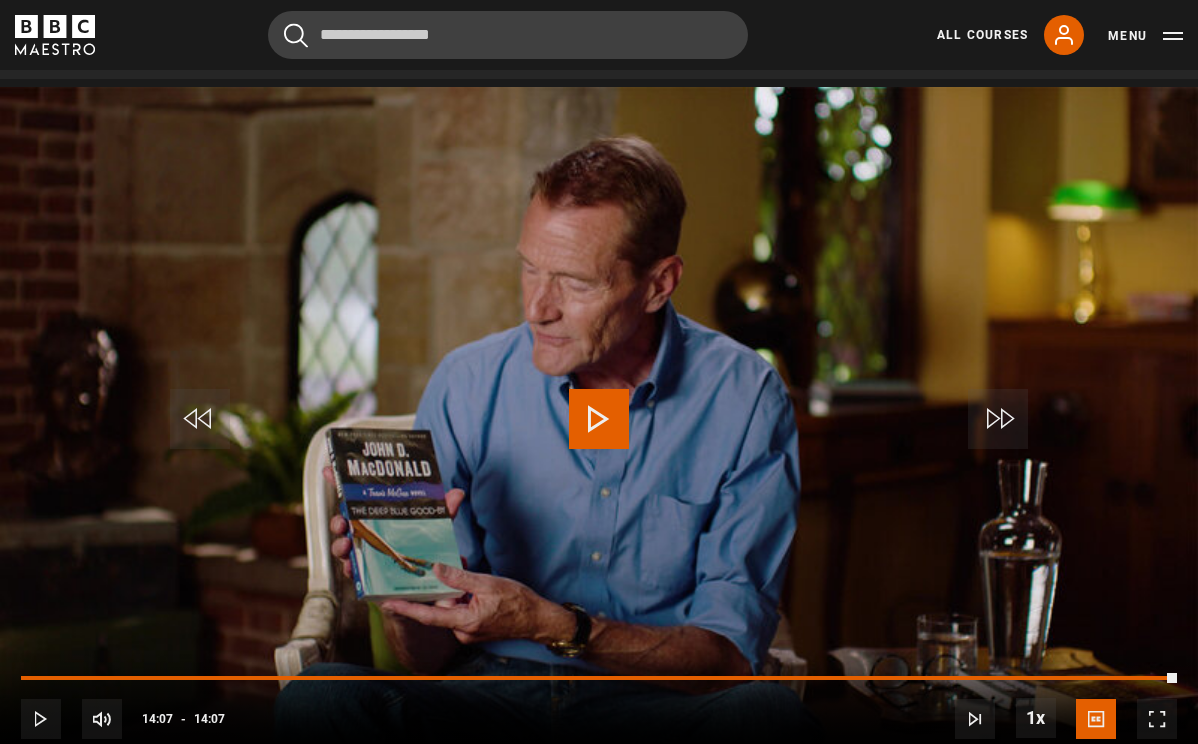click at bounding box center [998, 419] 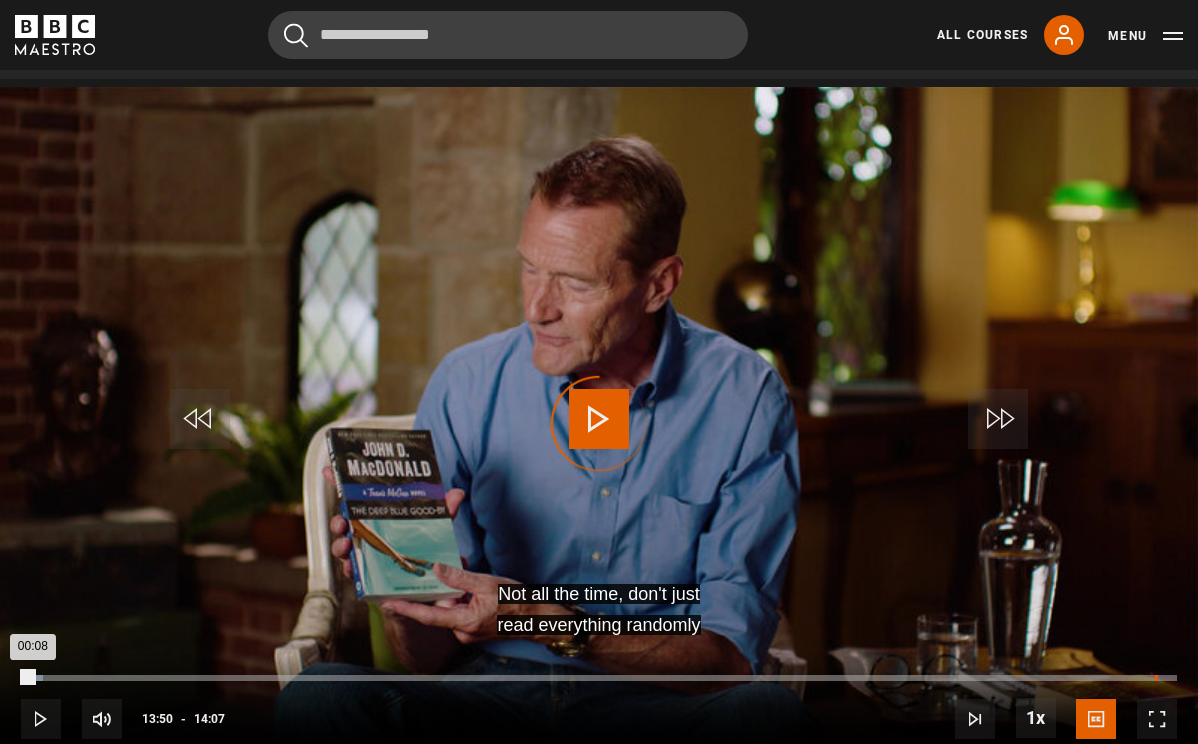 click on "13:50" at bounding box center (1156, 678) 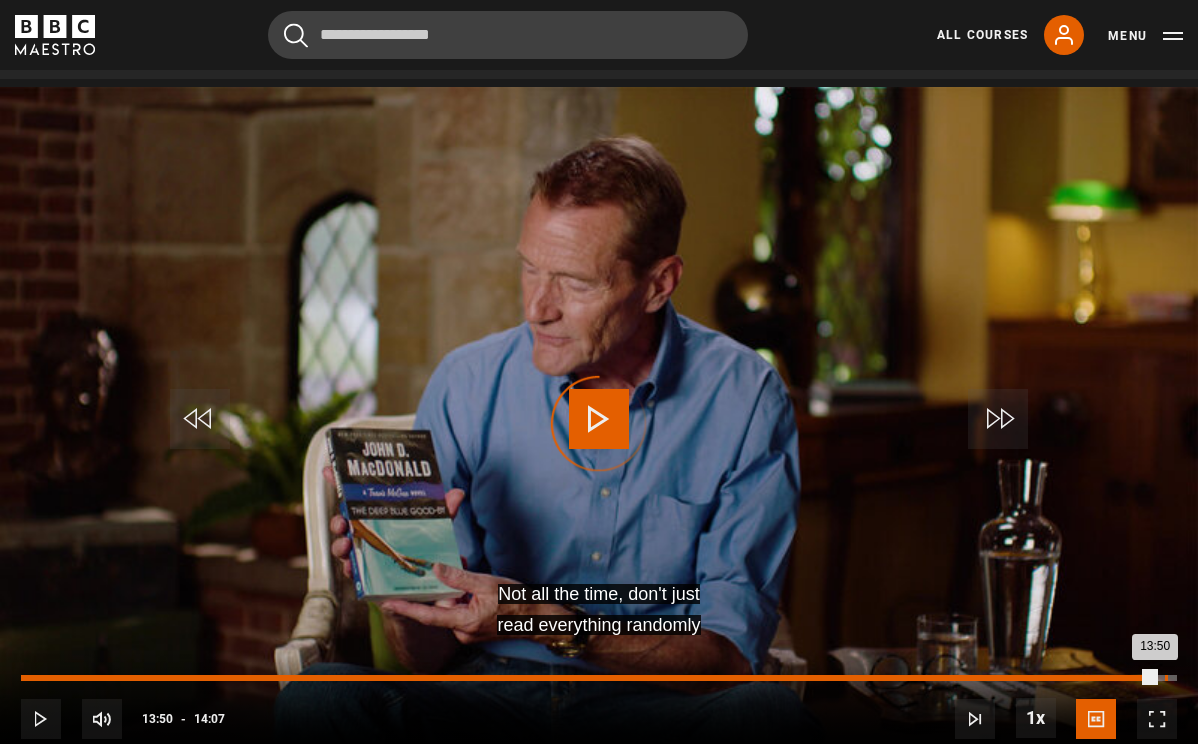 click on "13:58" at bounding box center [1166, 678] 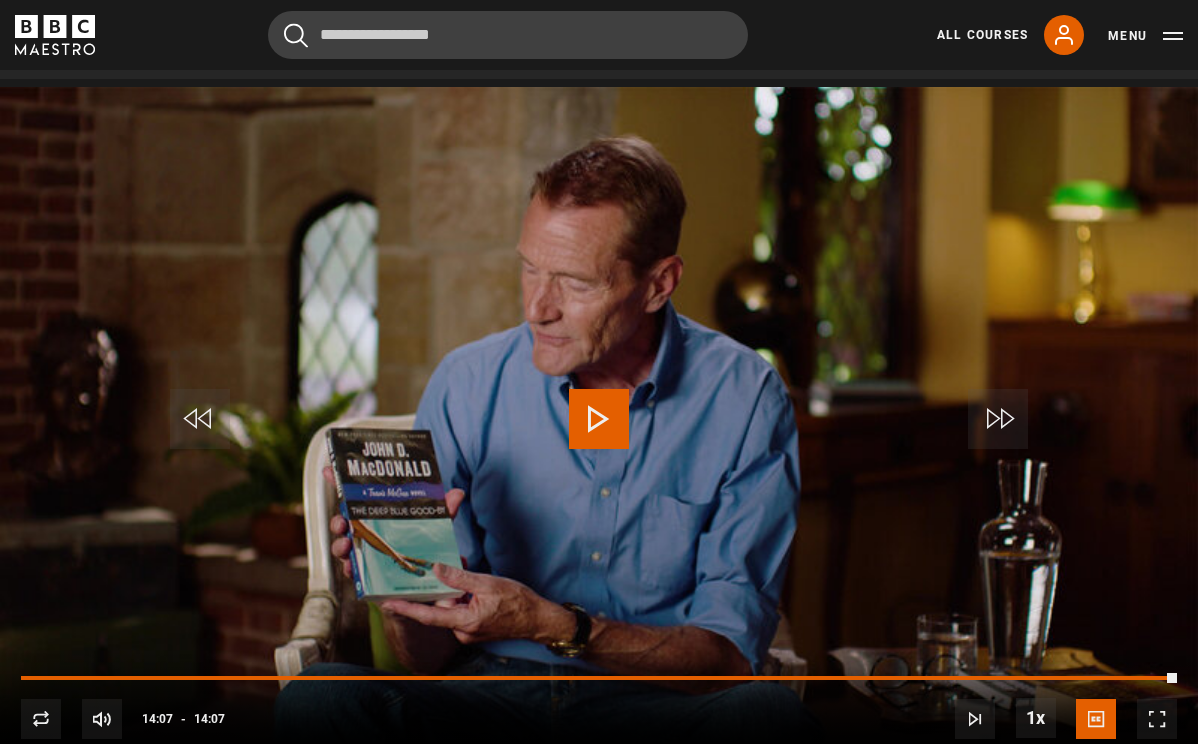 click at bounding box center [599, 419] 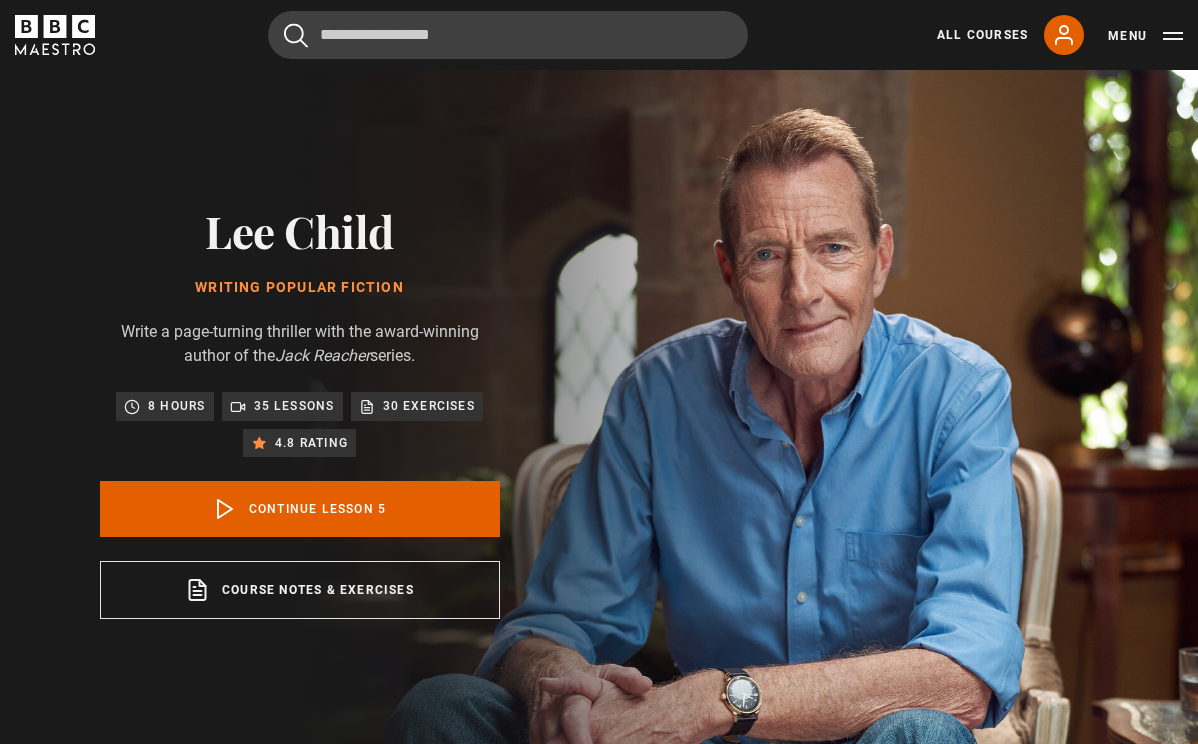 scroll, scrollTop: 754, scrollLeft: 0, axis: vertical 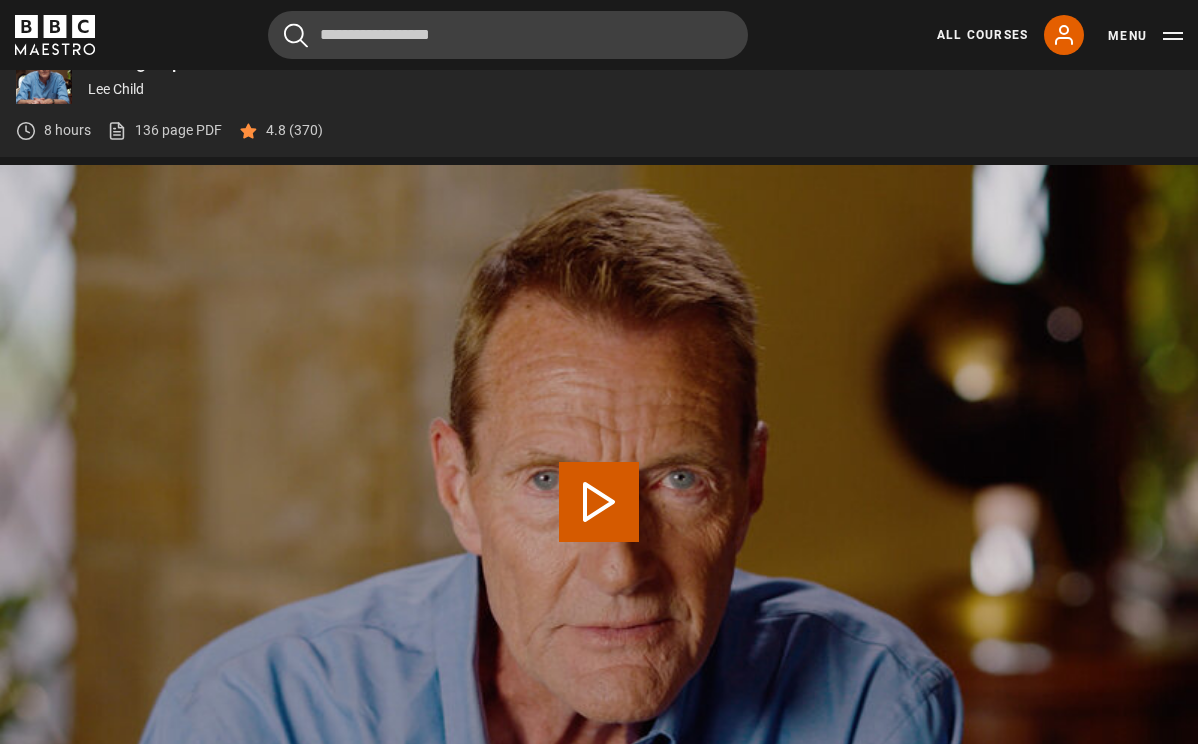 click at bounding box center [599, 502] 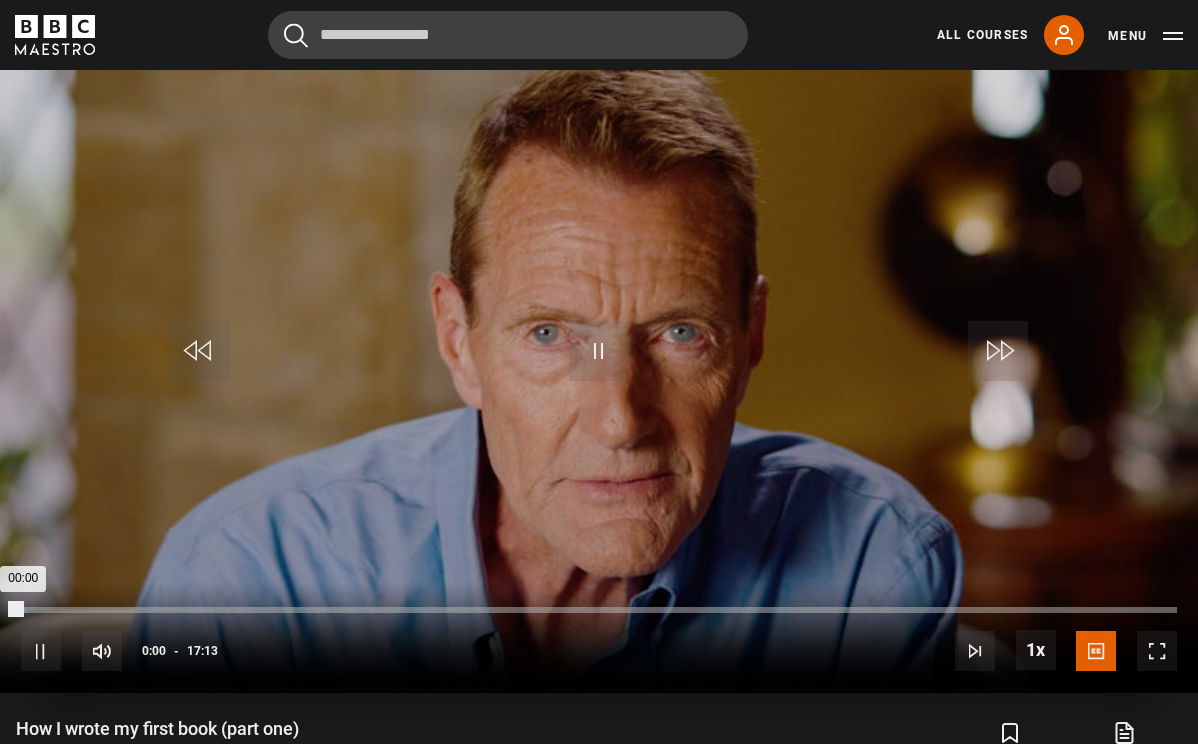 scroll, scrollTop: 902, scrollLeft: 0, axis: vertical 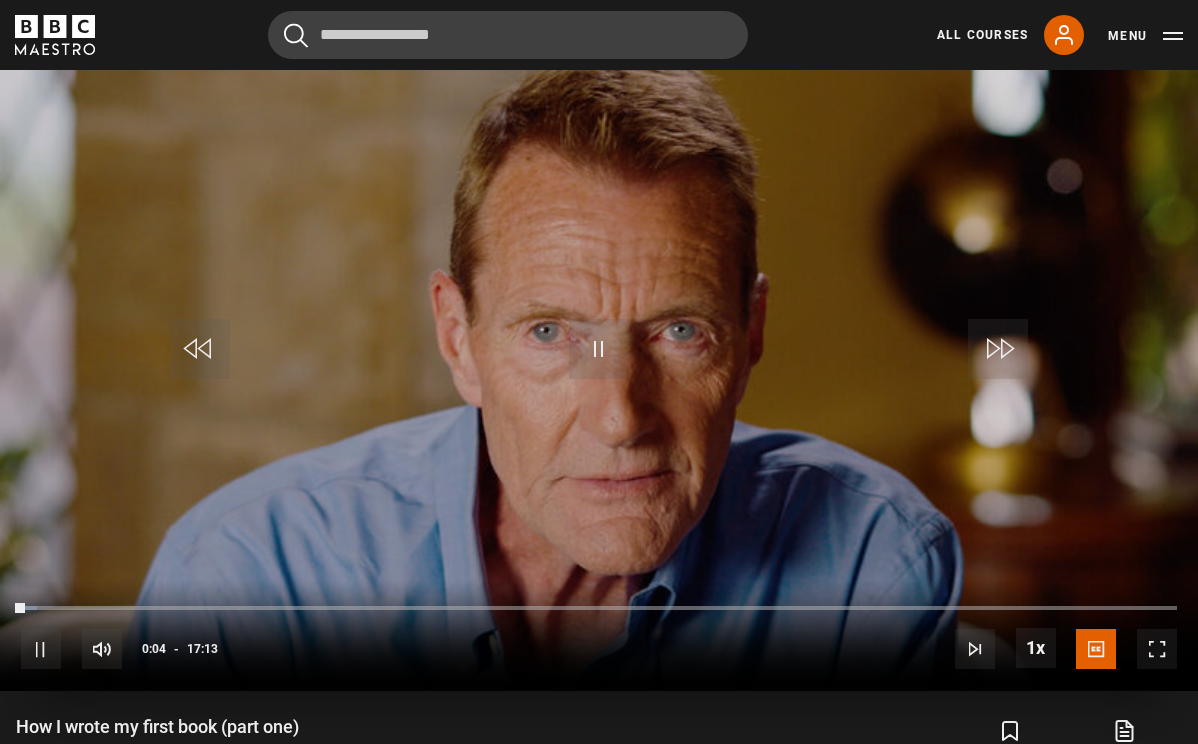 click at bounding box center [998, 349] 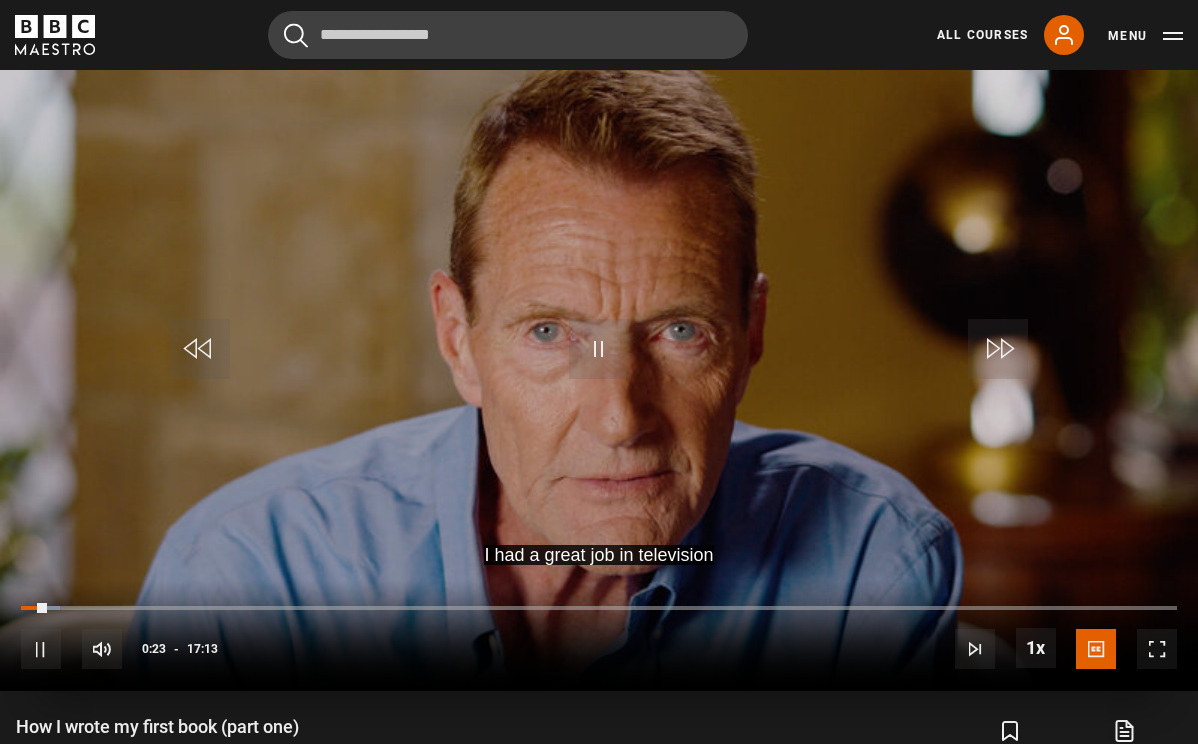 click at bounding box center [998, 349] 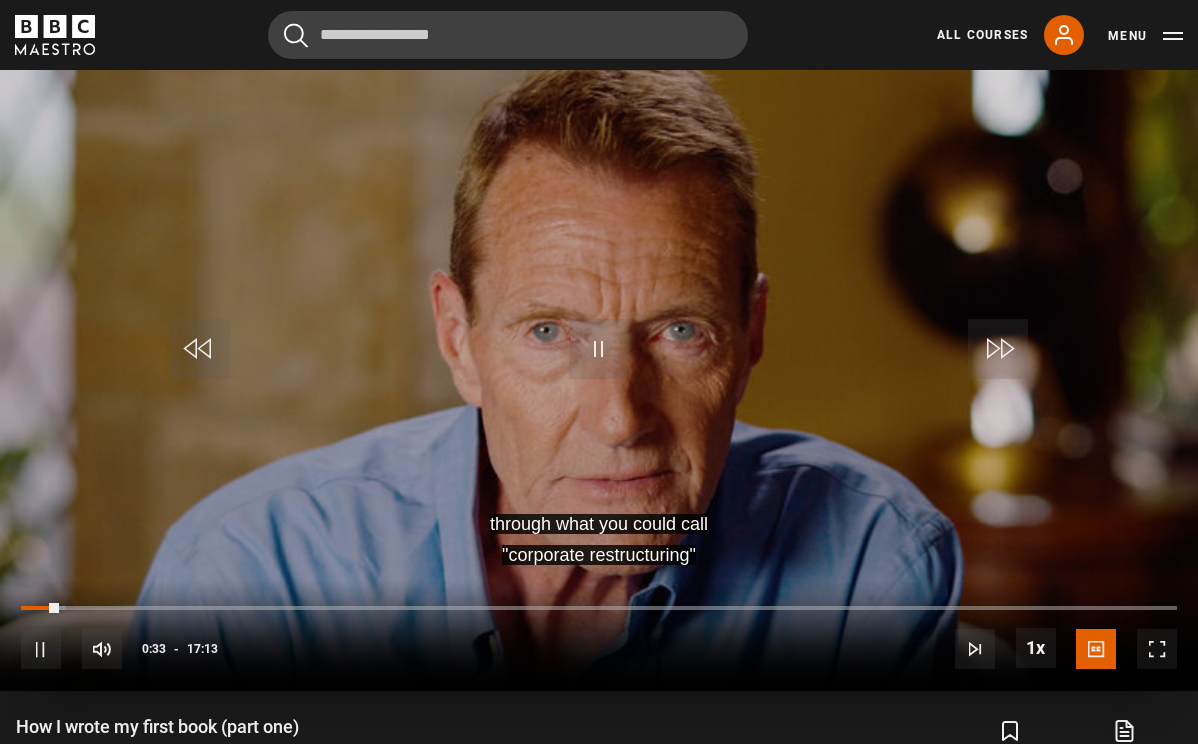 click at bounding box center [998, 349] 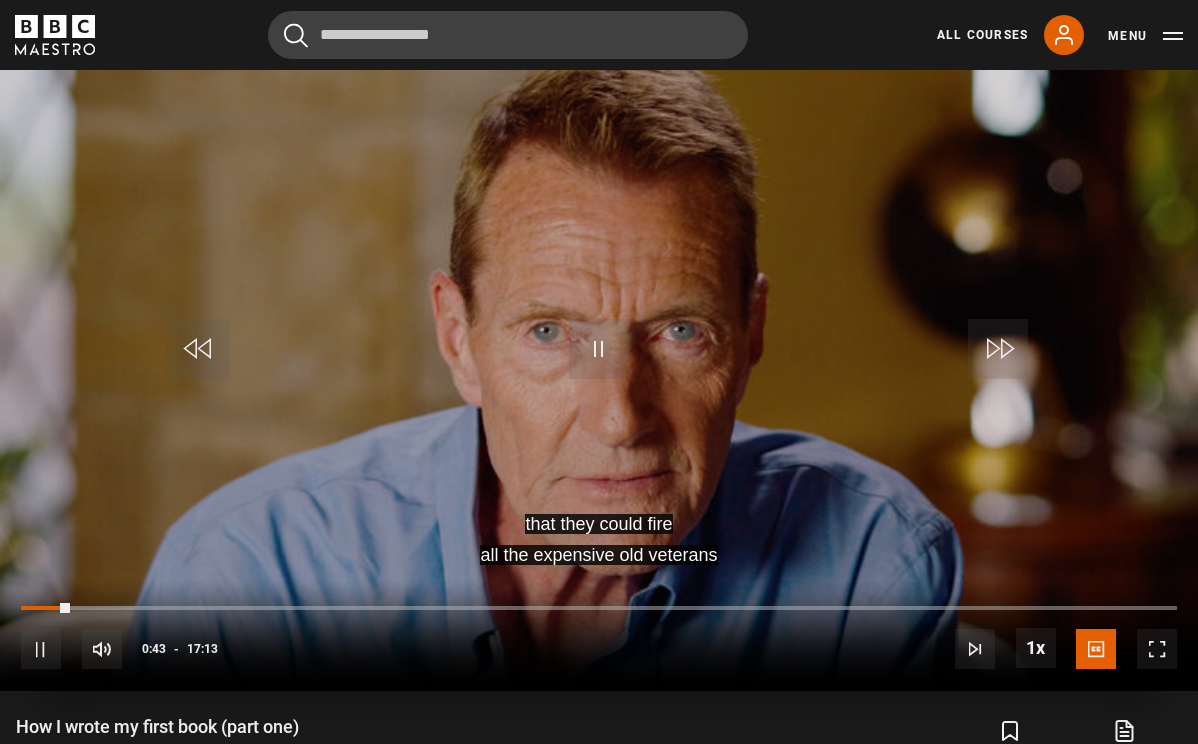 click at bounding box center (998, 349) 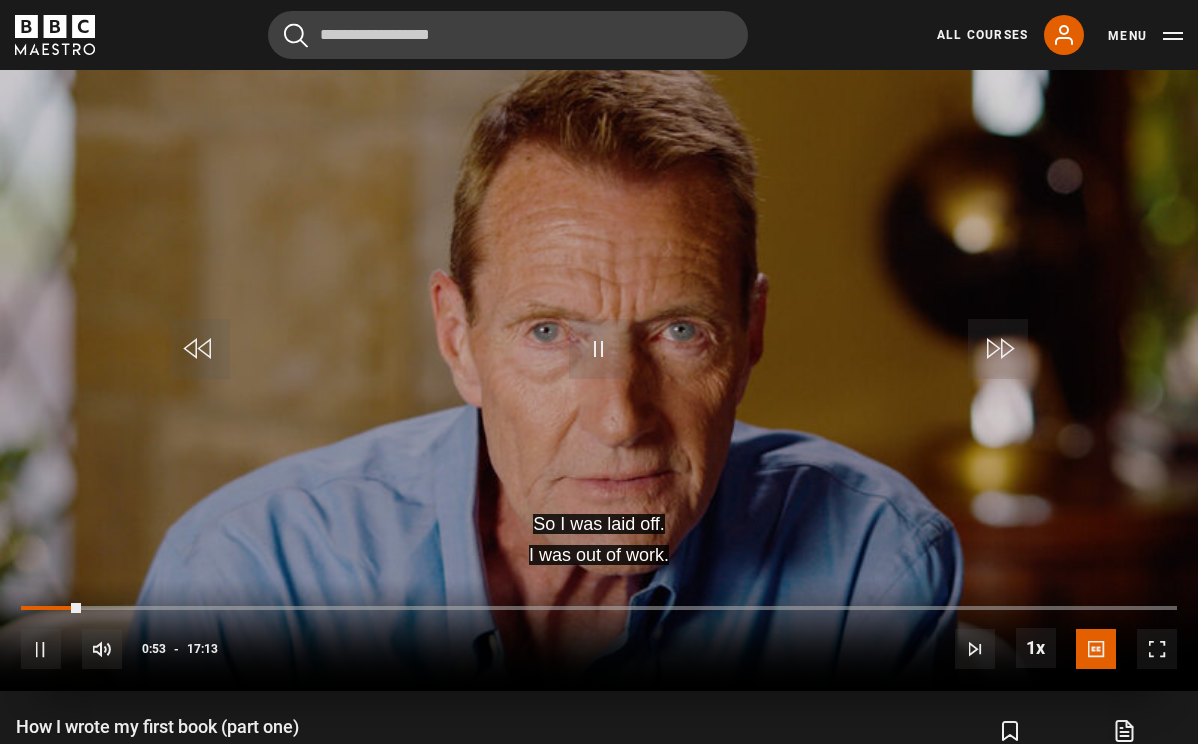 click at bounding box center [998, 349] 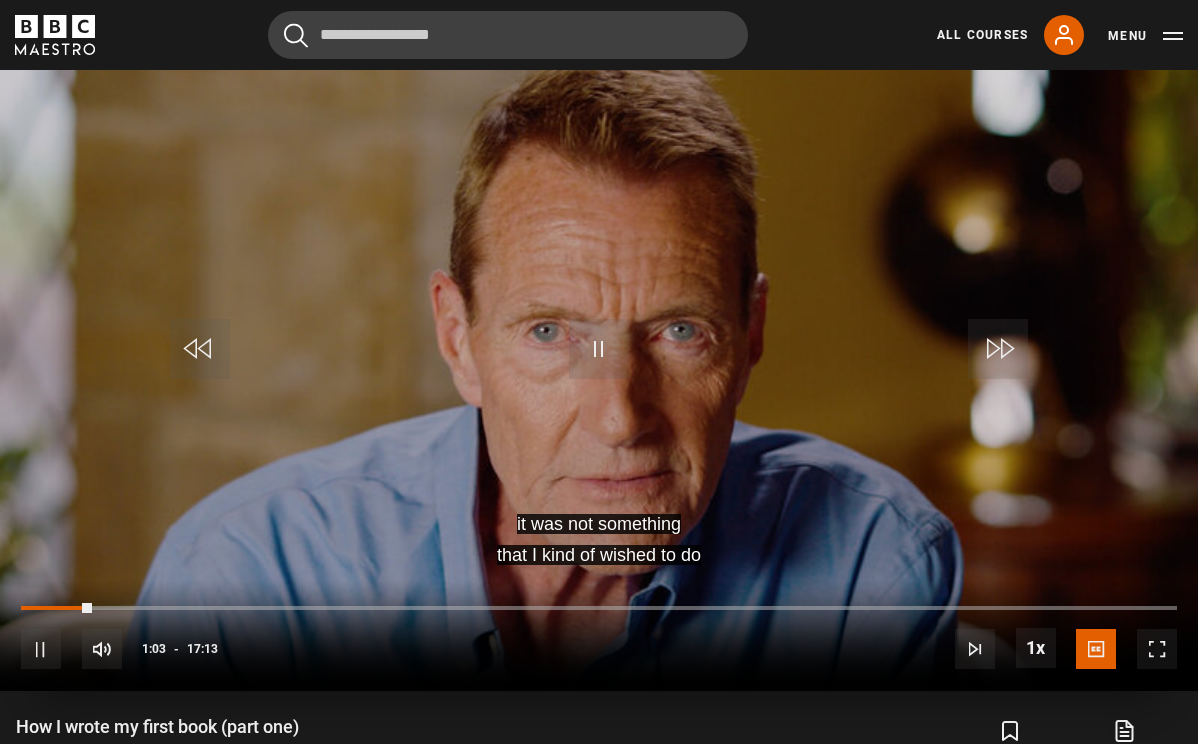 click at bounding box center (998, 349) 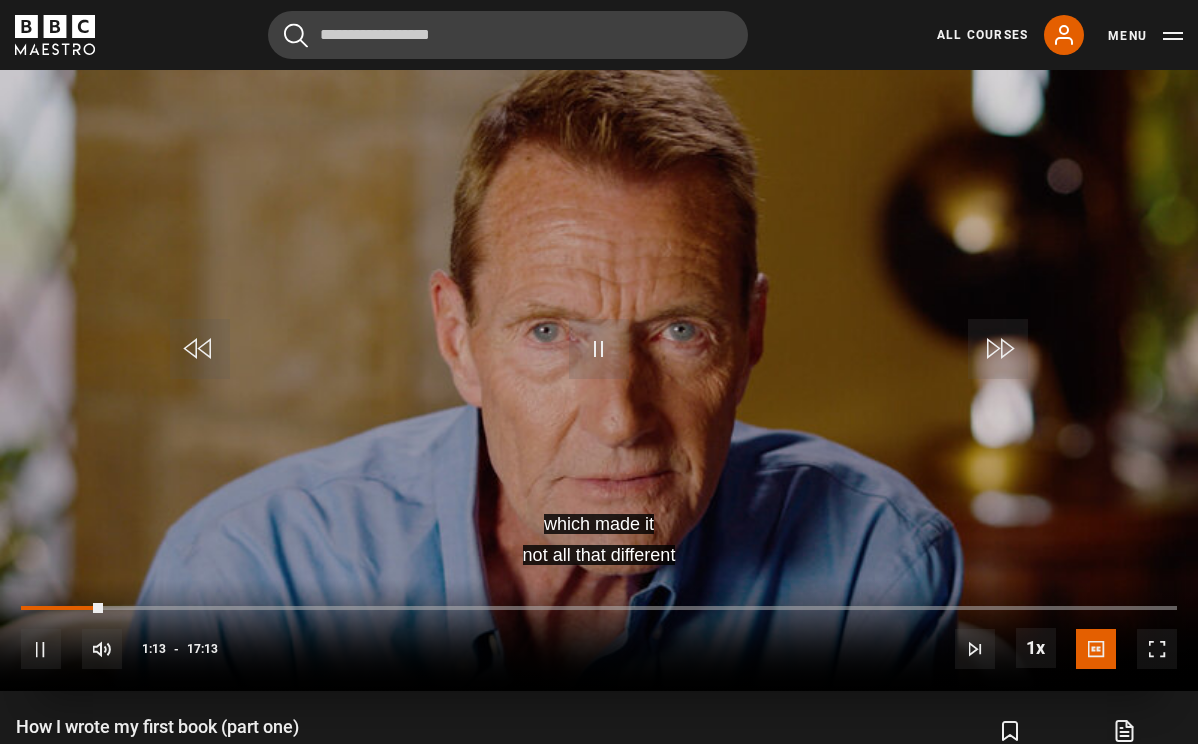 click at bounding box center [998, 349] 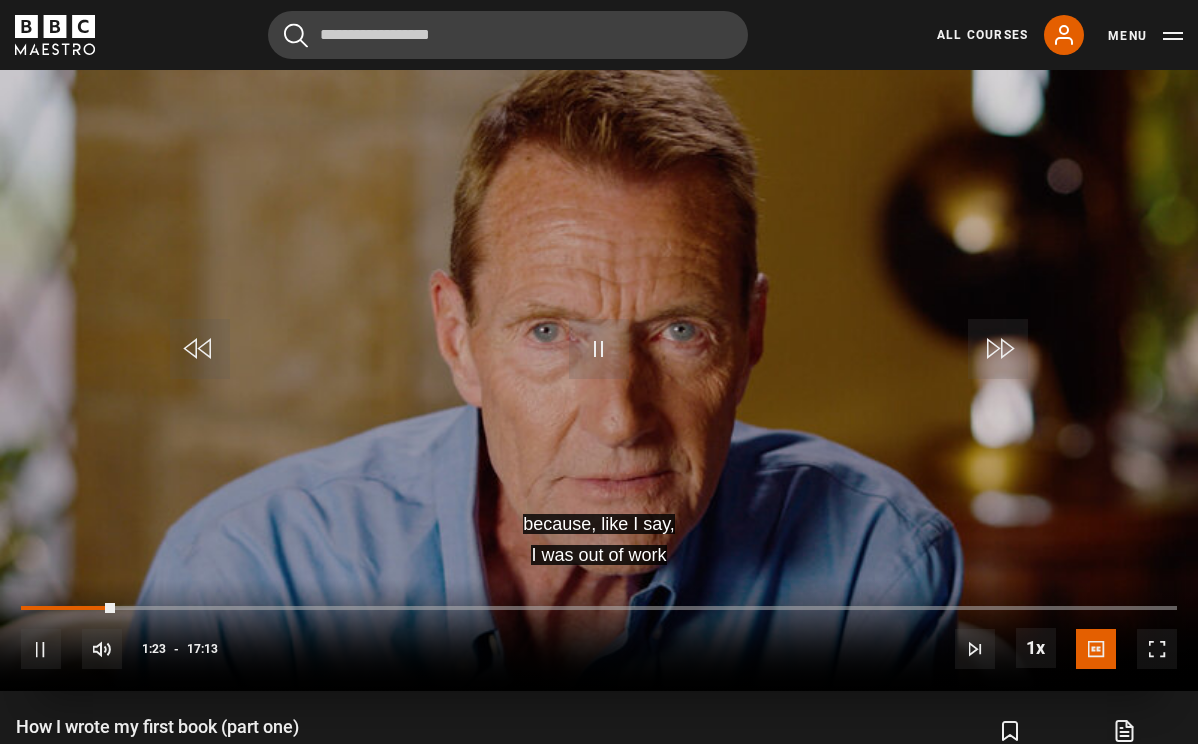 click at bounding box center [998, 349] 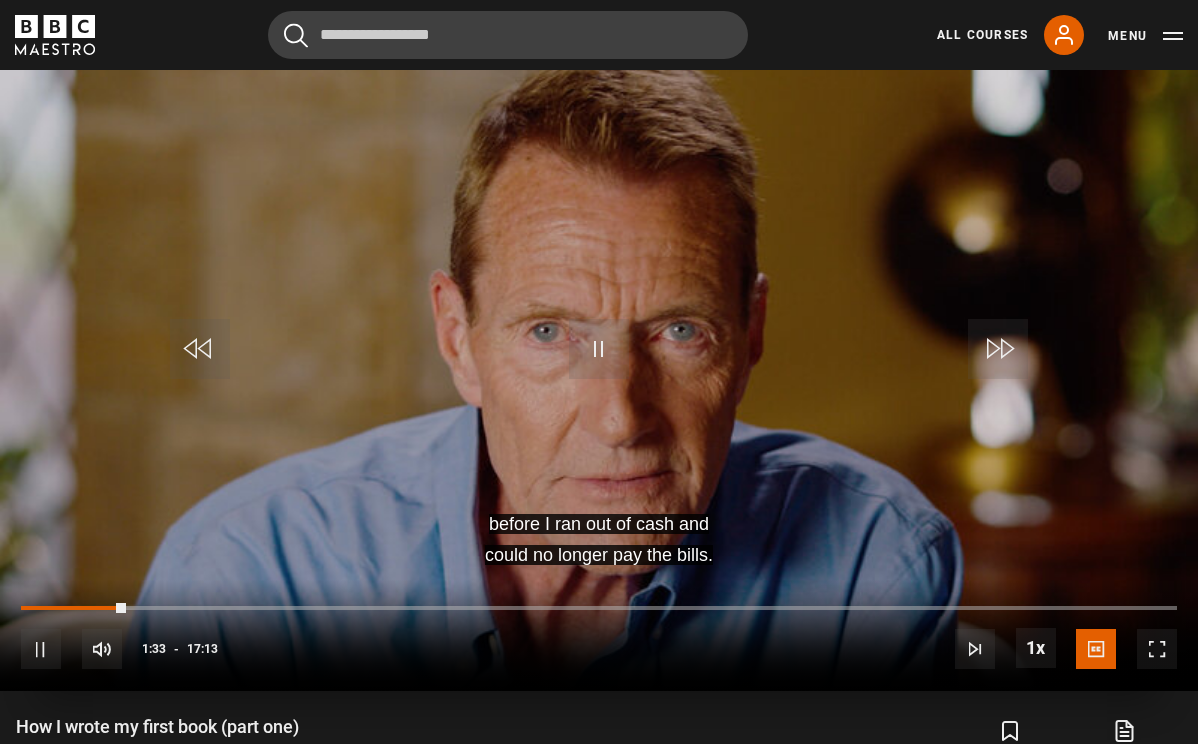 click at bounding box center (998, 349) 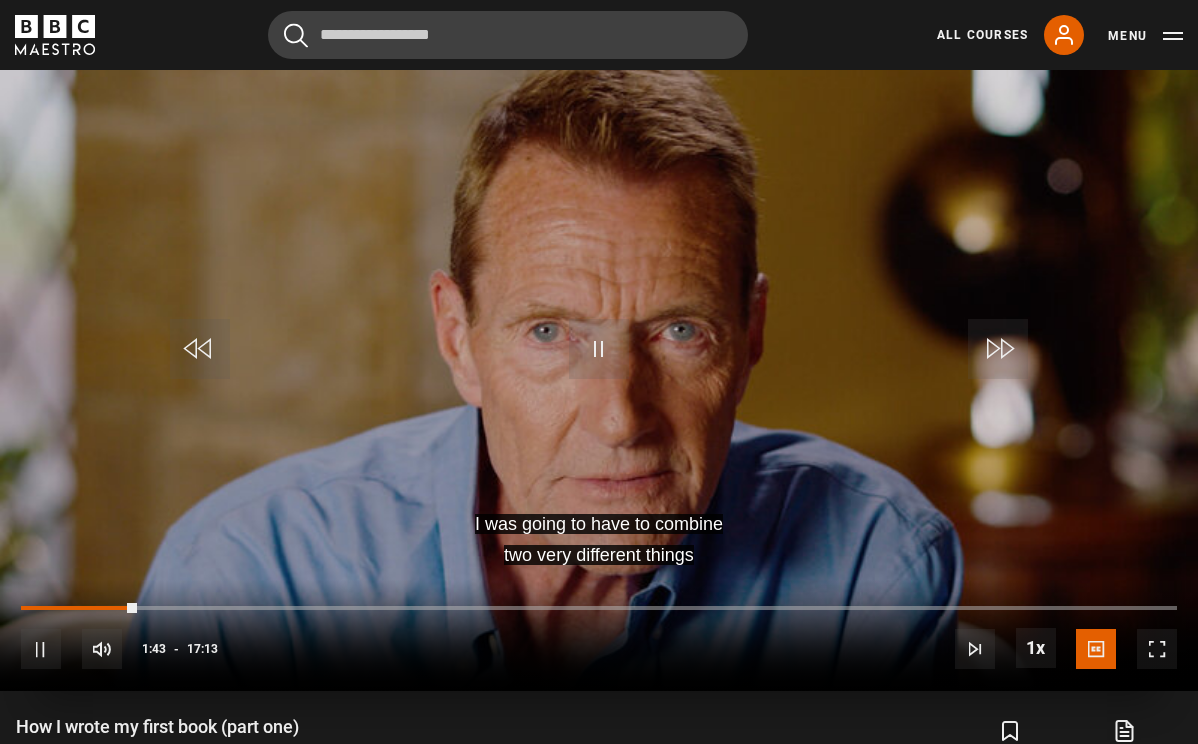 click at bounding box center [998, 349] 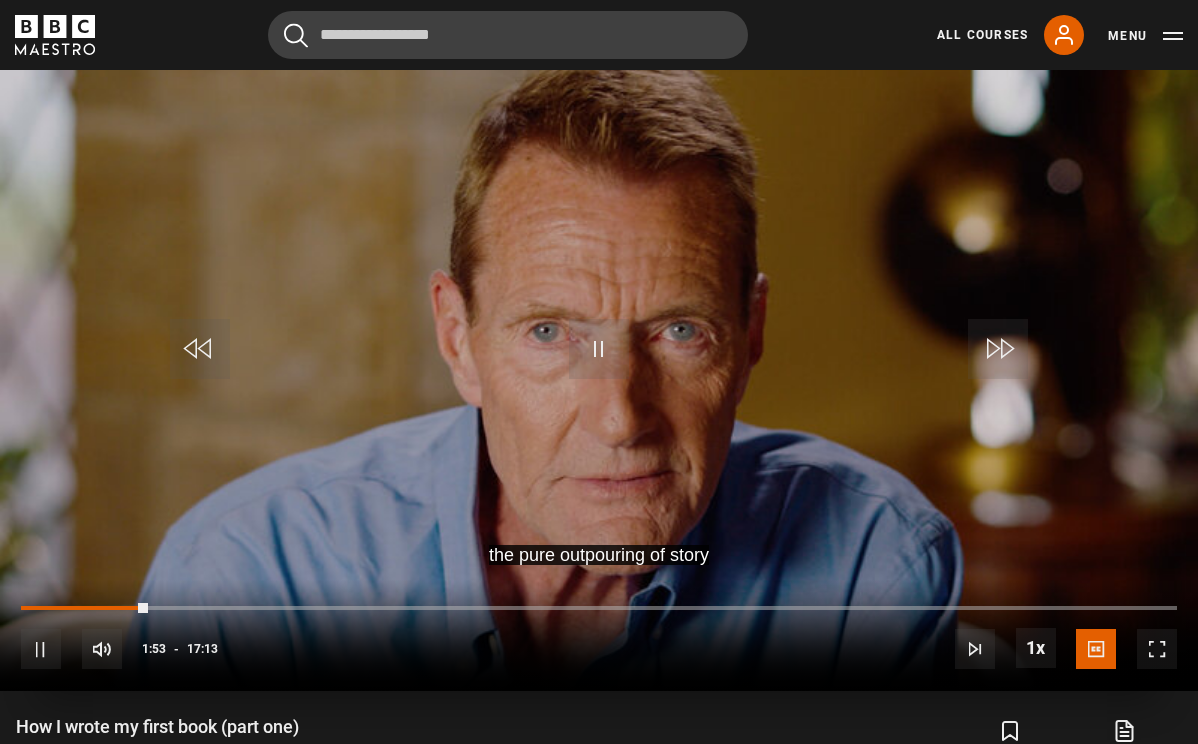 click at bounding box center (998, 349) 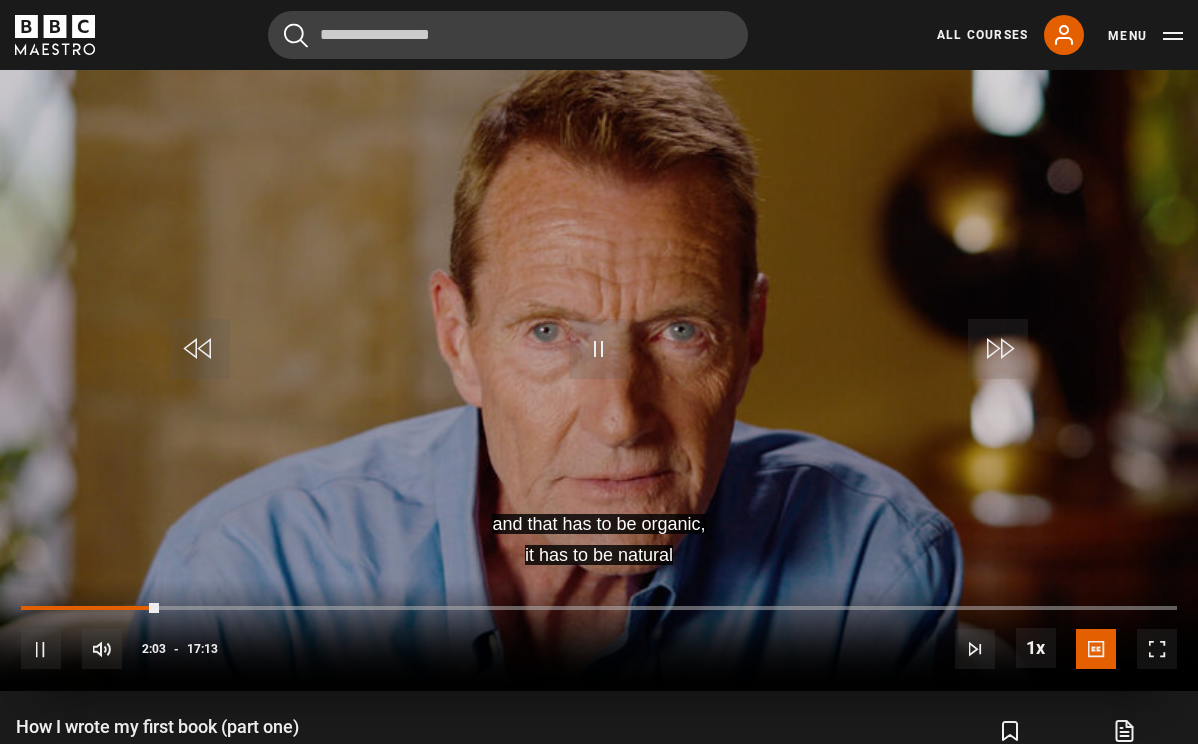 click at bounding box center (998, 349) 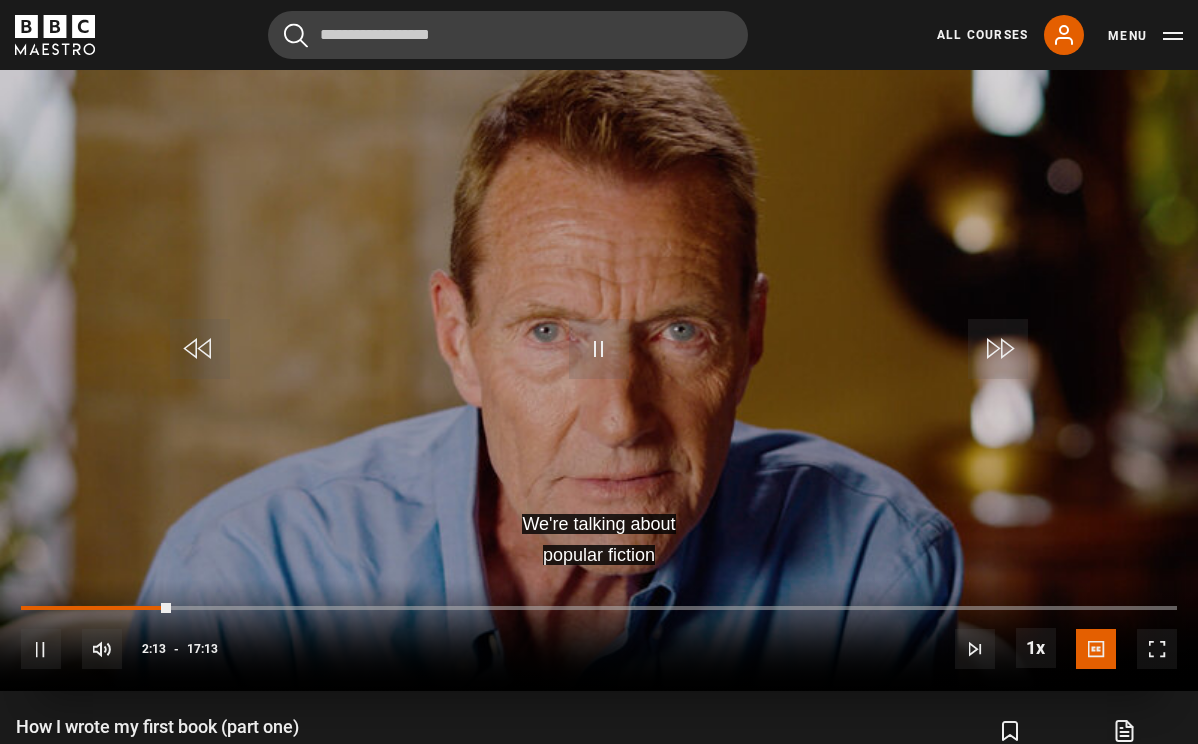click at bounding box center (998, 349) 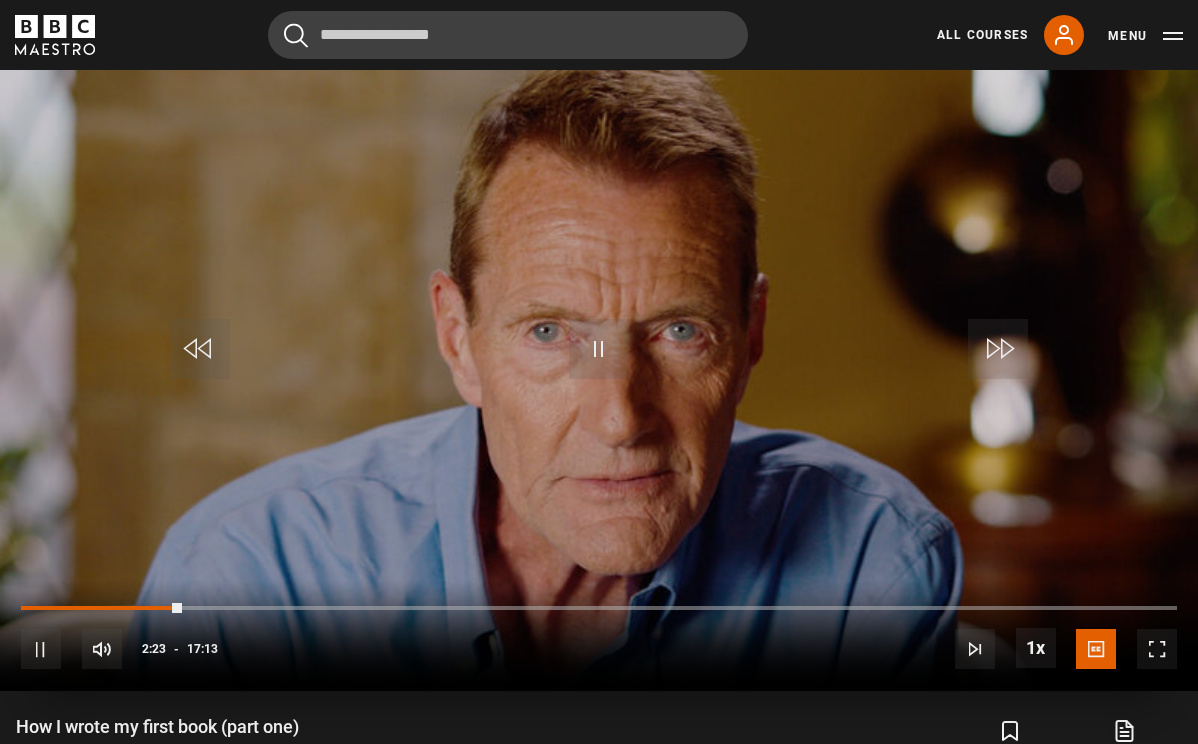 click at bounding box center [599, 349] 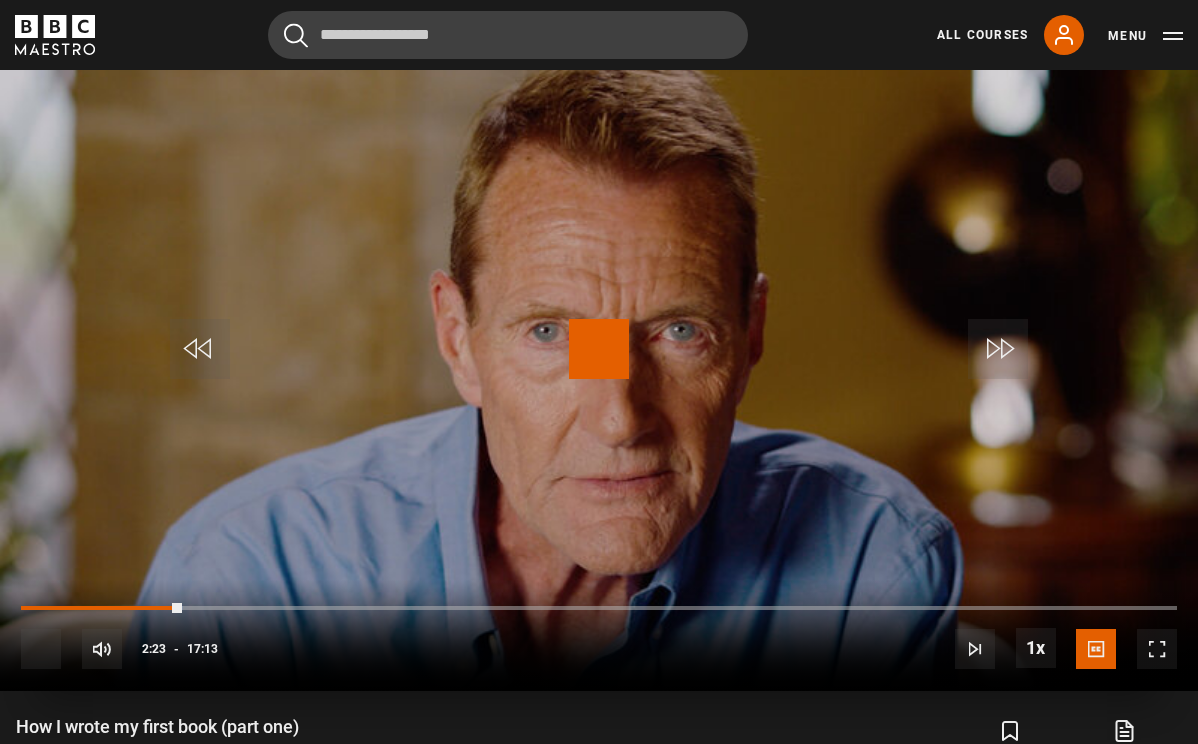 click at bounding box center [599, 349] 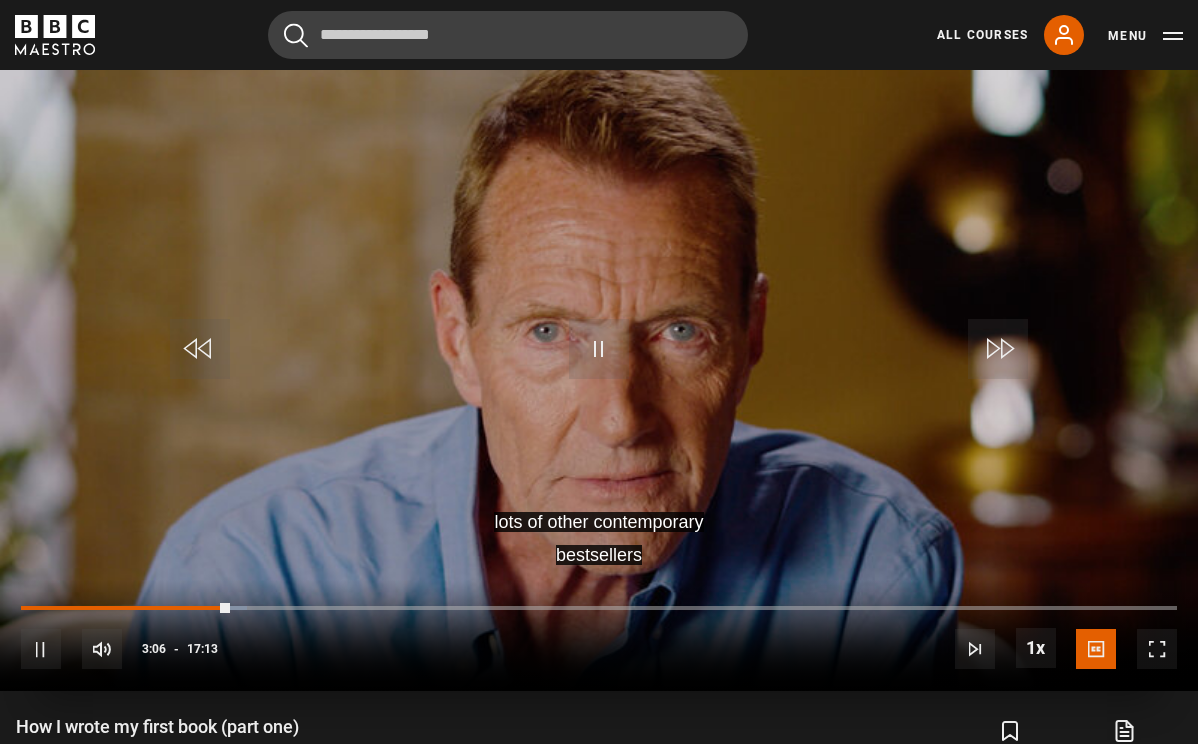 click at bounding box center (599, 349) 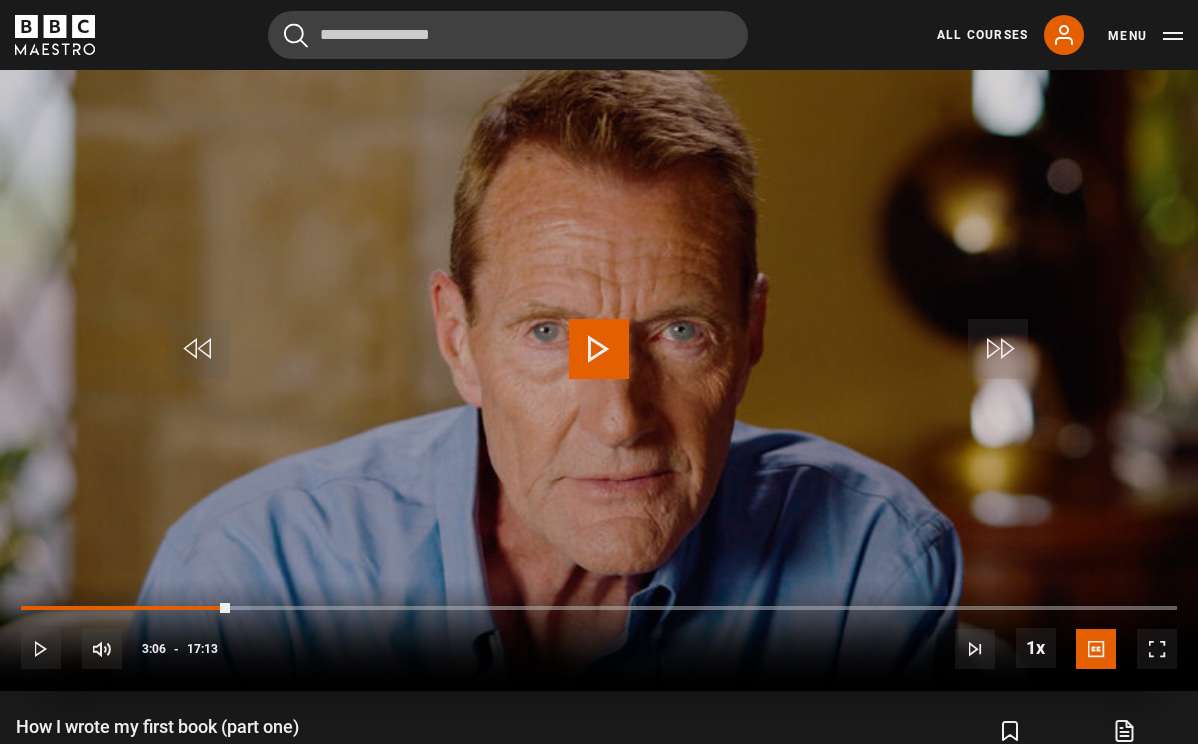 click at bounding box center (599, 349) 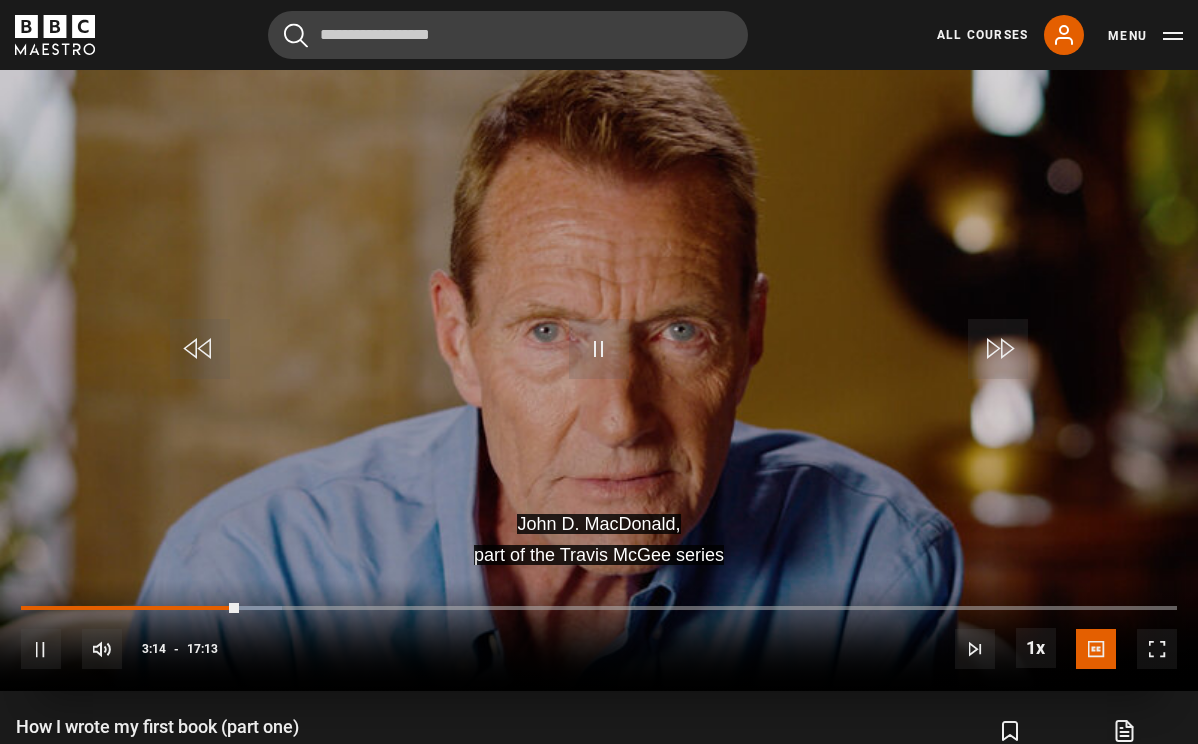 click at bounding box center (599, 349) 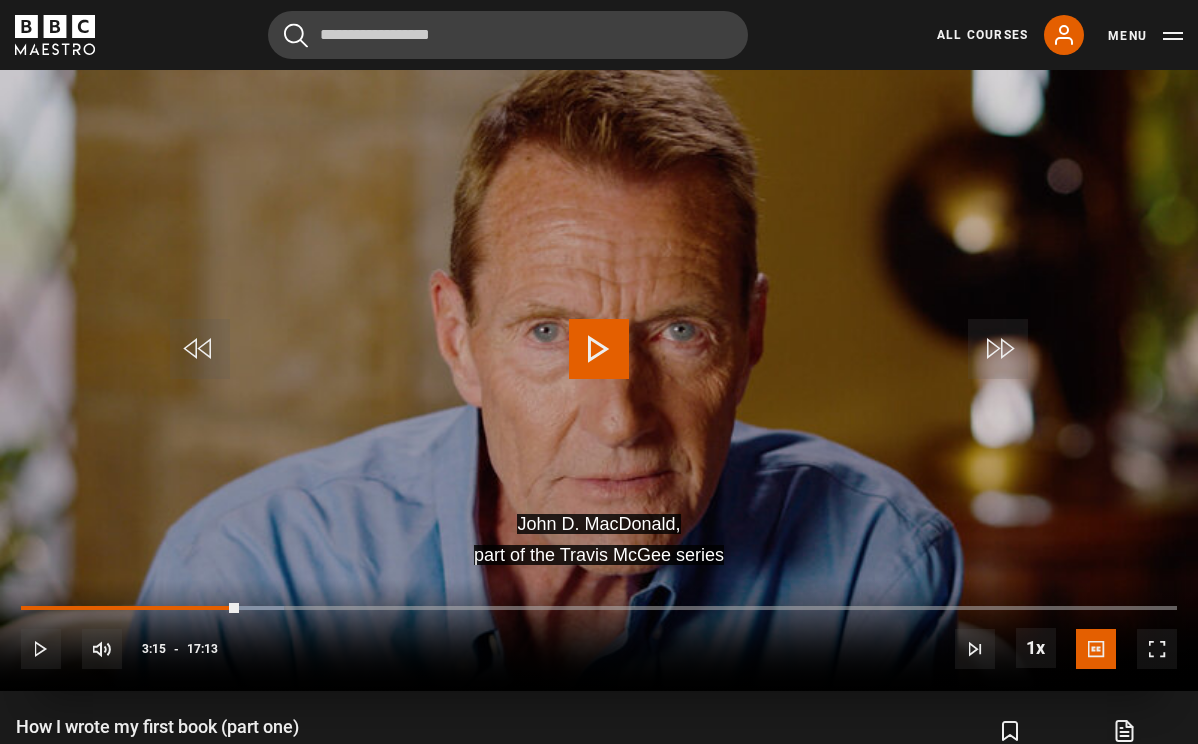 click at bounding box center (599, 349) 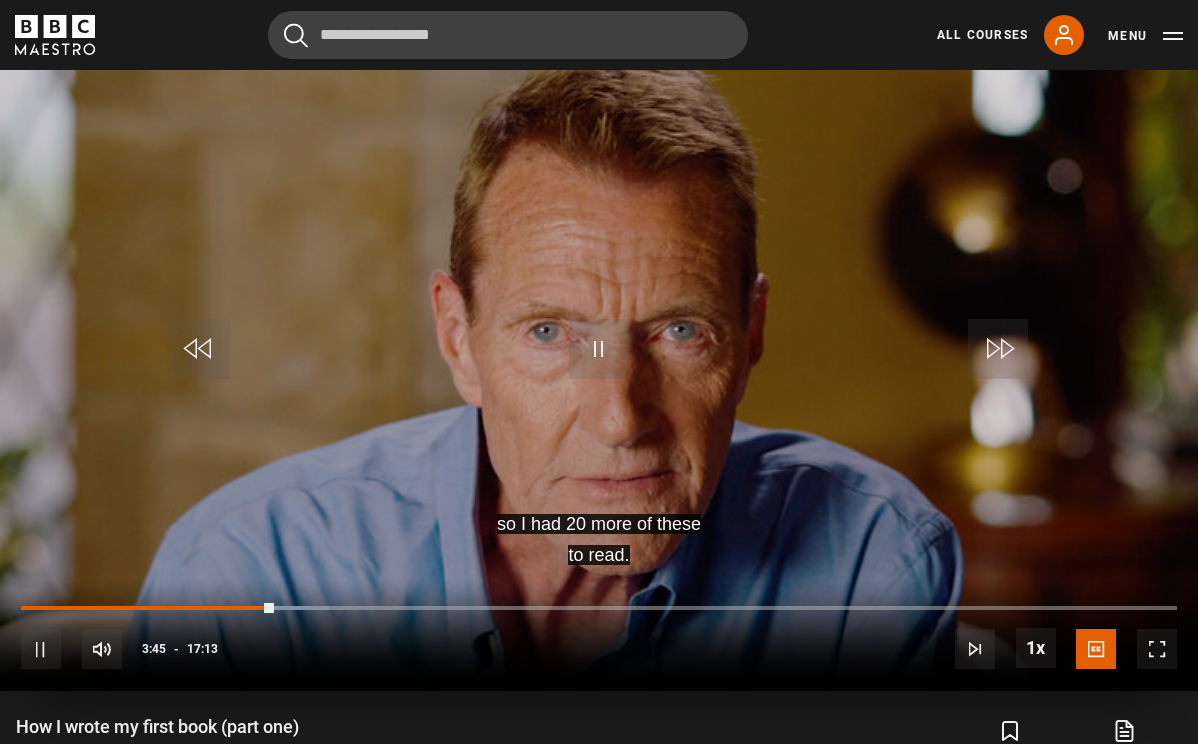 click at bounding box center [599, 349] 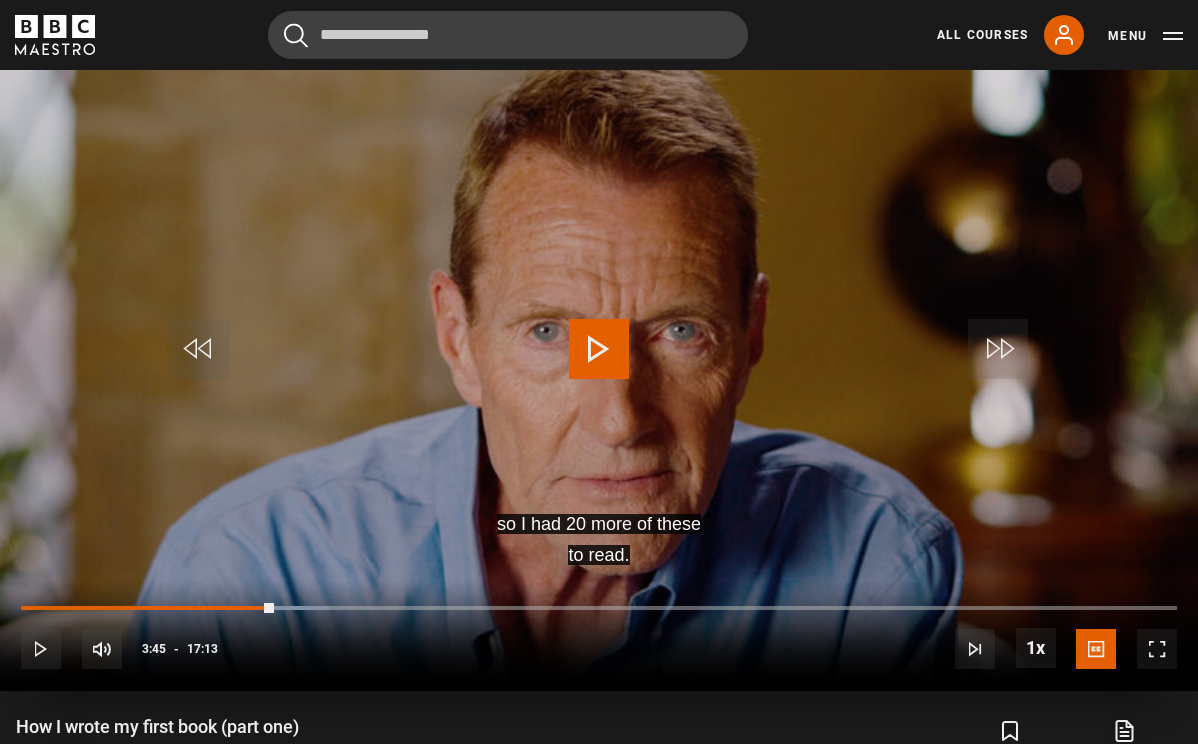 click at bounding box center [599, 349] 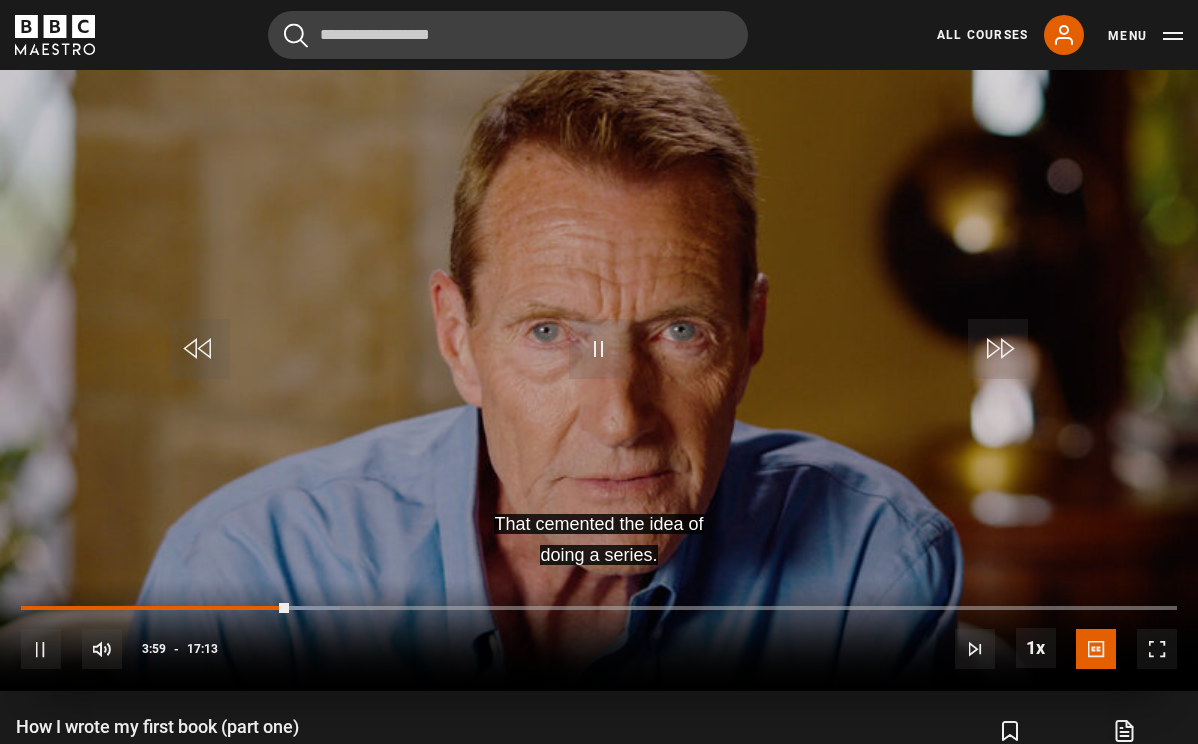 click at bounding box center (599, 349) 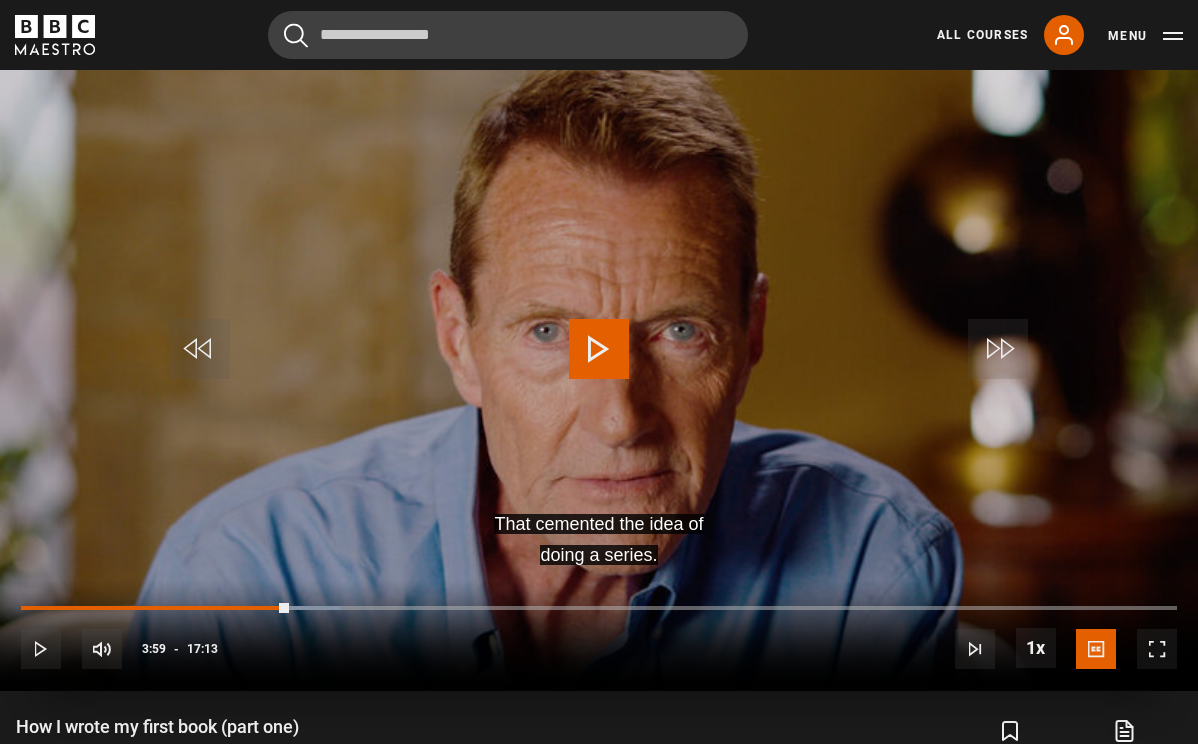 click at bounding box center (599, 349) 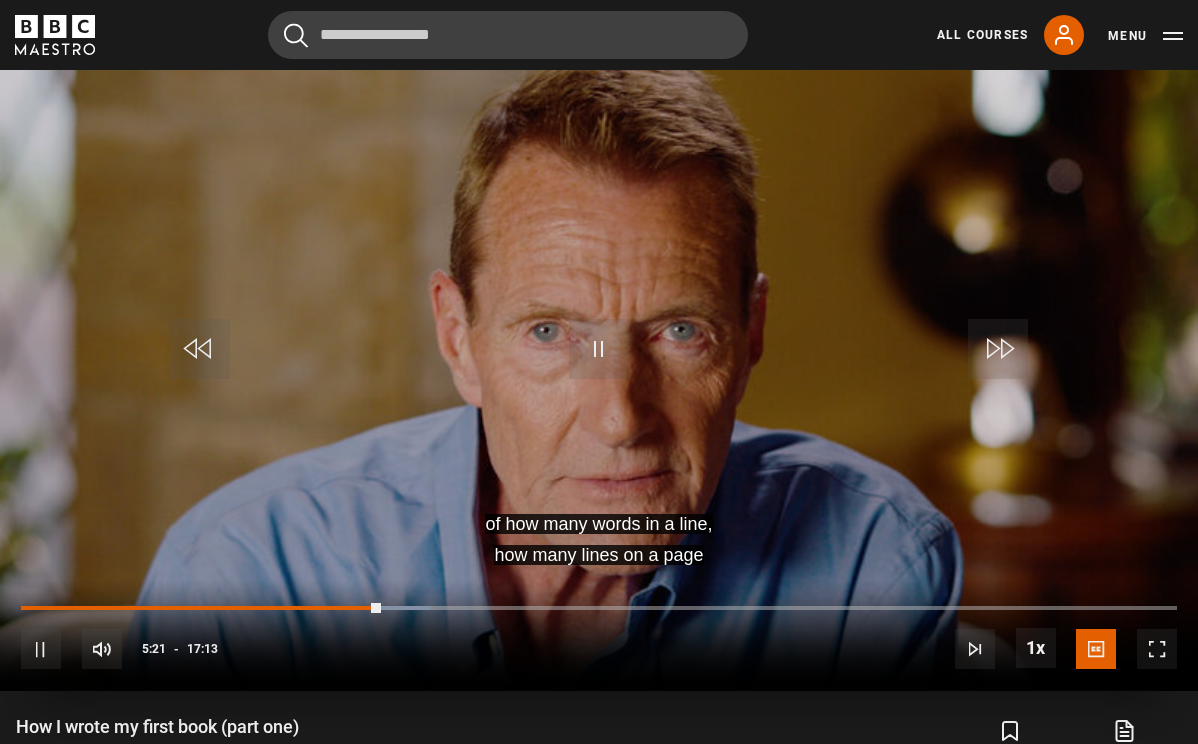 click at bounding box center (599, 349) 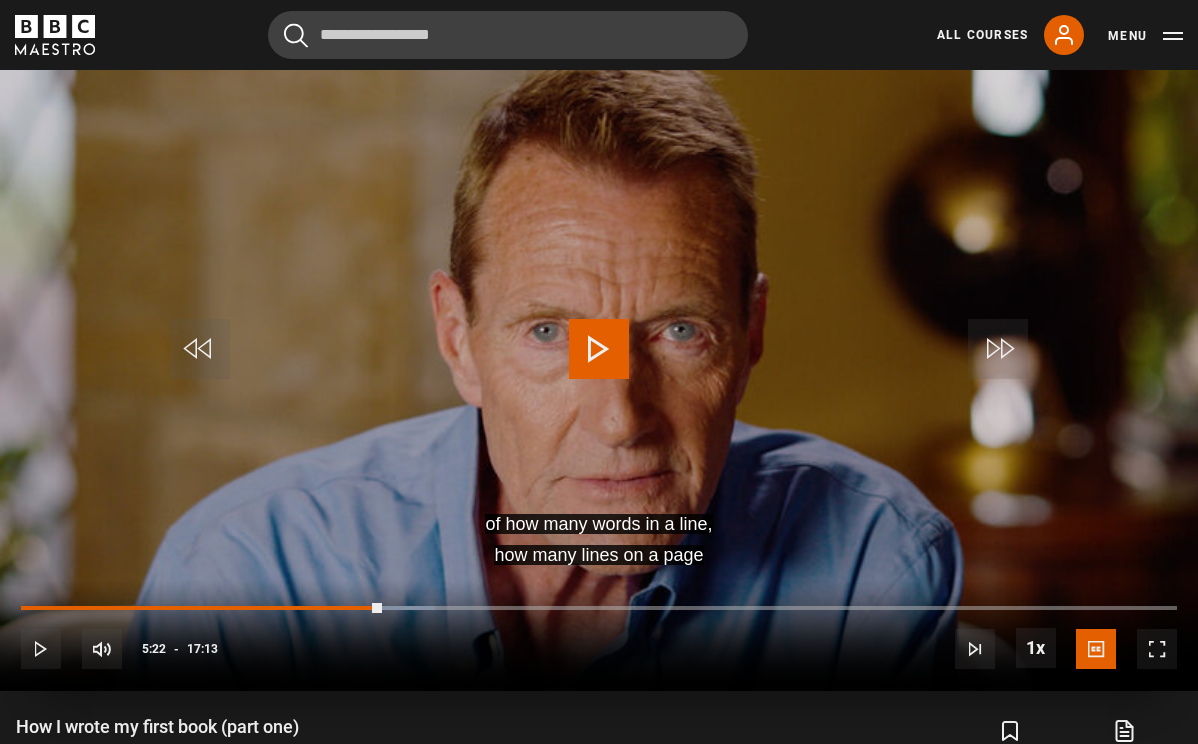 click at bounding box center (599, 349) 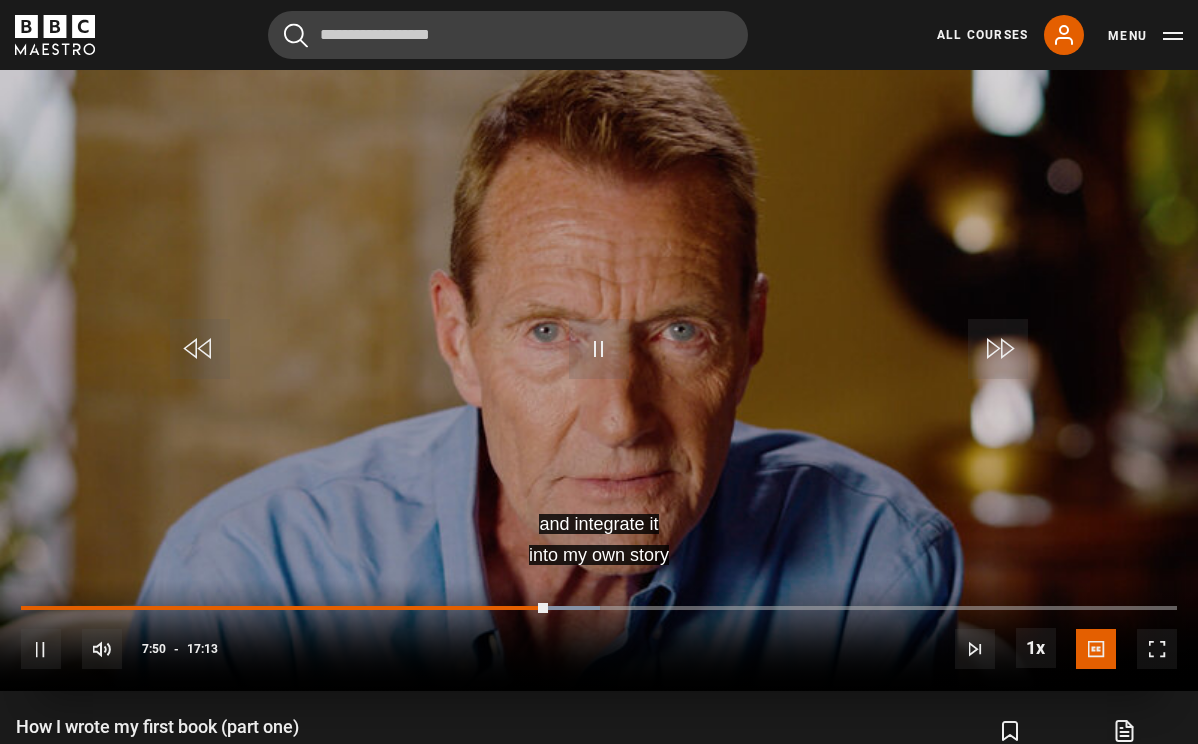 click at bounding box center (599, 349) 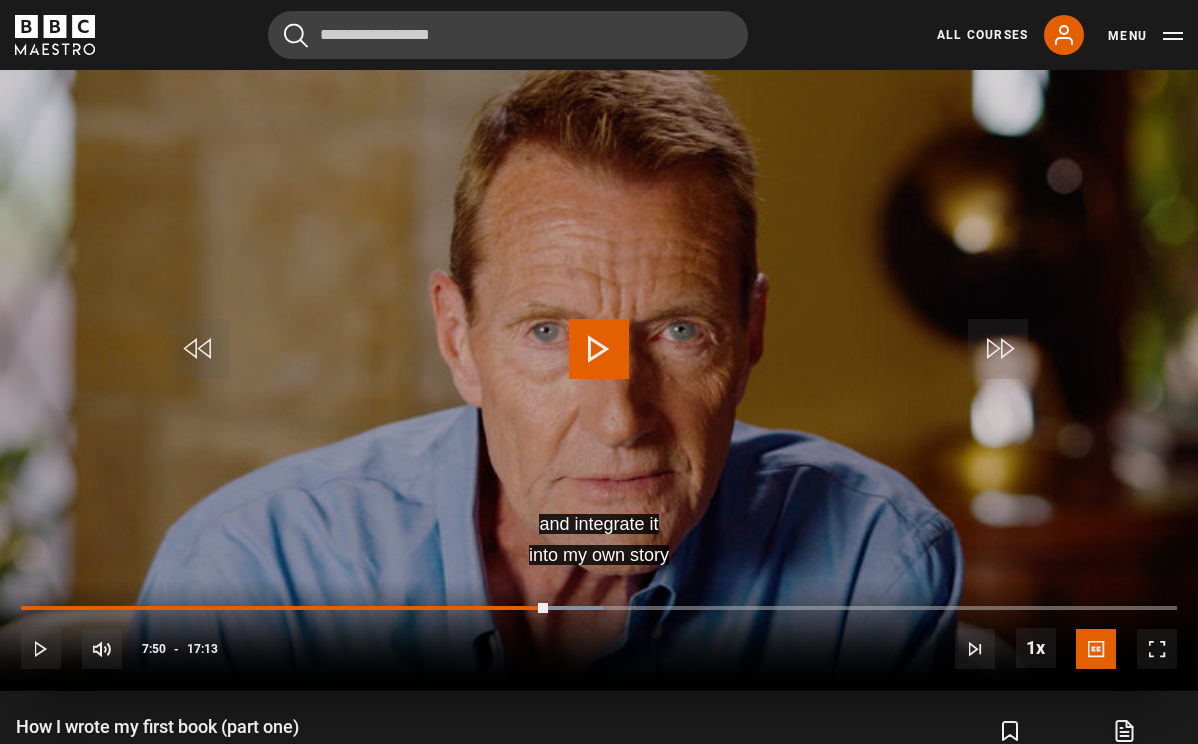 click at bounding box center [599, 349] 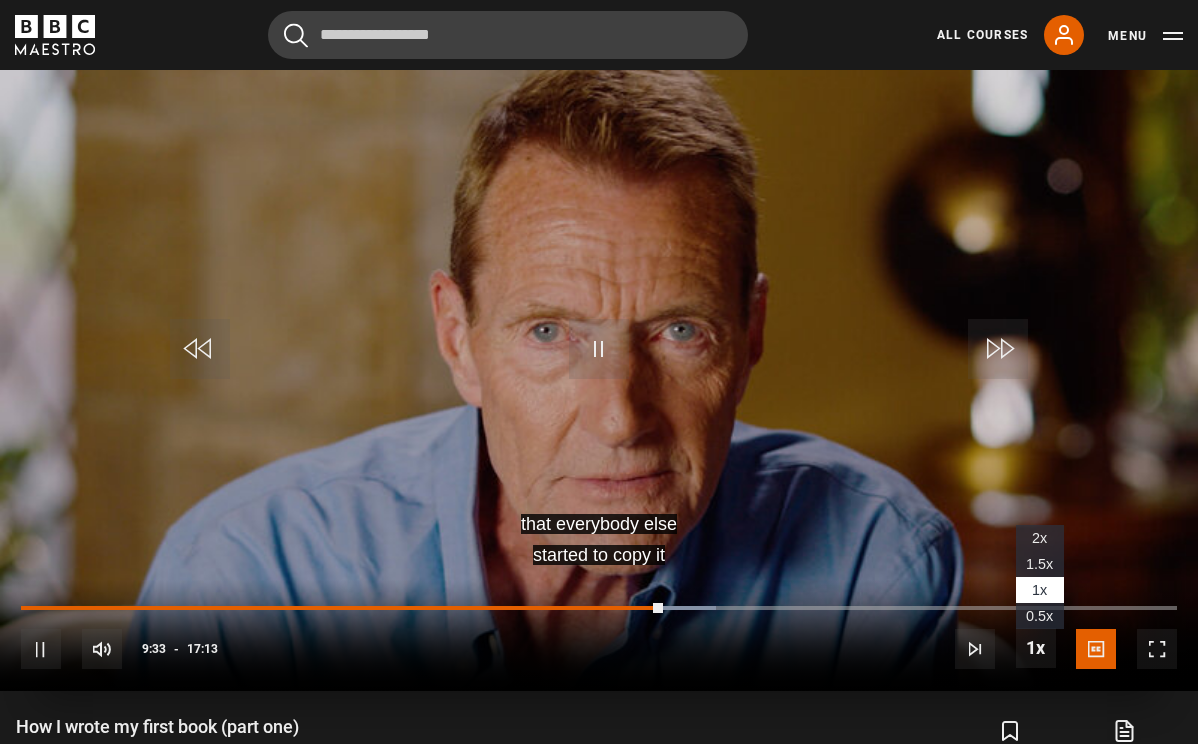 click on "1.5x" at bounding box center [1039, 564] 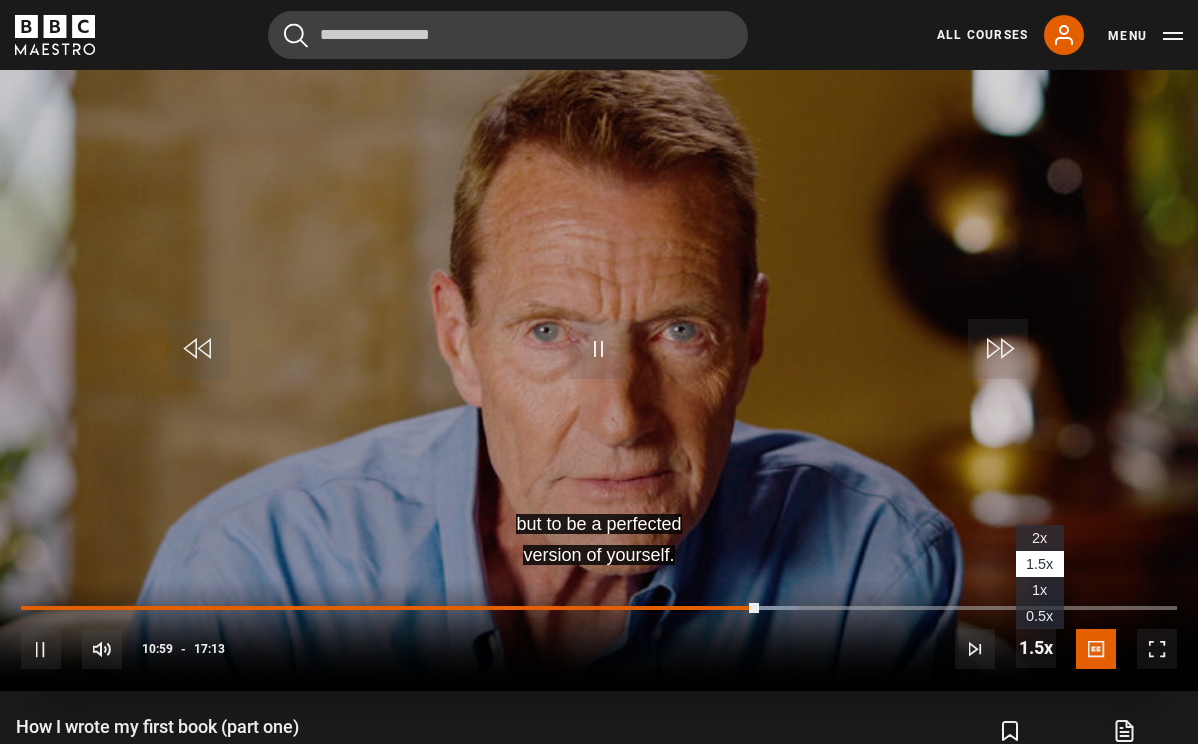 click on "1x" at bounding box center (1039, 590) 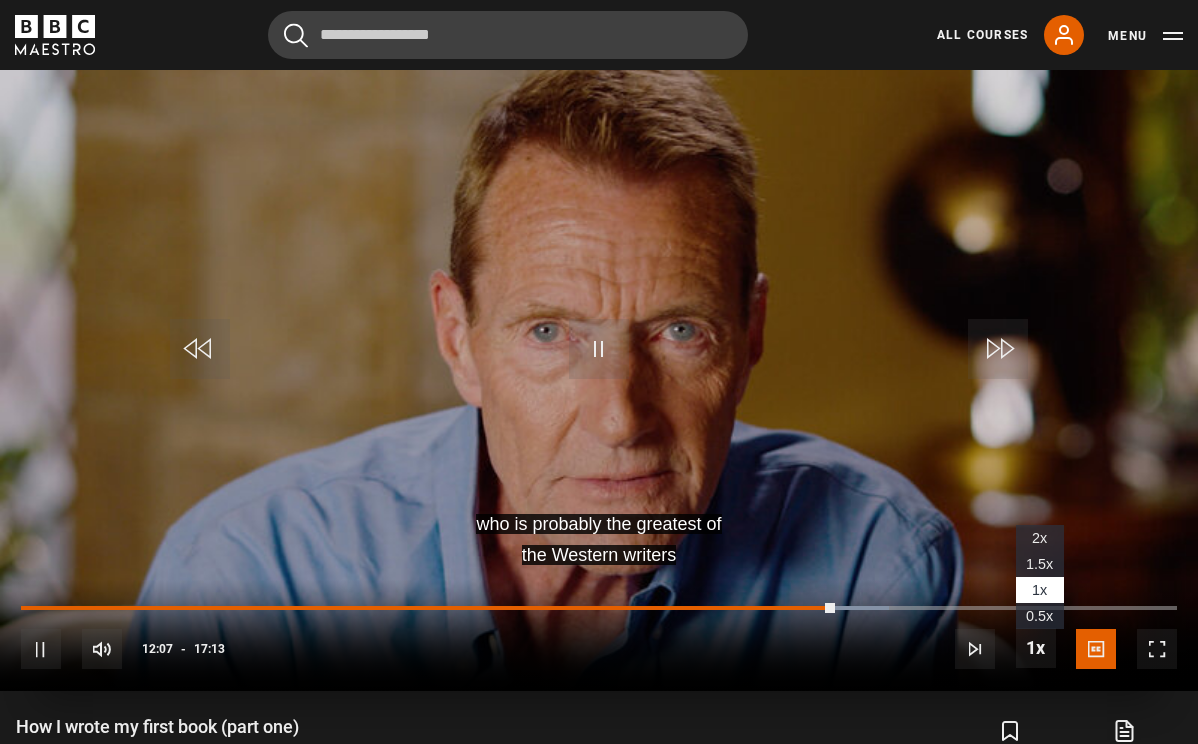 click on "1.5x" at bounding box center (1039, 564) 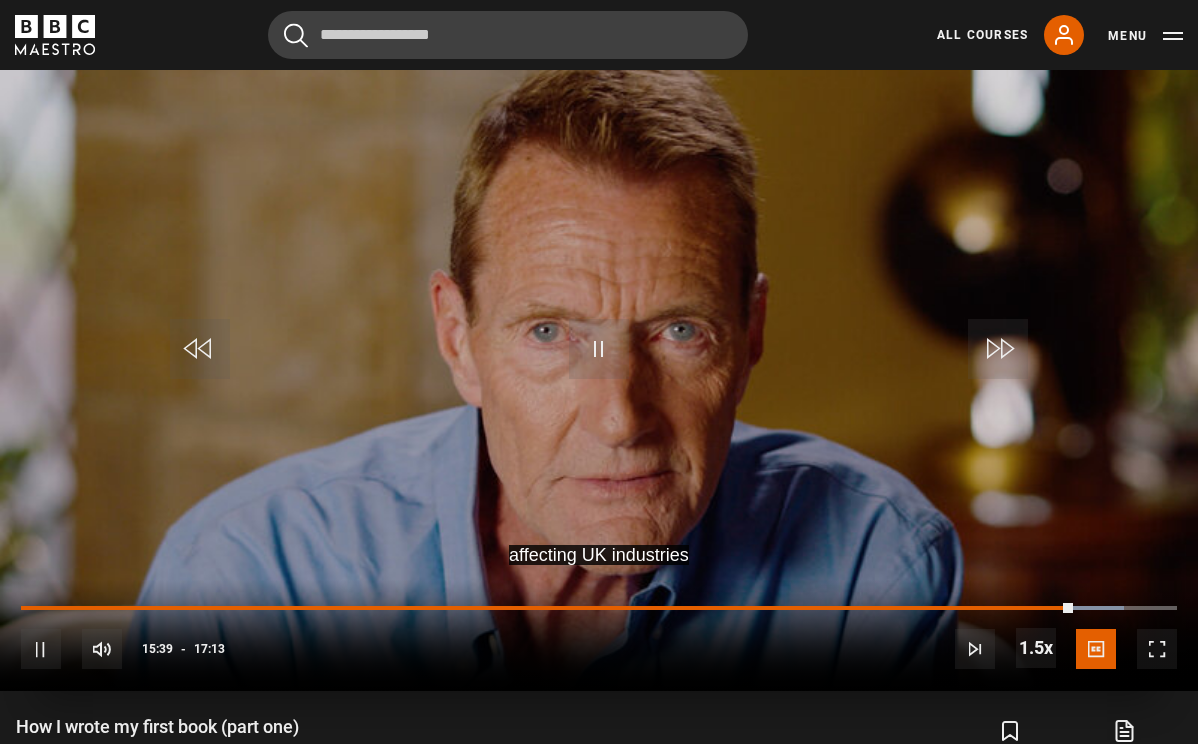 click at bounding box center (599, 354) 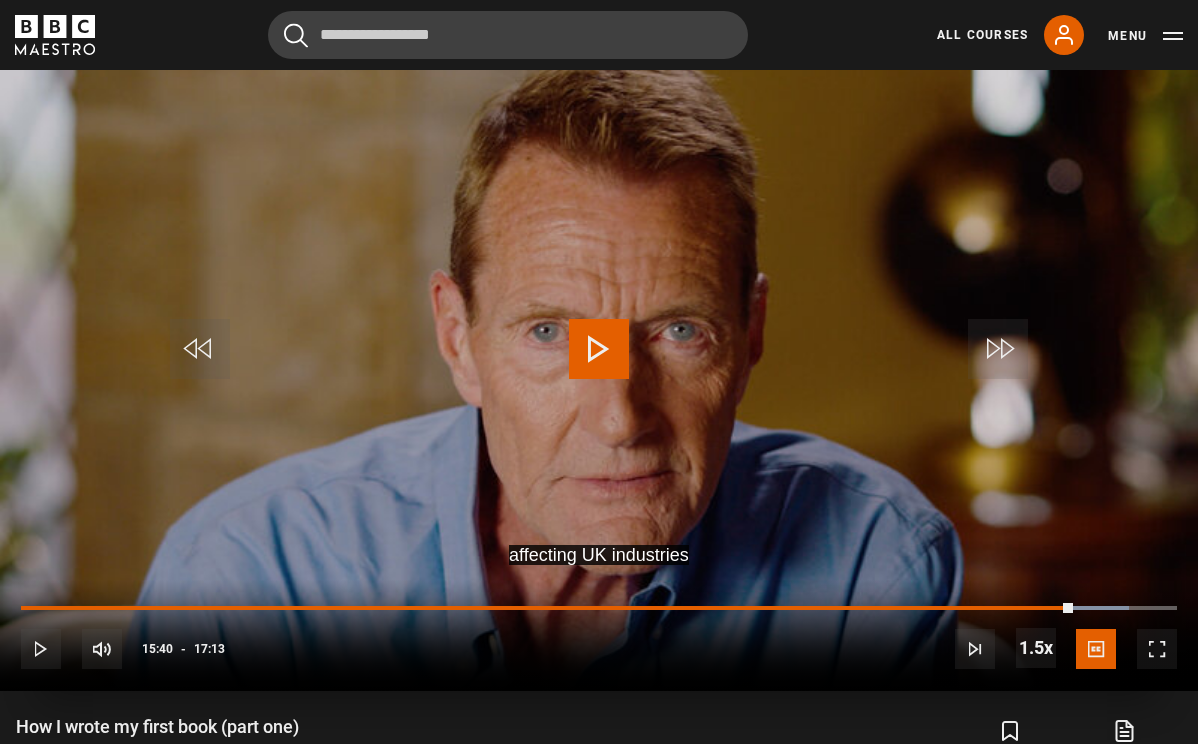 click at bounding box center (599, 354) 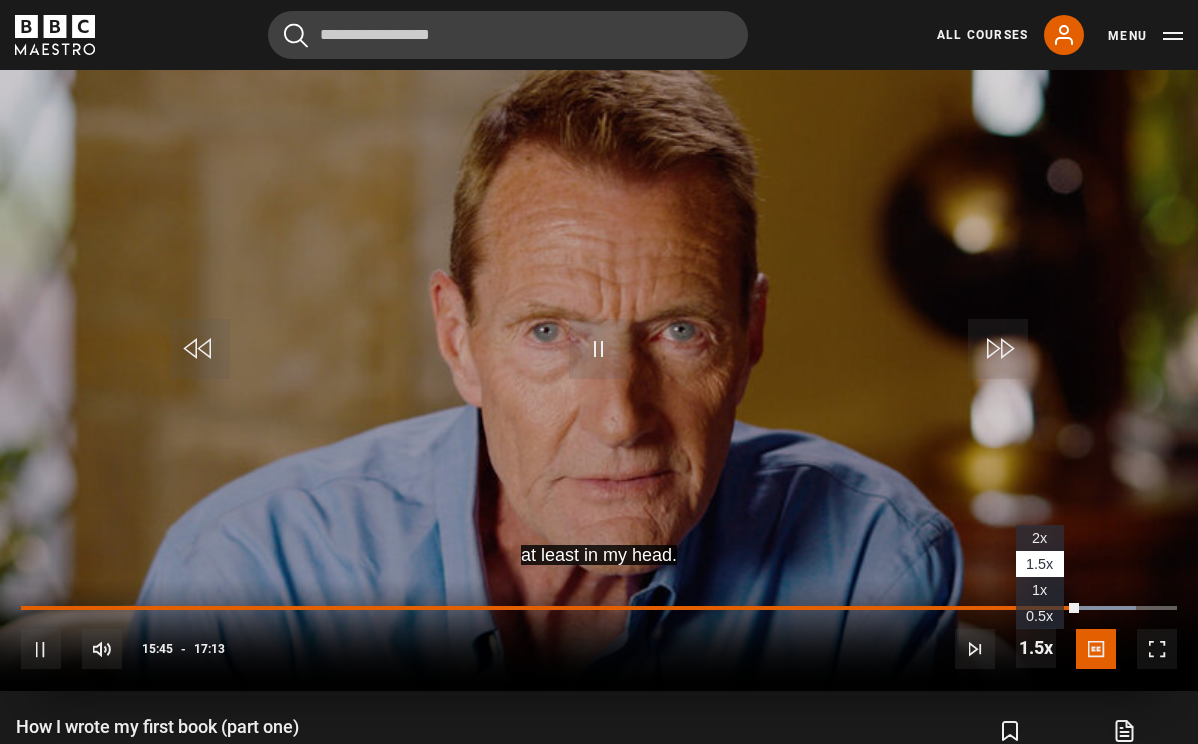 click on "2x" at bounding box center (1039, 538) 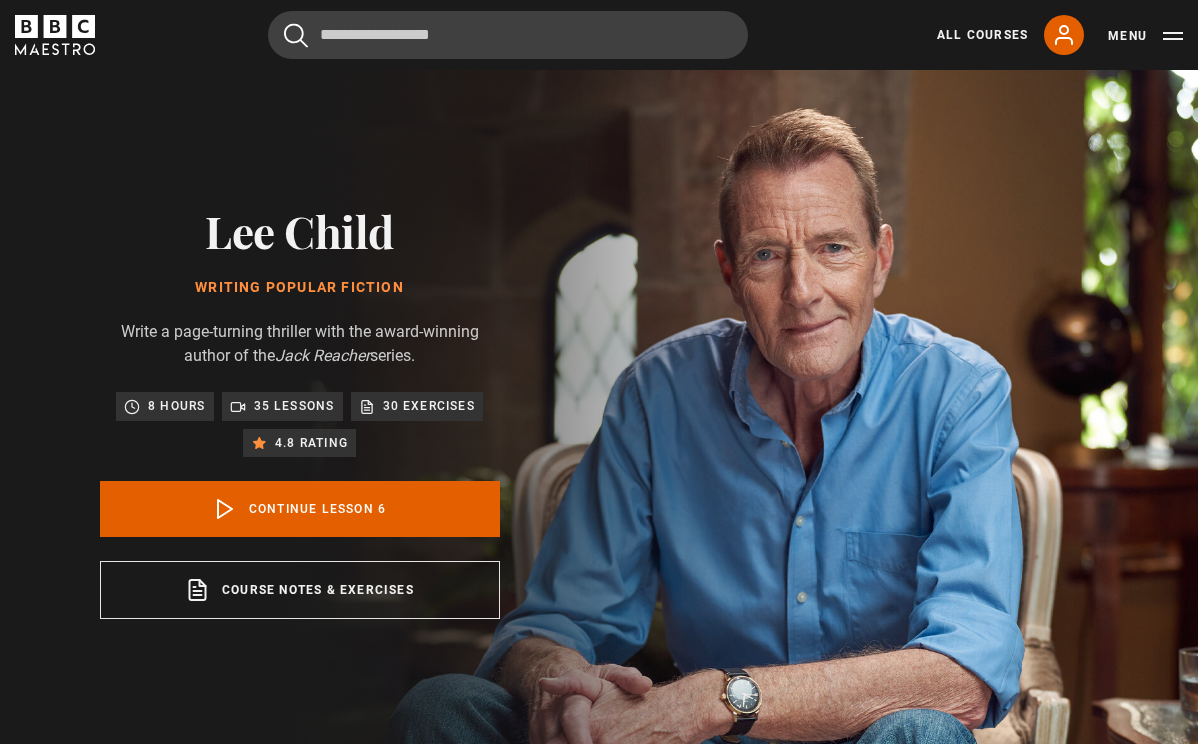 scroll, scrollTop: 754, scrollLeft: 0, axis: vertical 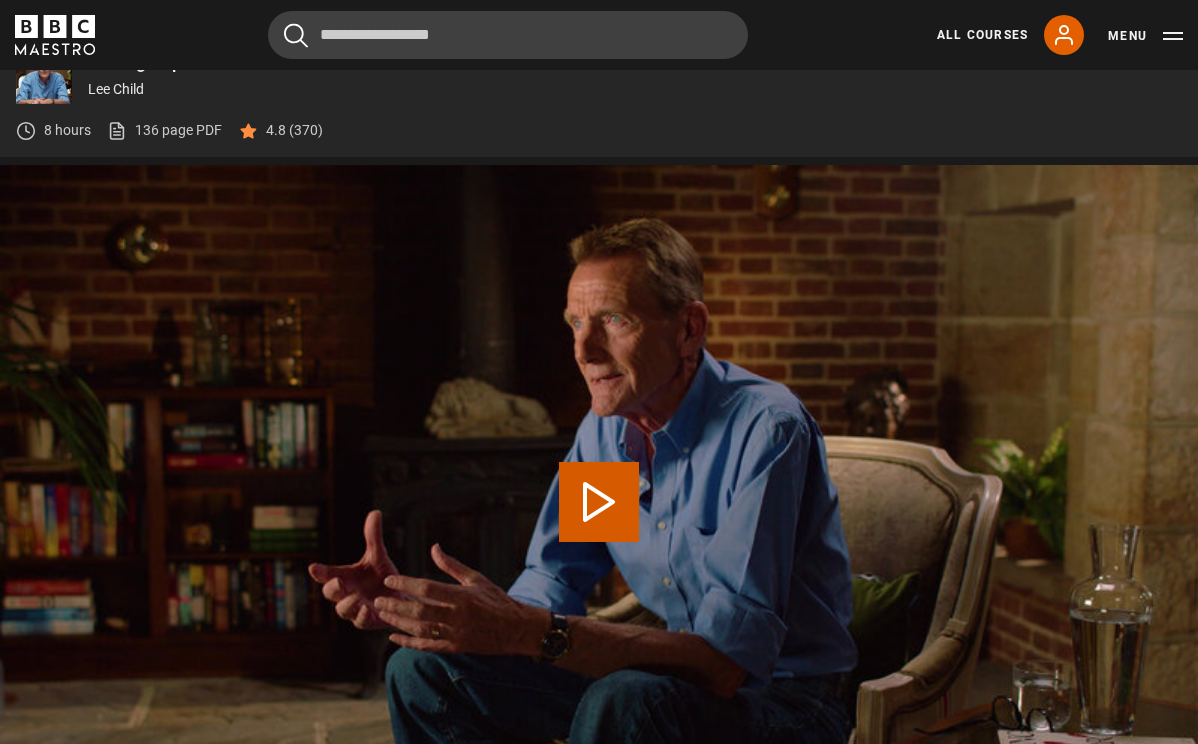 click on "Play Lesson How I wrote my first book (part two)" at bounding box center (599, 502) 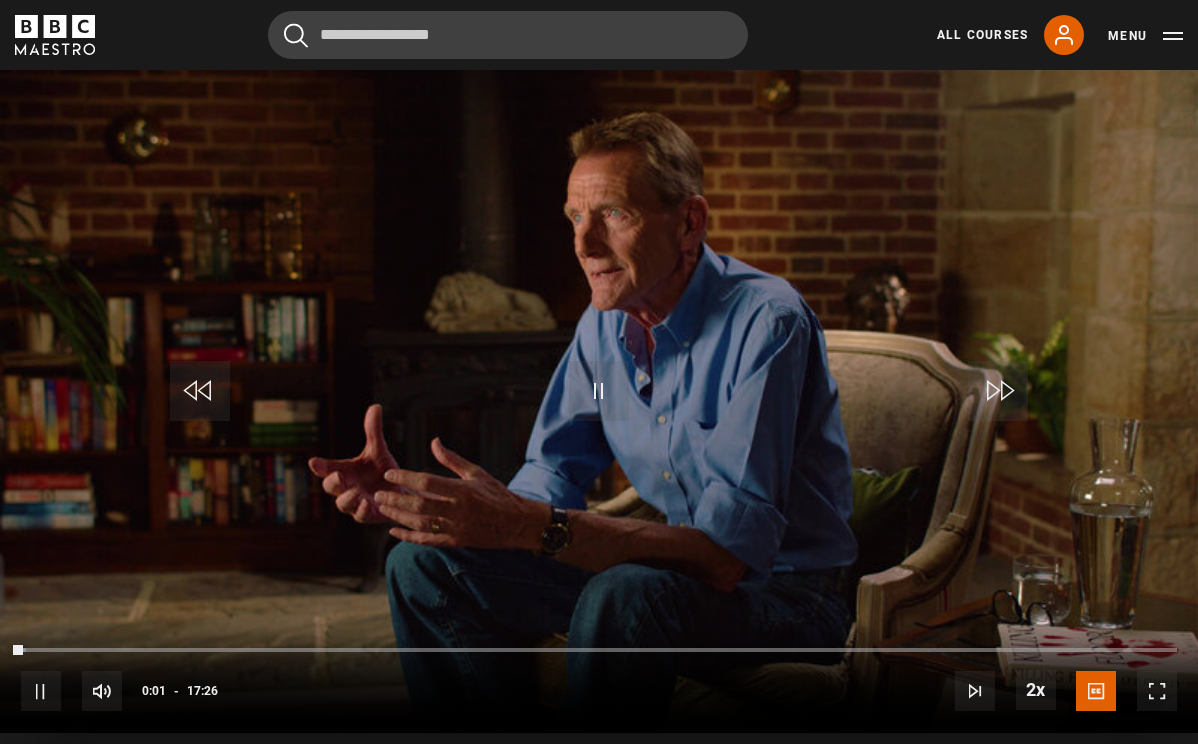 scroll, scrollTop: 864, scrollLeft: 0, axis: vertical 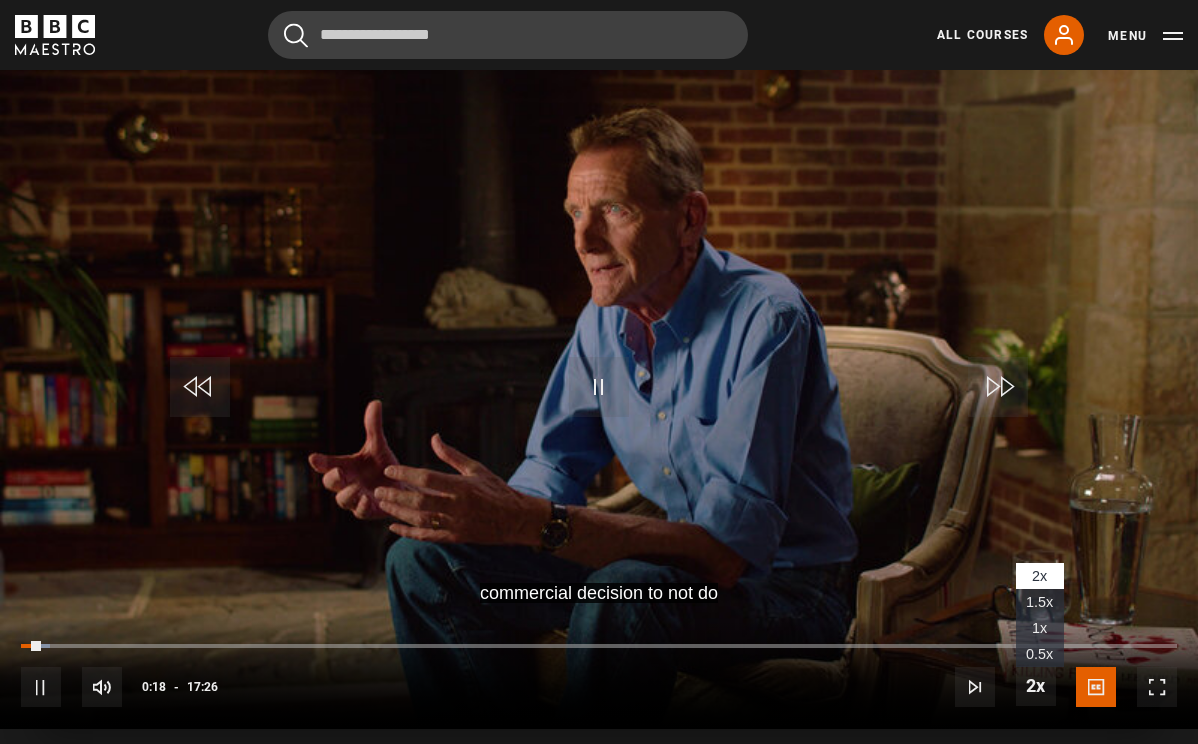 click on "1.5x" at bounding box center (1039, 602) 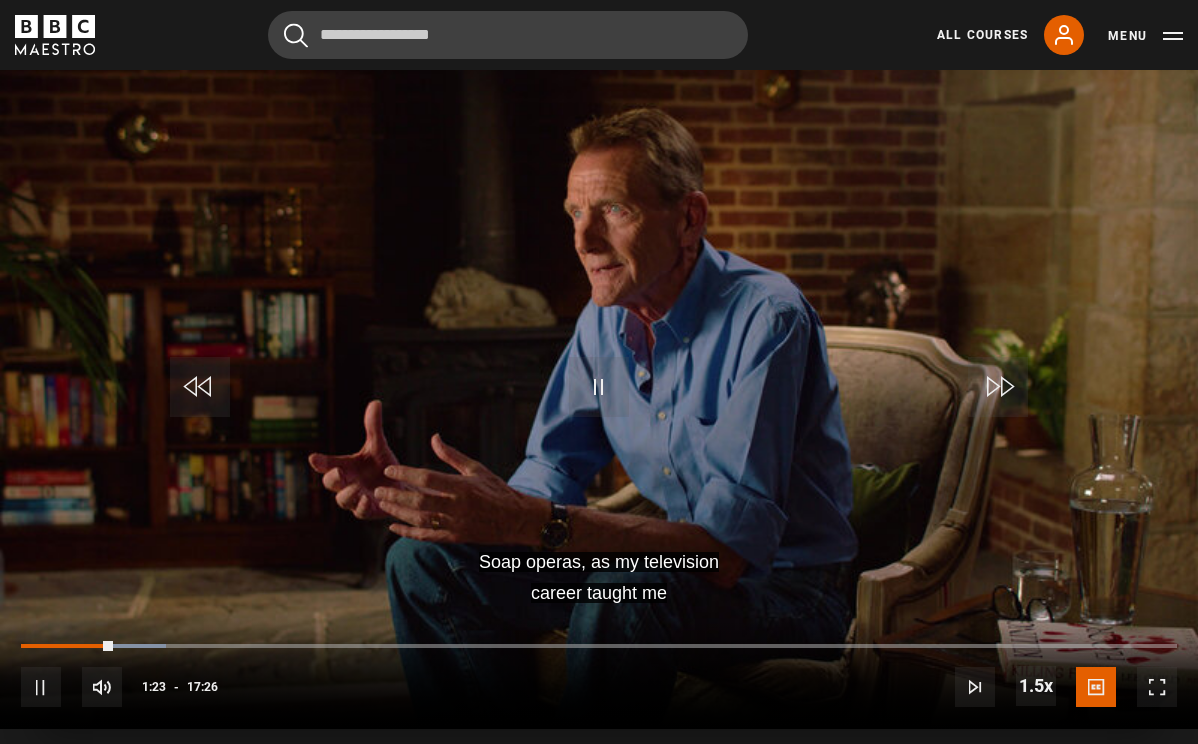 click at bounding box center (599, 387) 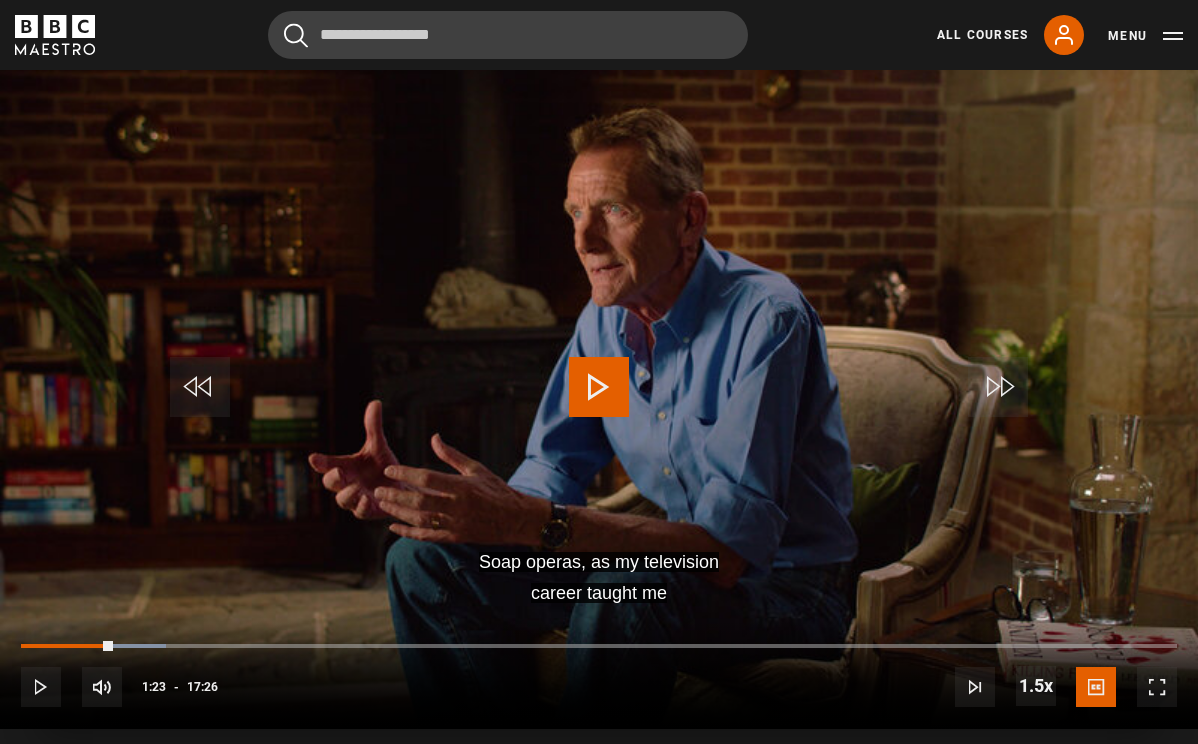 click at bounding box center (599, 387) 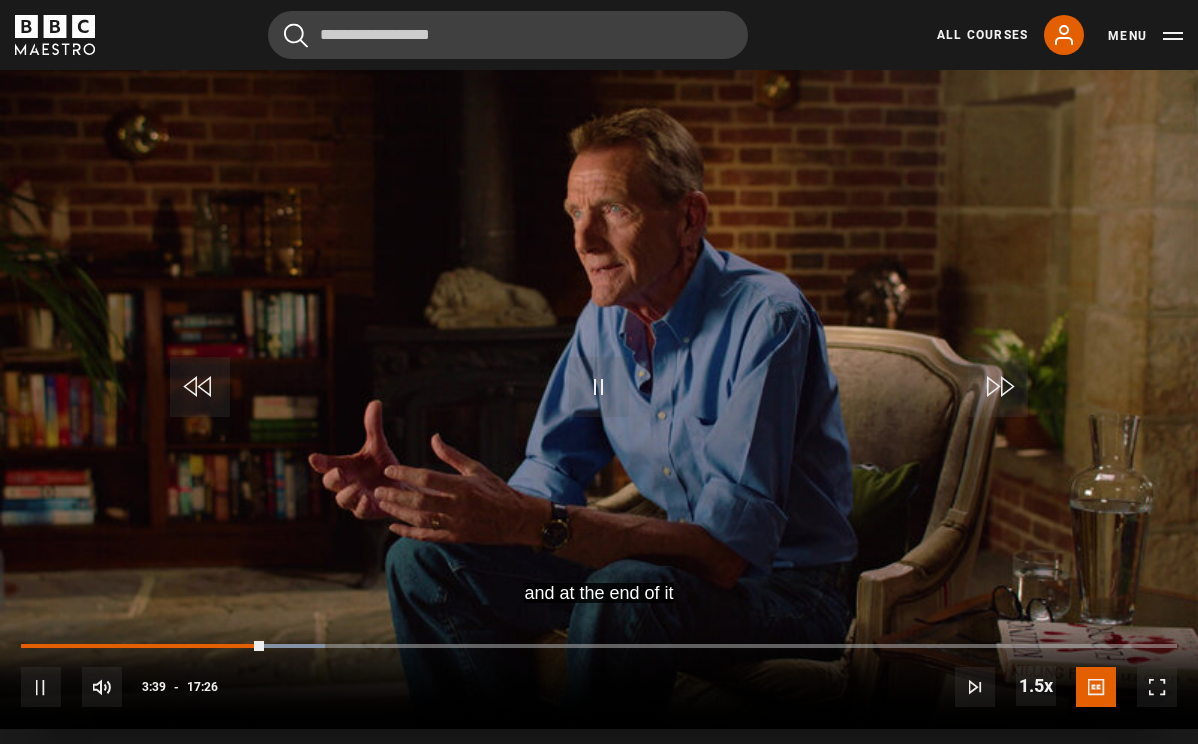 click at bounding box center [599, 387] 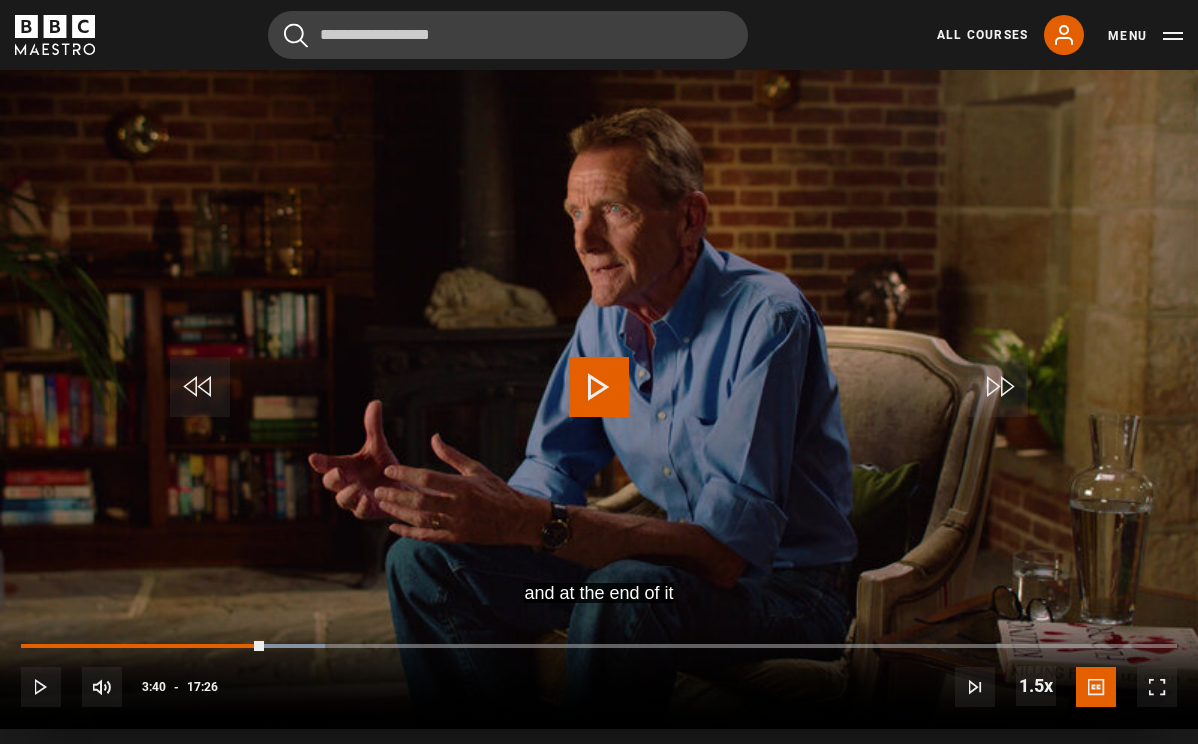 click at bounding box center [599, 387] 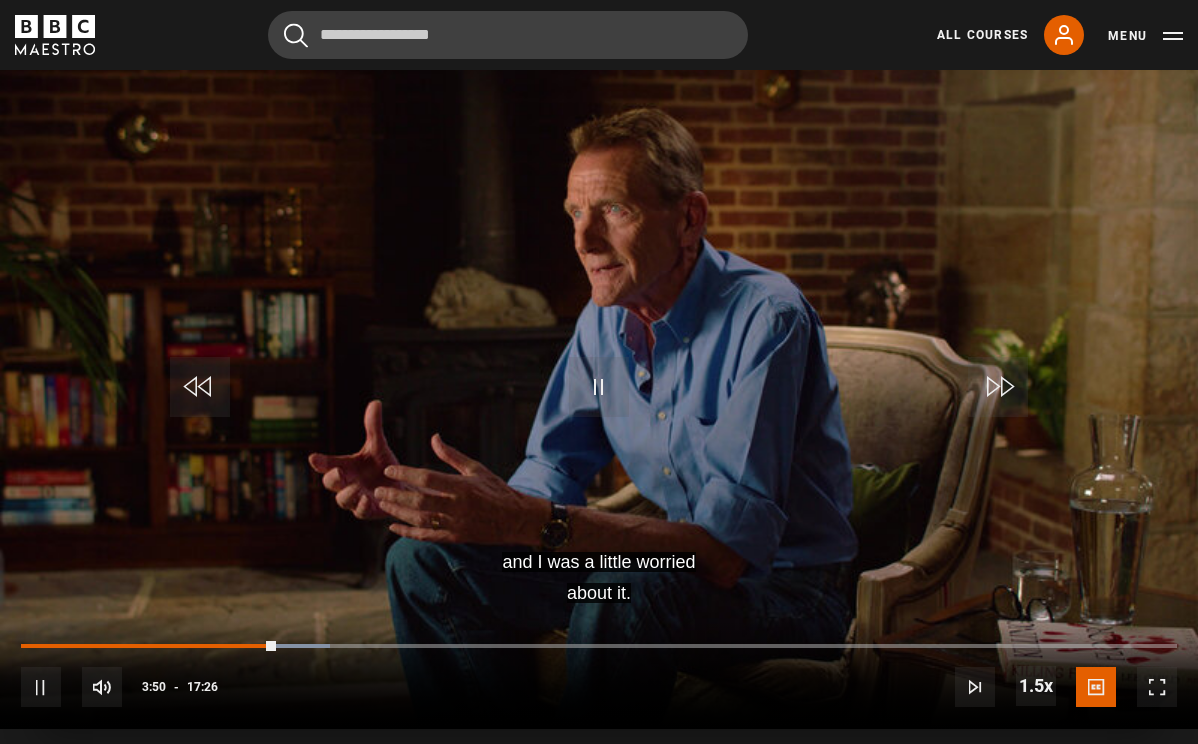 click at bounding box center [599, 387] 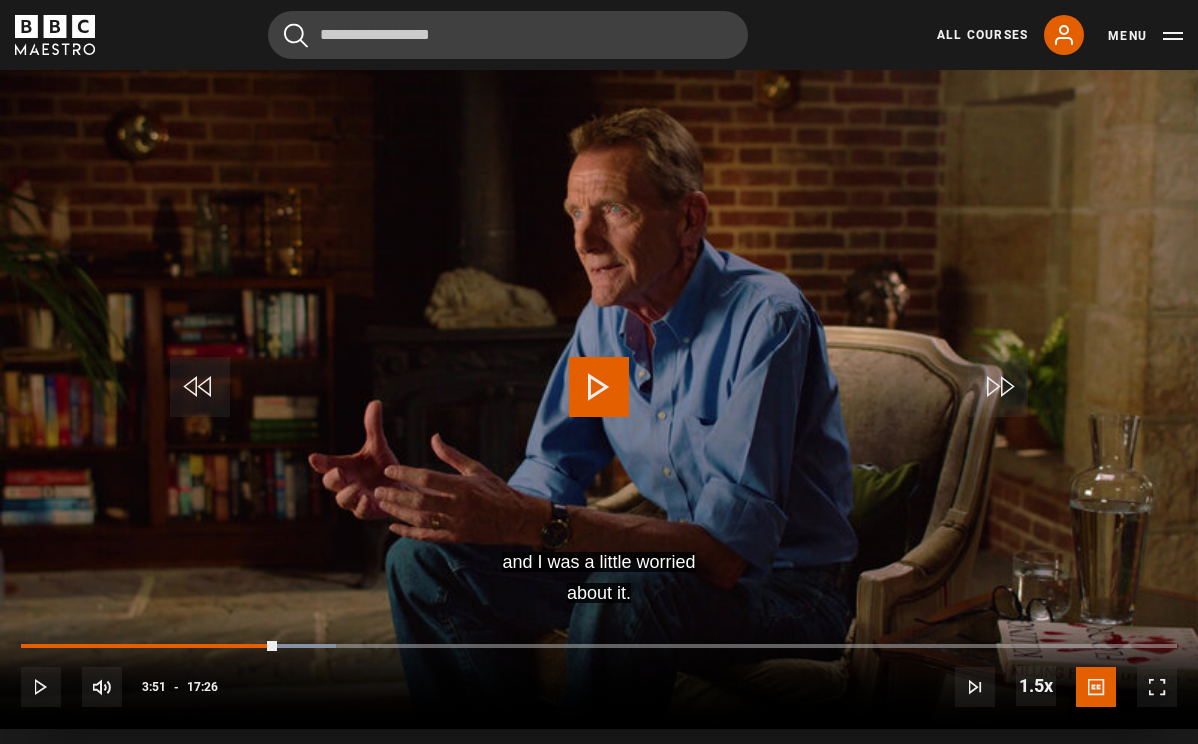 click at bounding box center [599, 387] 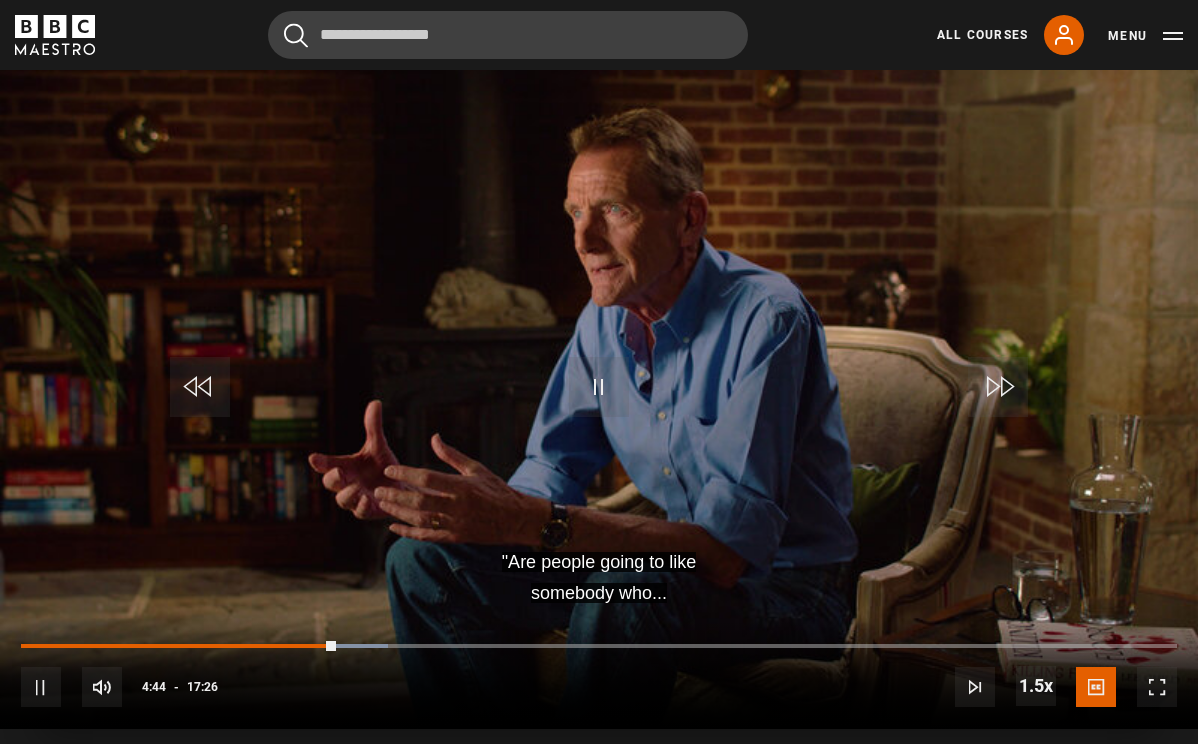 click at bounding box center [599, 387] 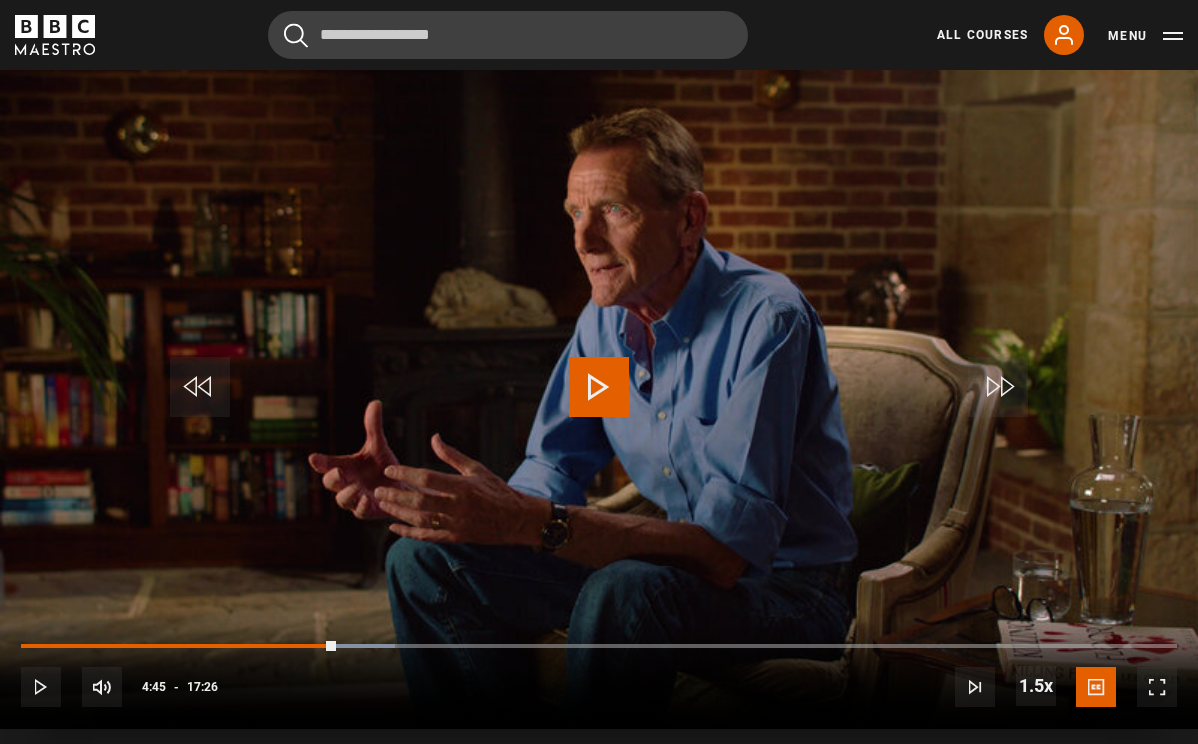 click at bounding box center [599, 387] 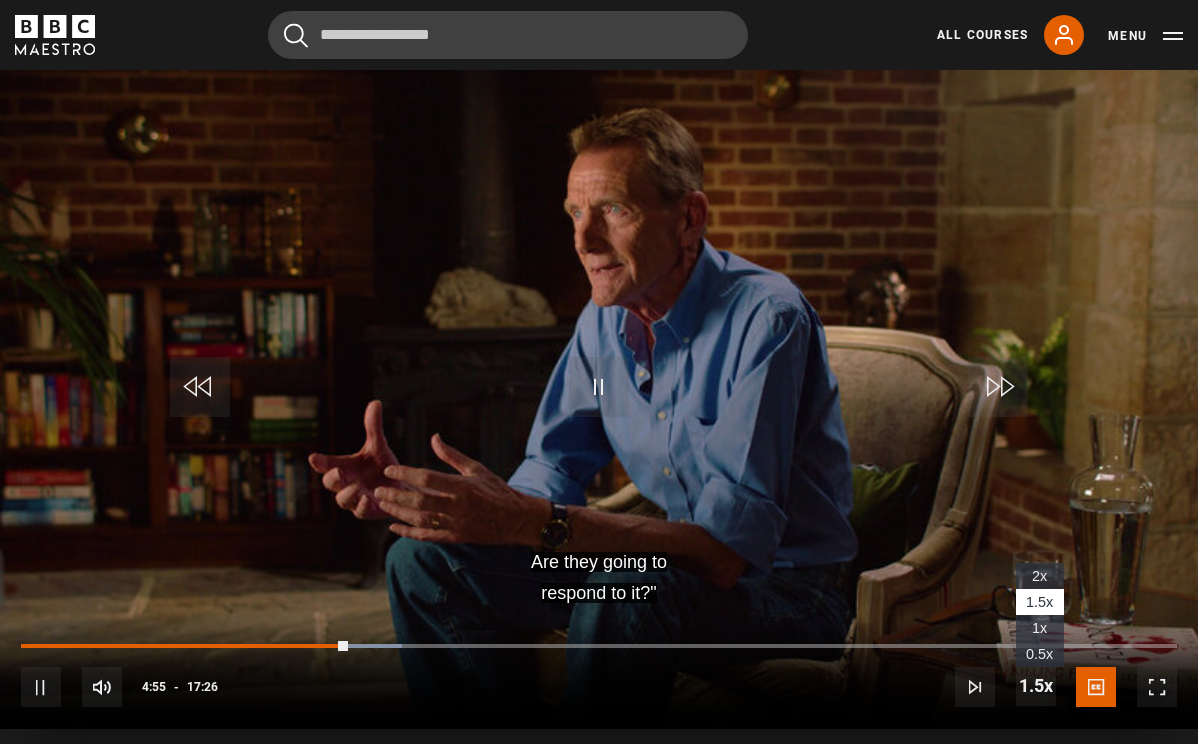 click on "2x" at bounding box center (1039, 576) 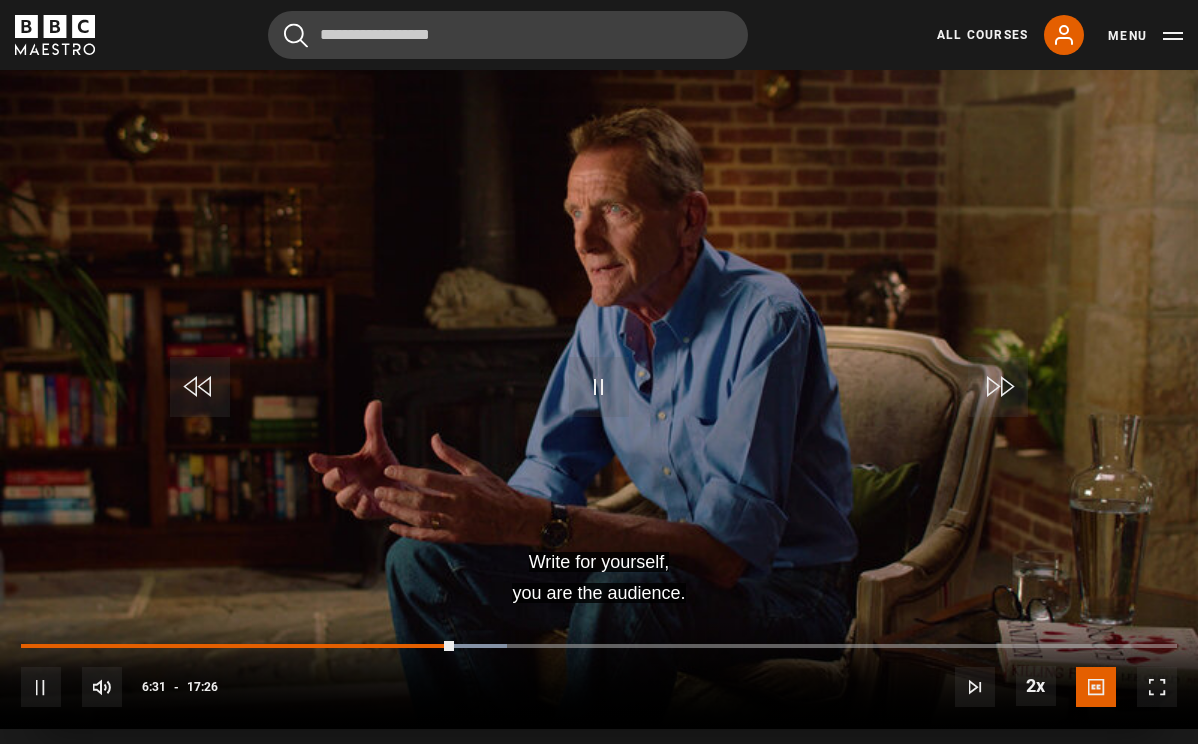 click at bounding box center (599, 387) 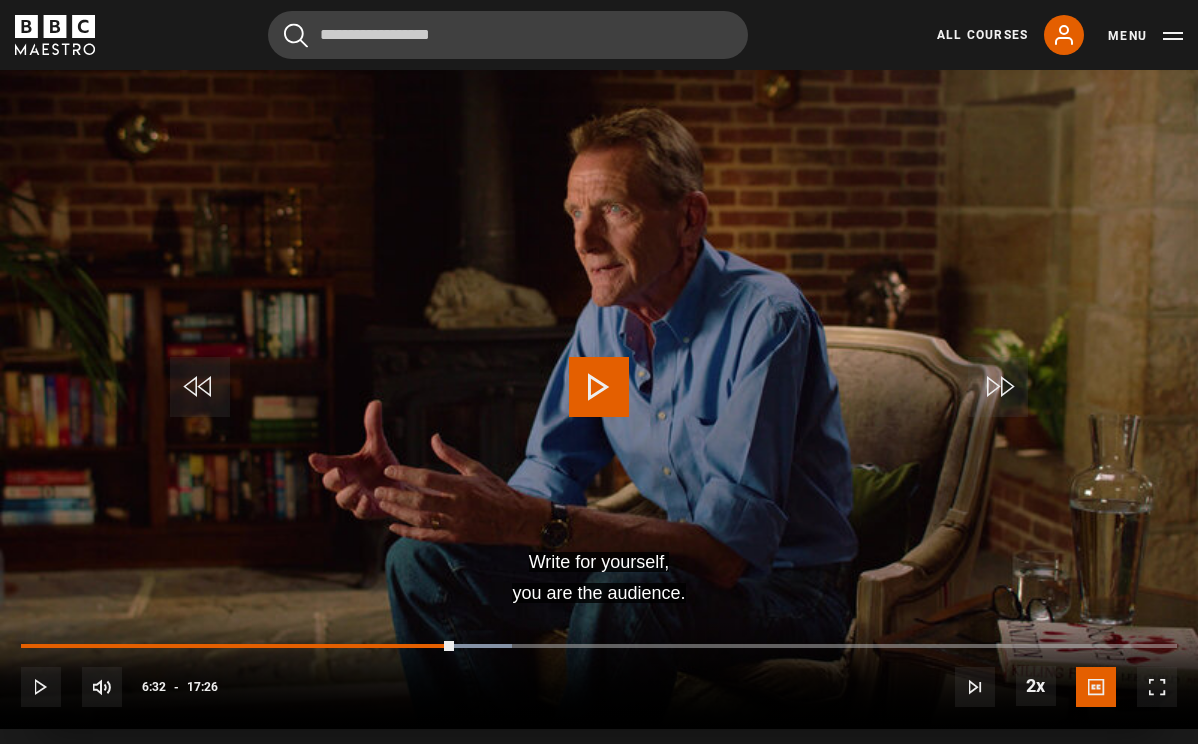 click at bounding box center (599, 387) 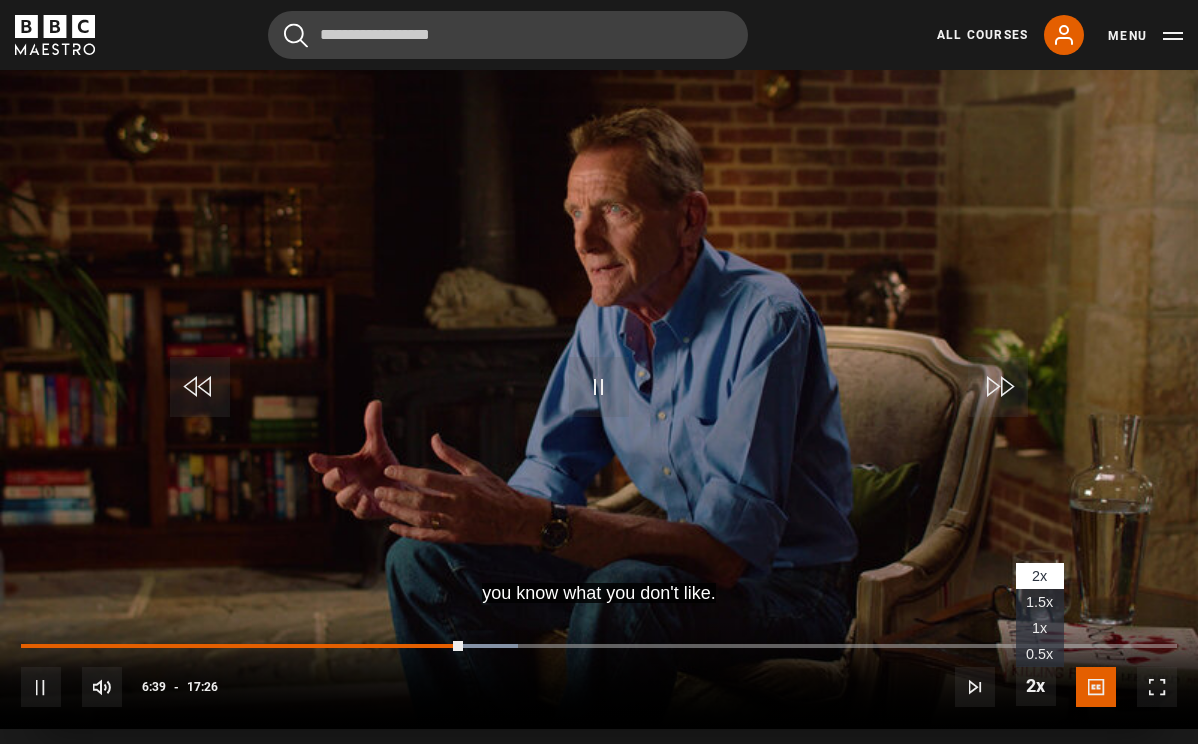 click on "1x" at bounding box center [1039, 628] 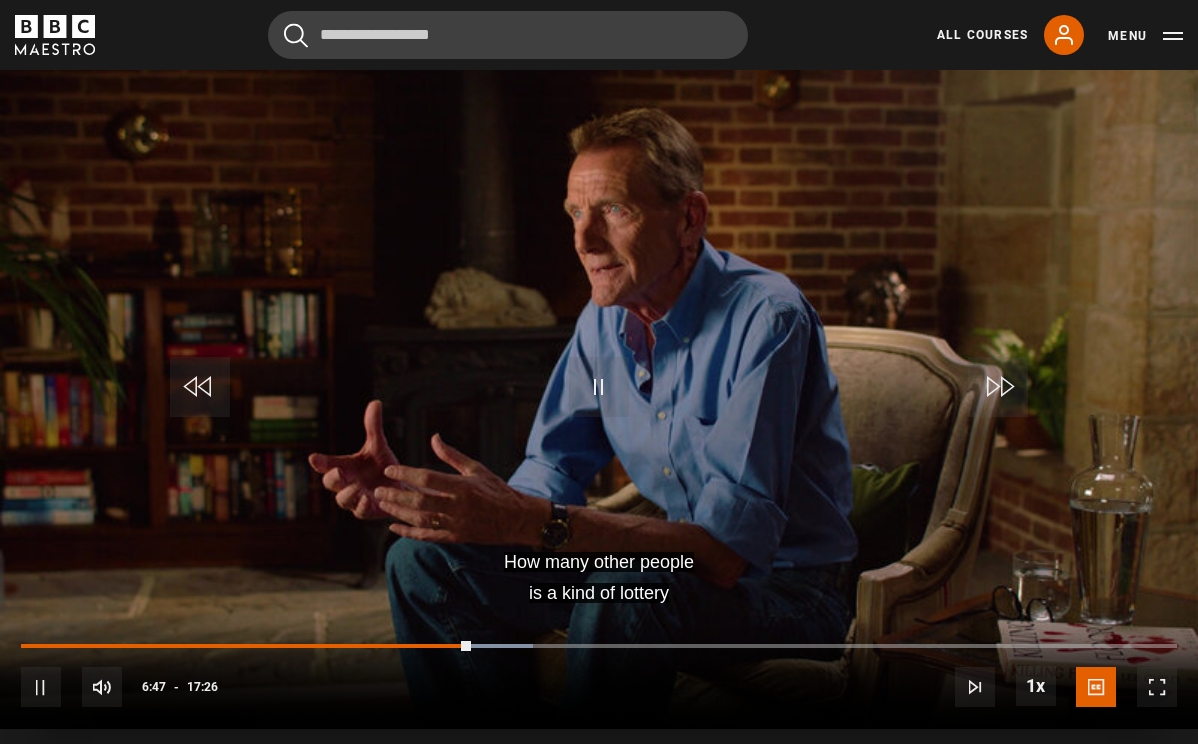 click at bounding box center (599, 387) 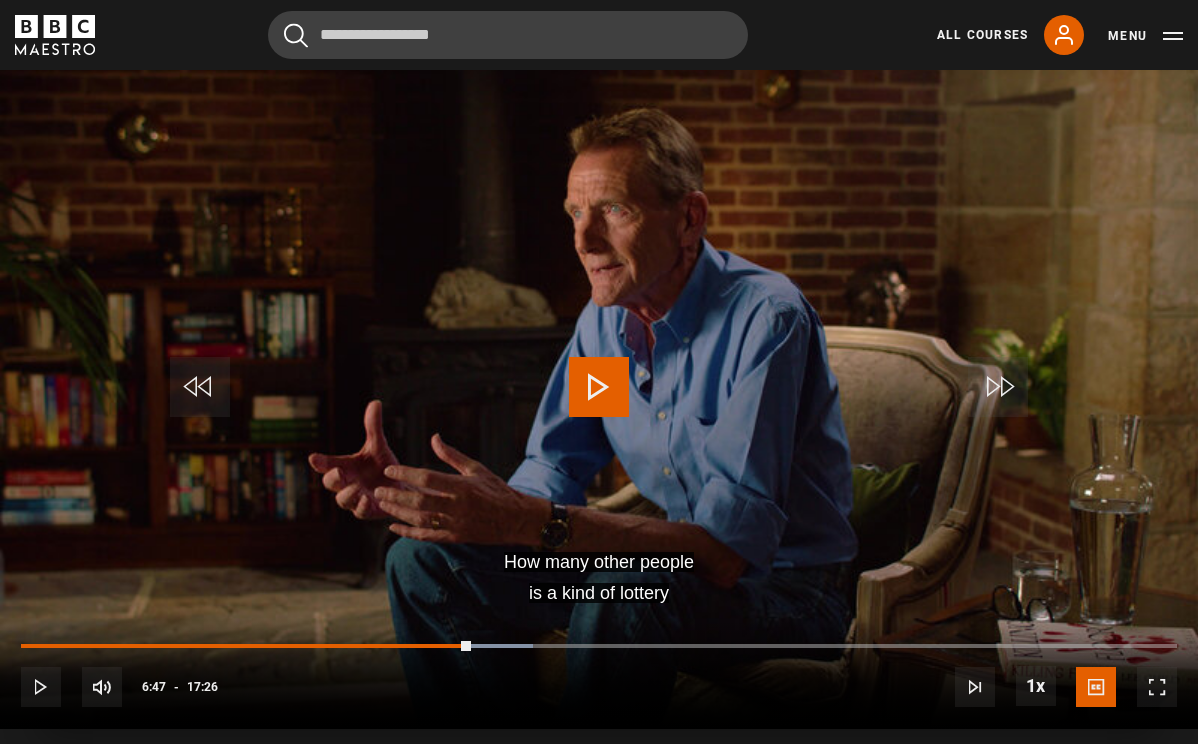 click at bounding box center [599, 387] 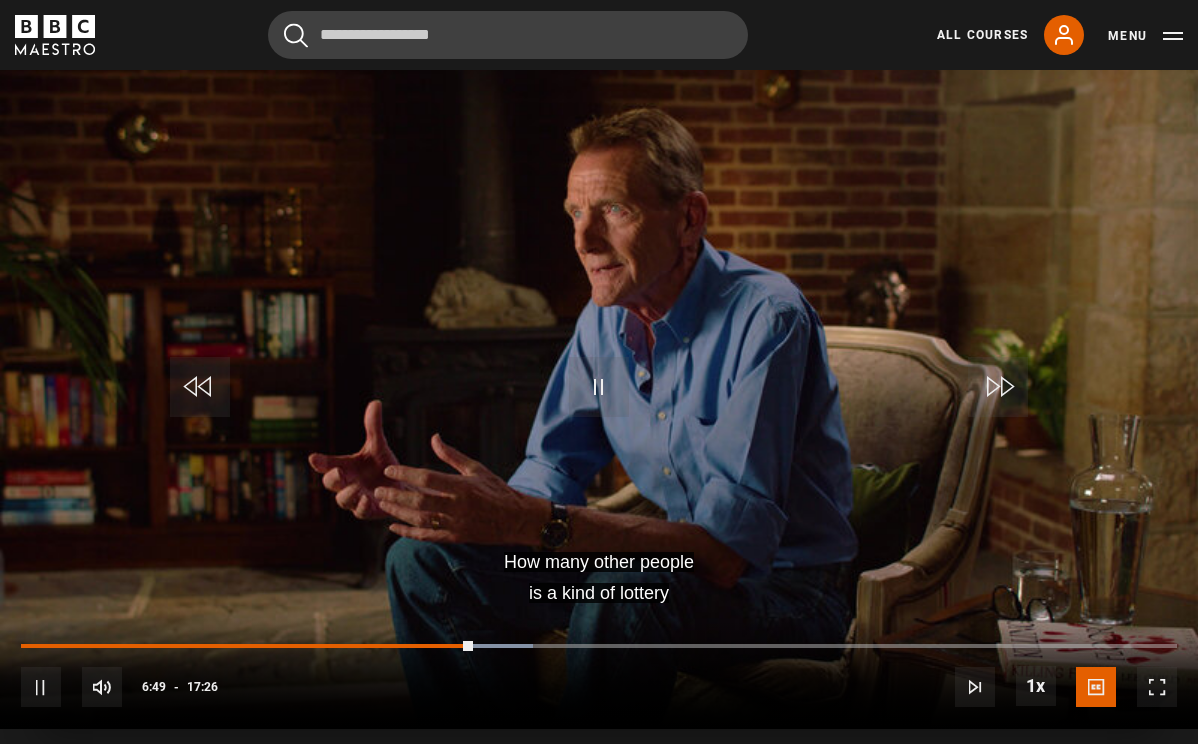 click at bounding box center [599, 387] 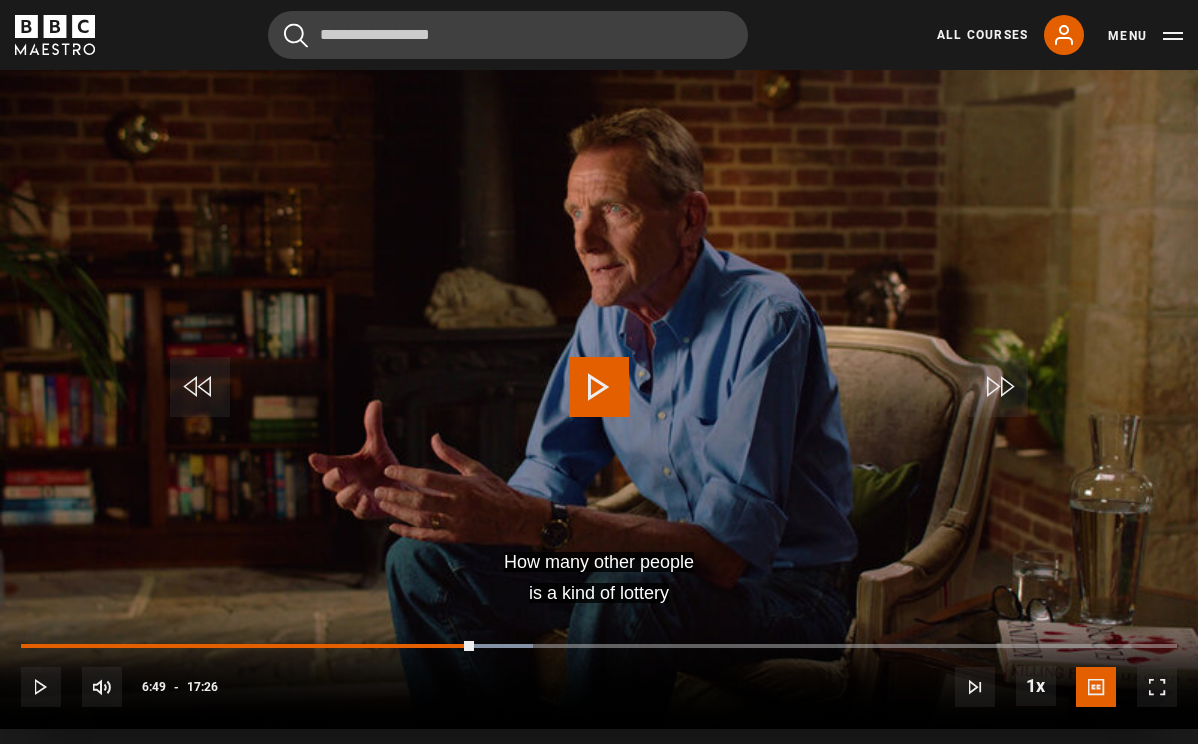 click at bounding box center [599, 387] 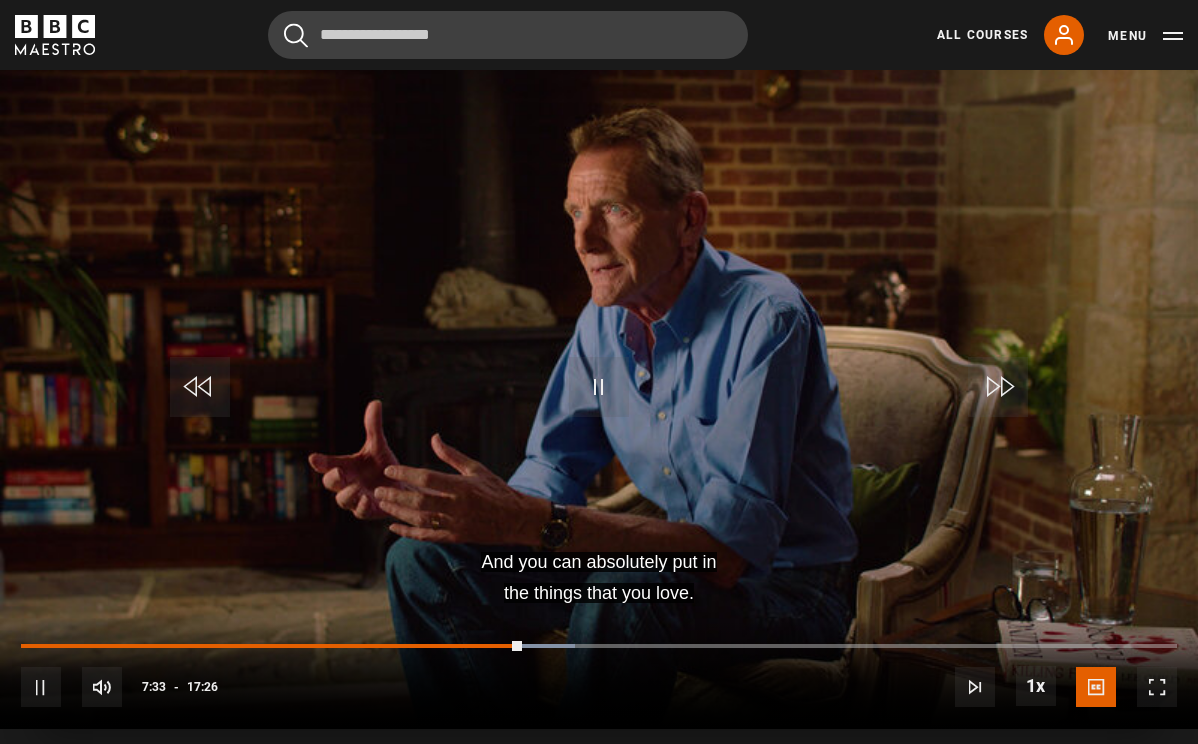 click at bounding box center (599, 387) 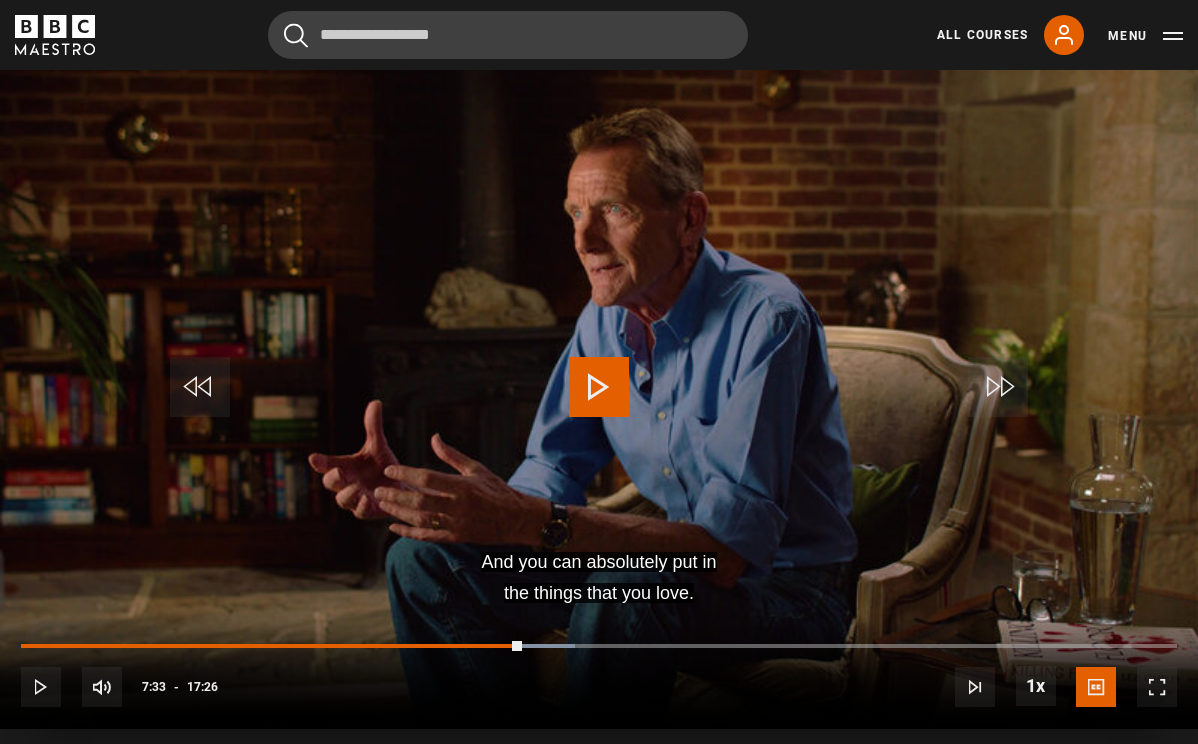 click at bounding box center [599, 387] 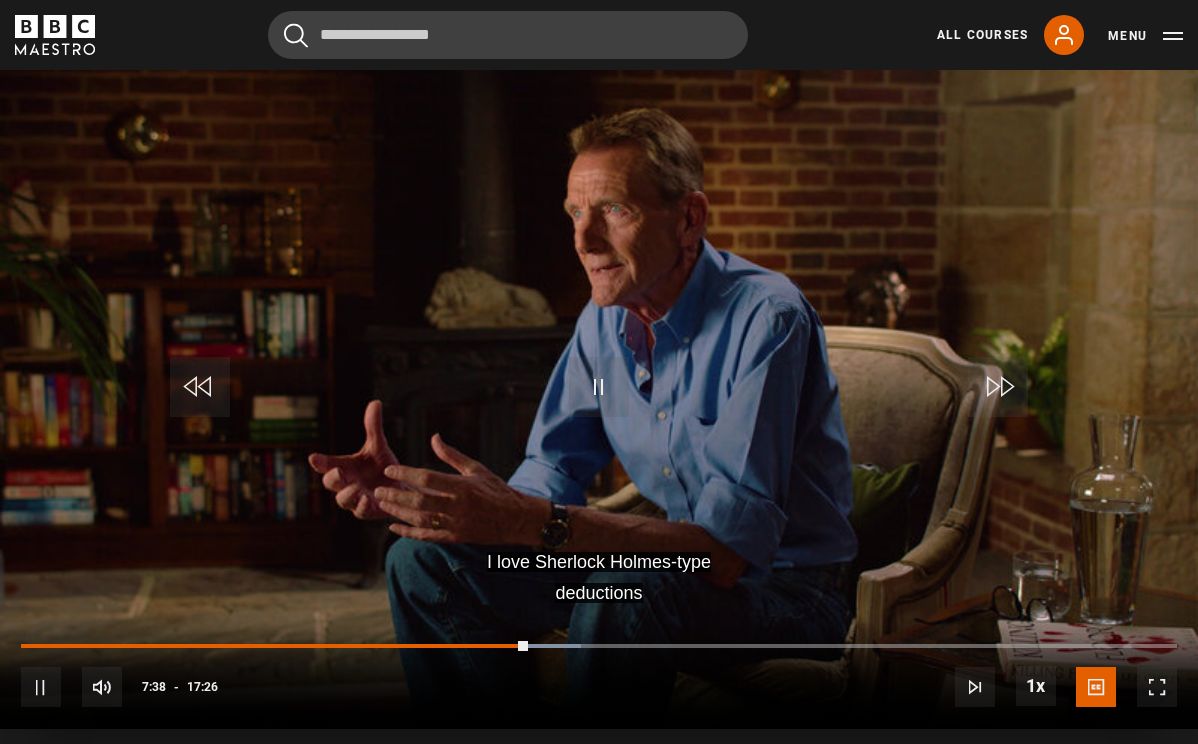 click on "10s Skip Back 10 seconds Pause 10s Skip Forward 10 seconds Loaded :  48.47% 15:35 07:38 Pause Mute Current Time  7:38 - Duration  17:26
Lee Child
Lesson 6
How I wrote my first book (part two)
1x Playback Rate 2x 1.5x 1x , selected 0.5x Captions captions off English  Captions , selected" at bounding box center [599, 673] 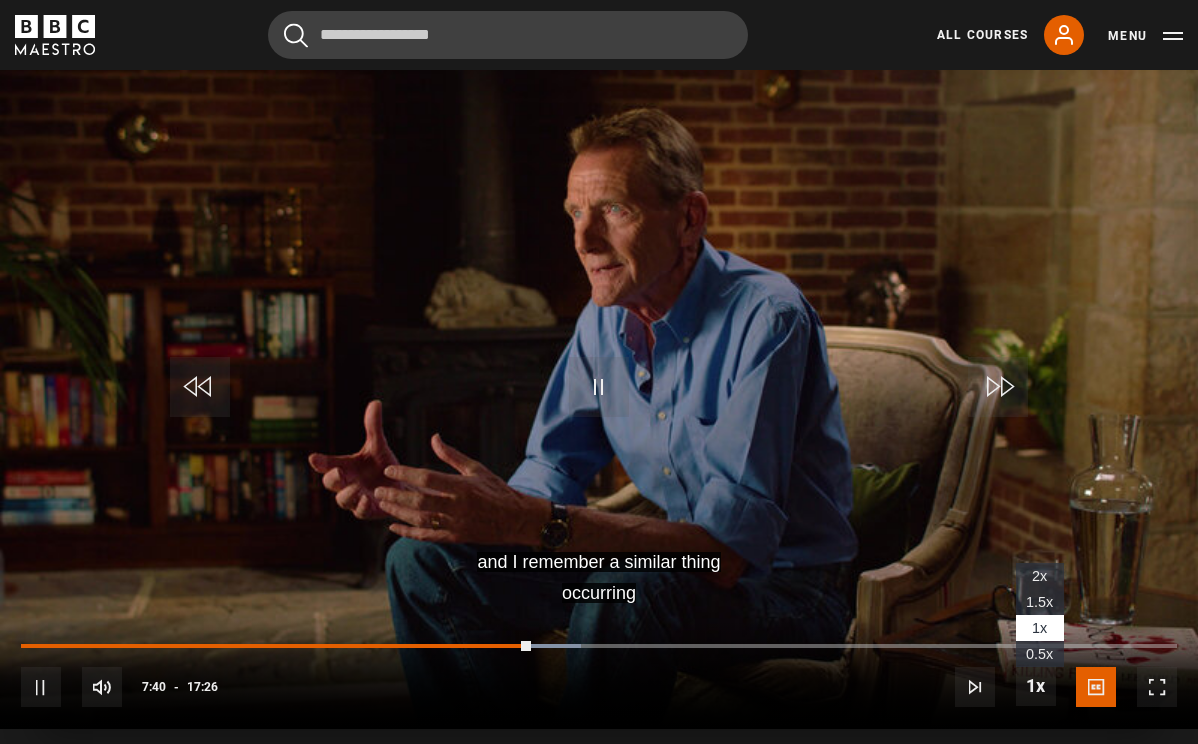 click on "1.5x" at bounding box center (1039, 602) 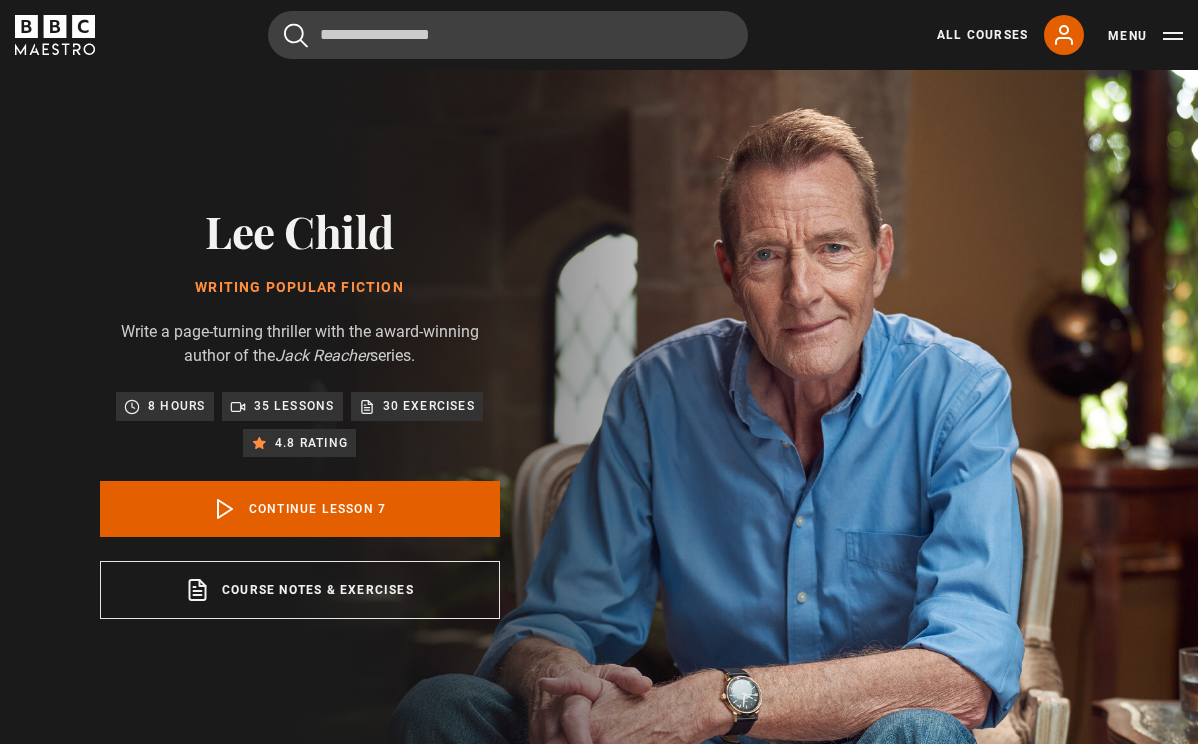 scroll, scrollTop: 754, scrollLeft: 0, axis: vertical 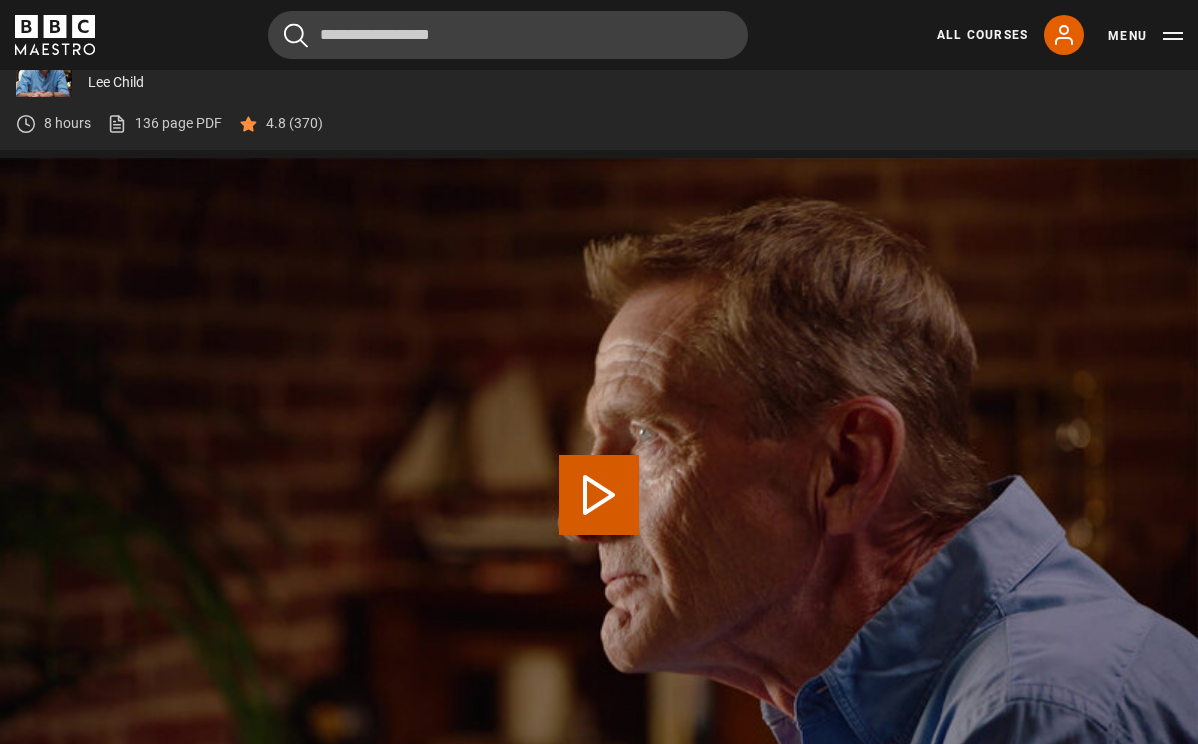 click on "Play Lesson Book 2 and beyond" at bounding box center [599, 495] 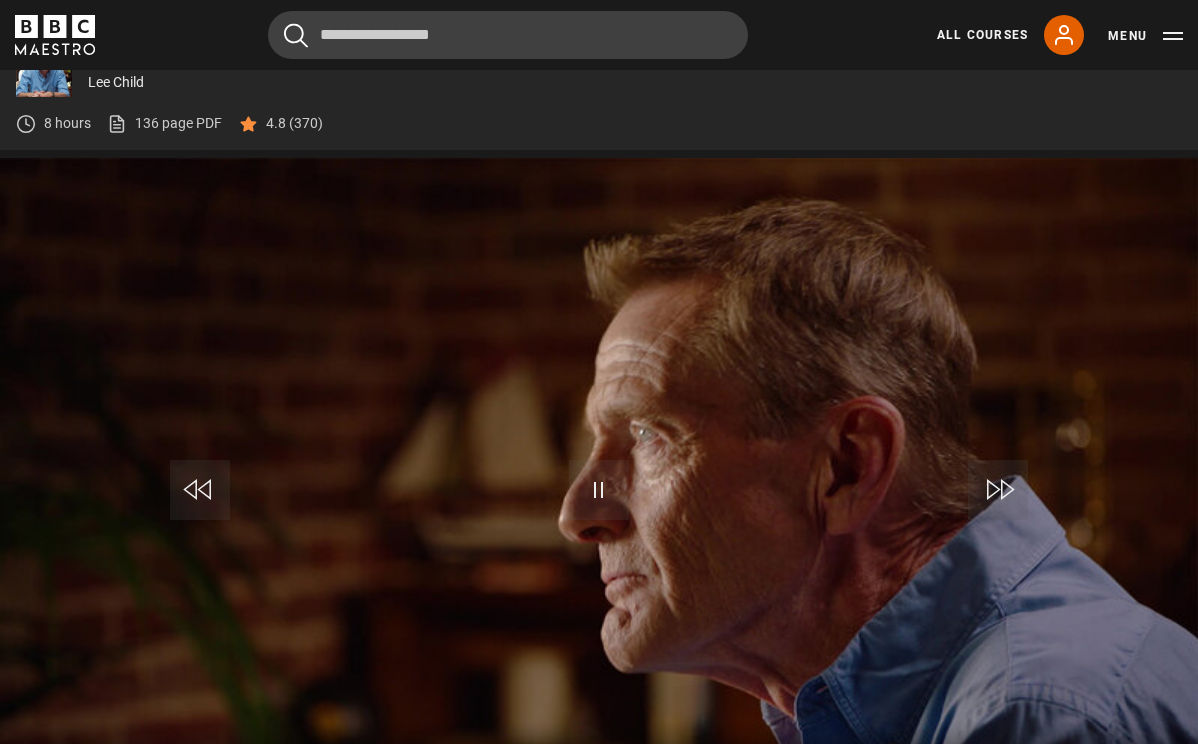 scroll, scrollTop: 849, scrollLeft: 0, axis: vertical 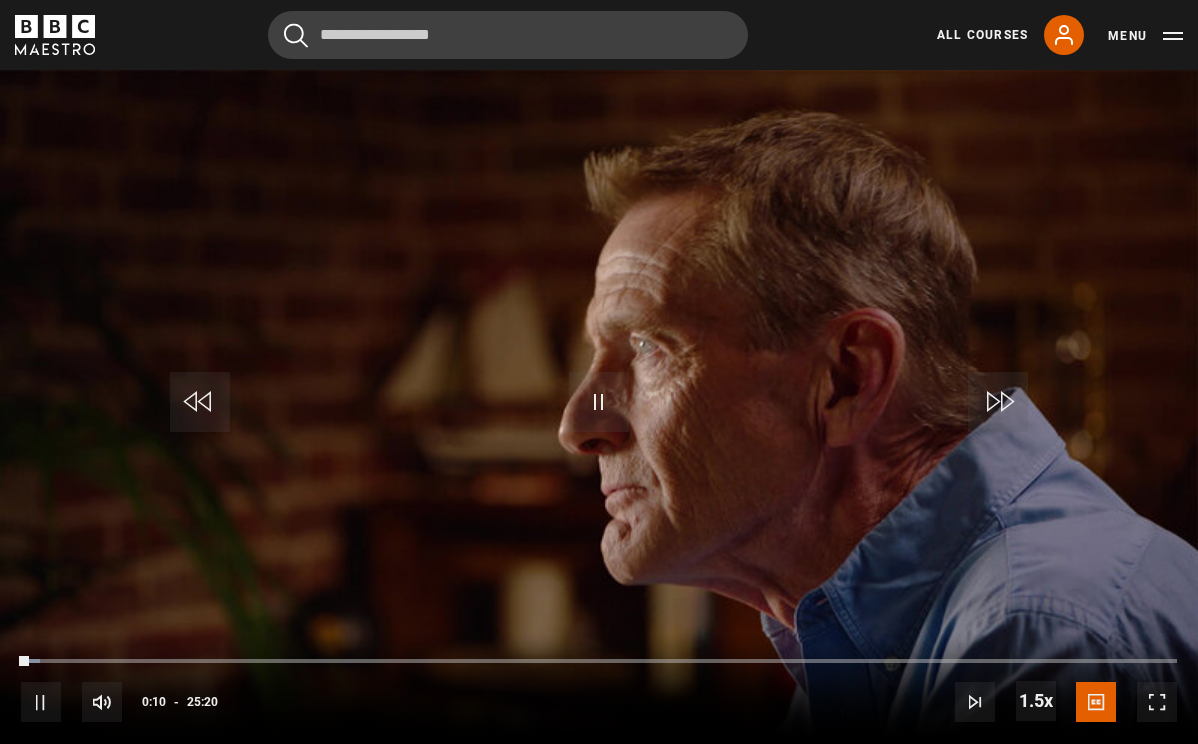 click at bounding box center (998, 402) 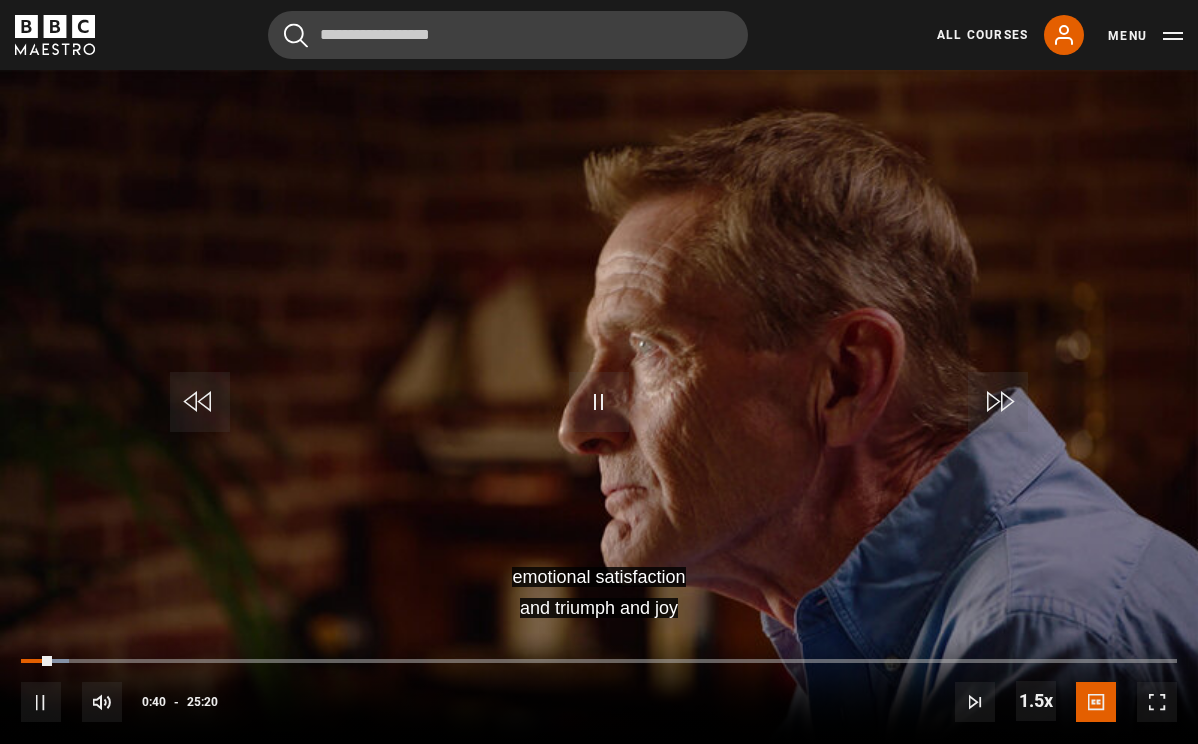 click at bounding box center [599, 407] 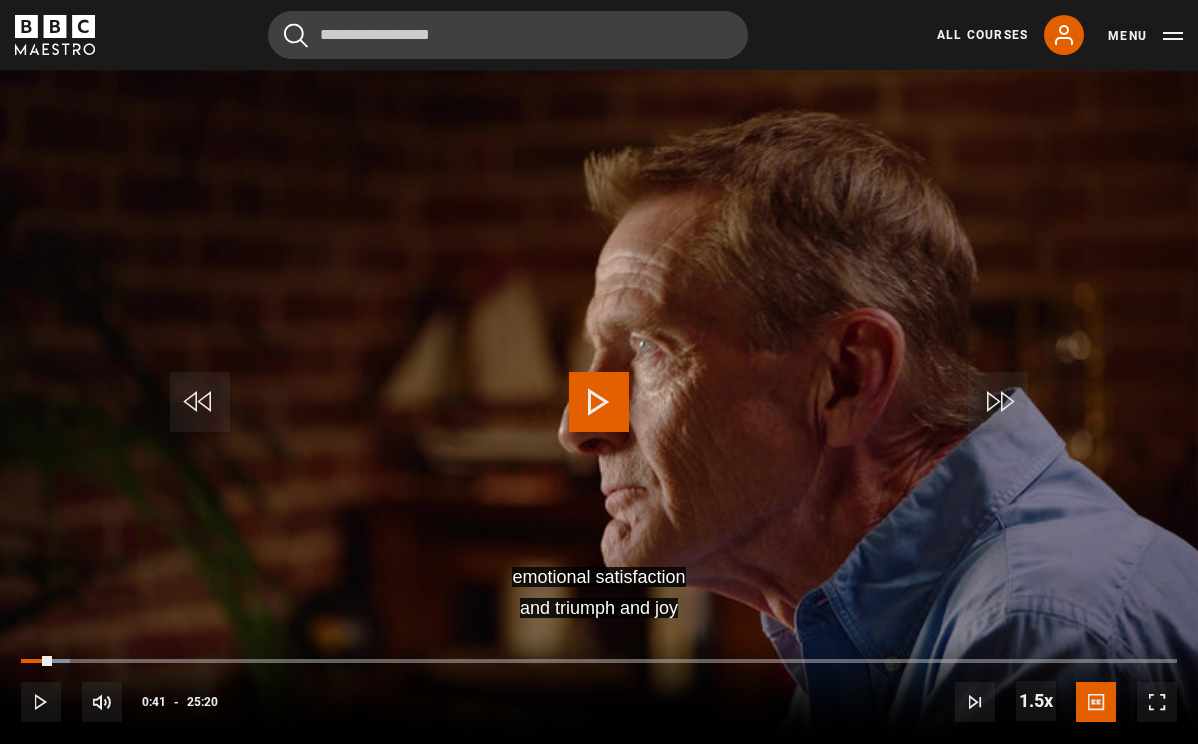 click at bounding box center (599, 402) 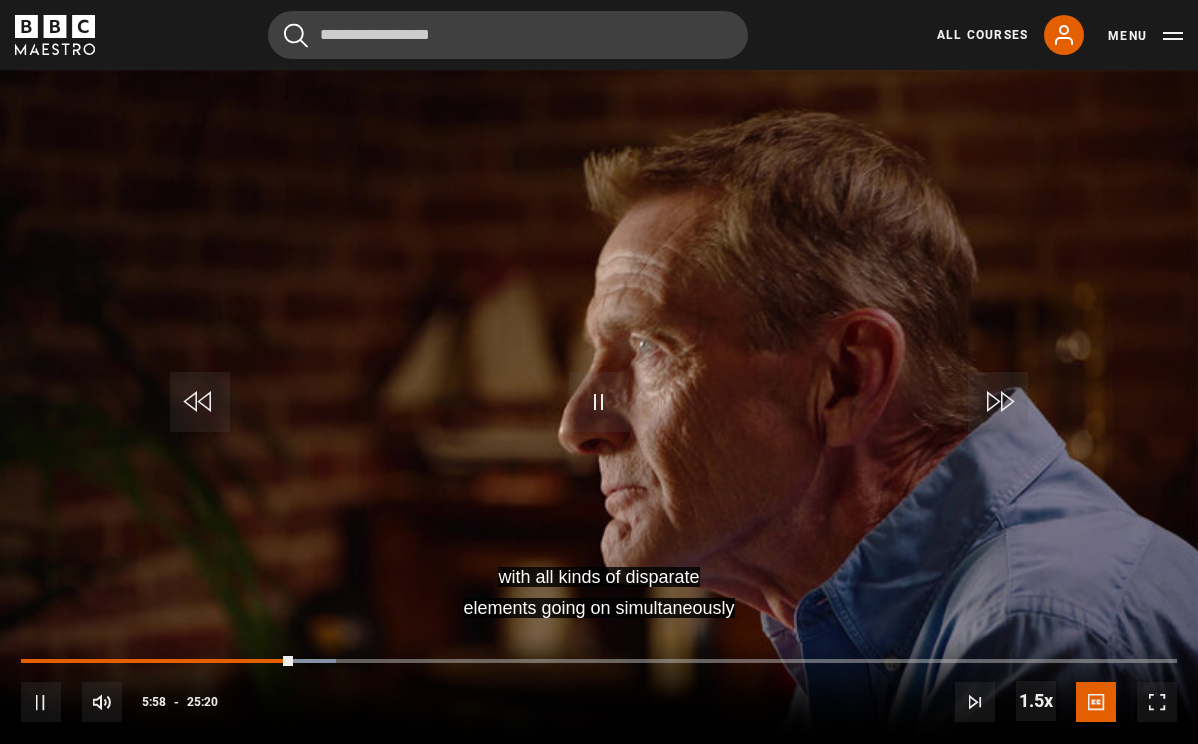 click at bounding box center (599, 402) 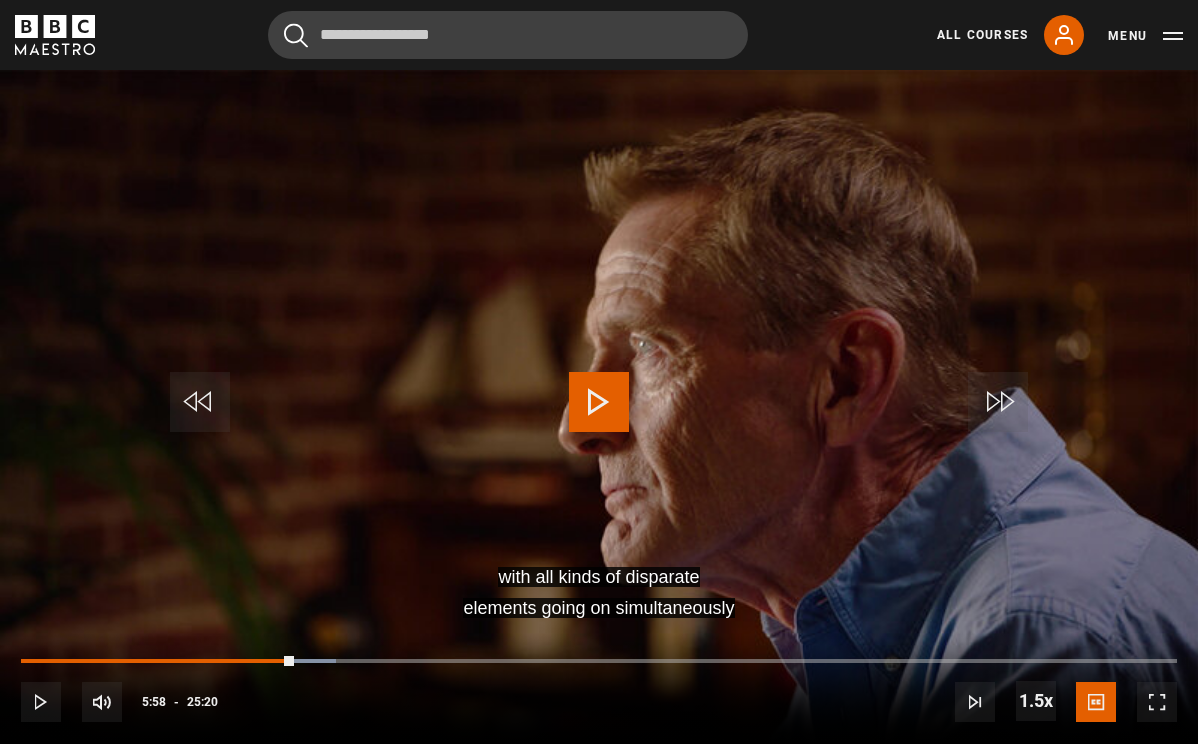 click at bounding box center (599, 402) 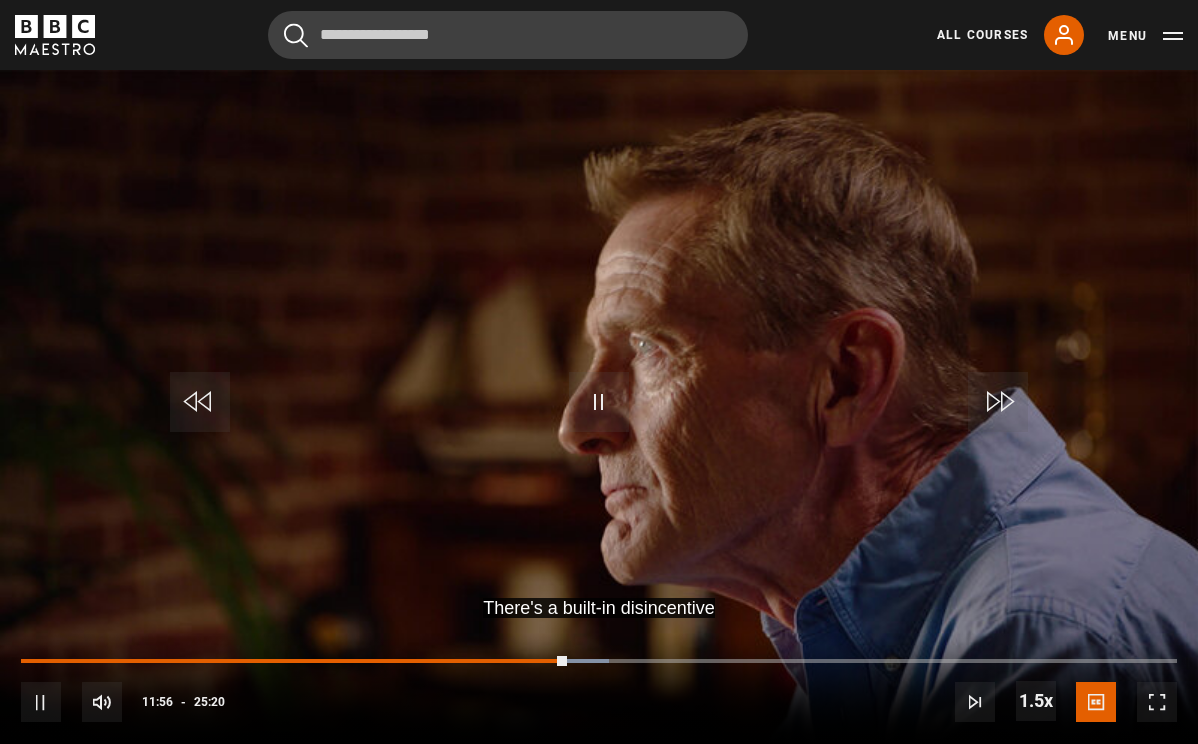 click at bounding box center (599, 407) 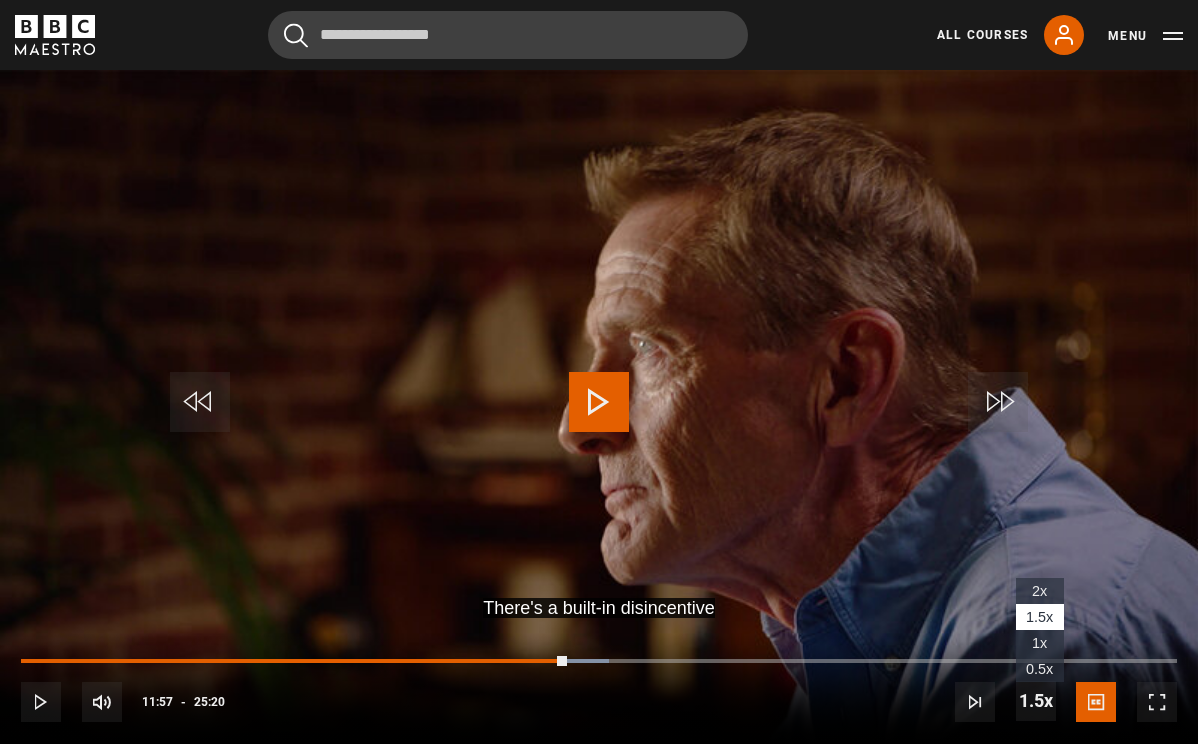 click at bounding box center [1036, 701] 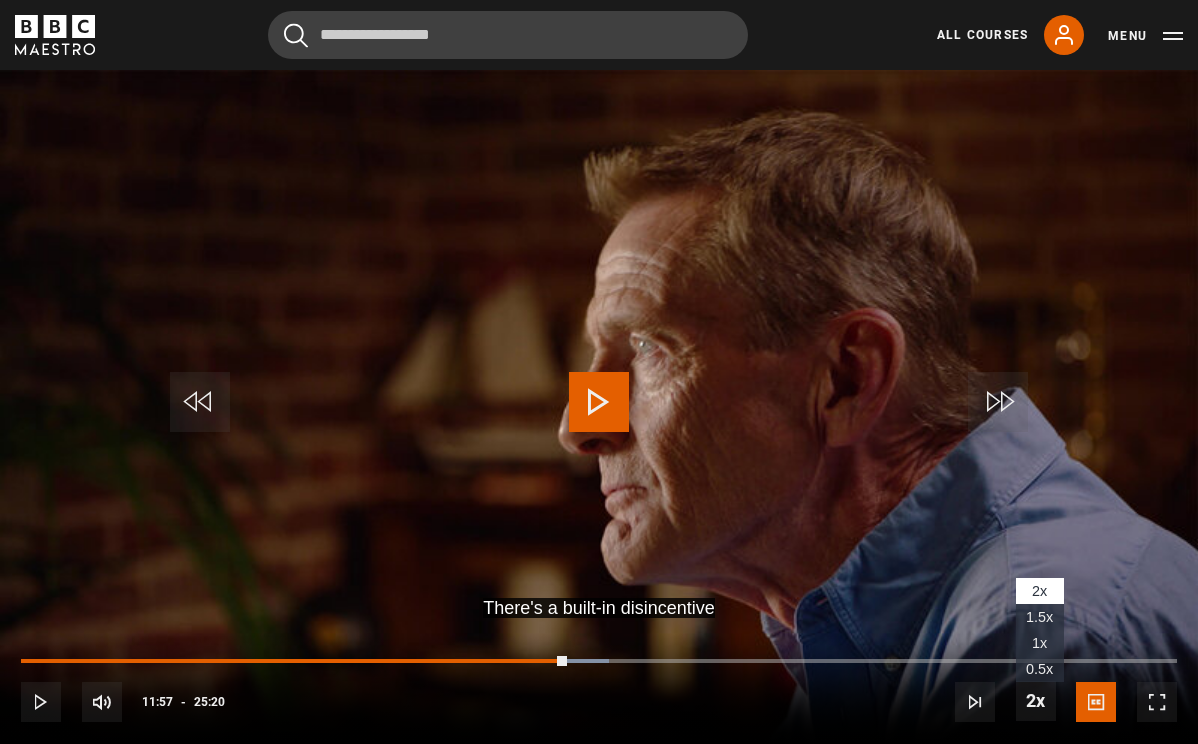 click on "2x" at bounding box center (1039, 591) 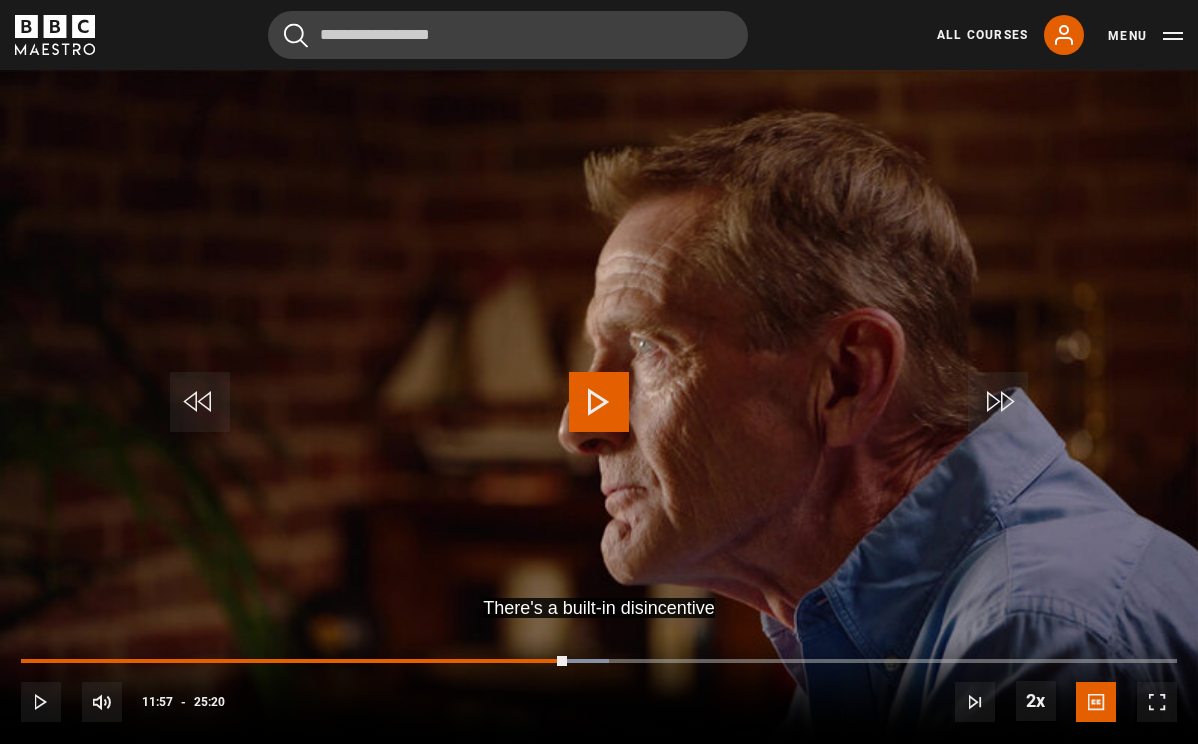 click at bounding box center [599, 402] 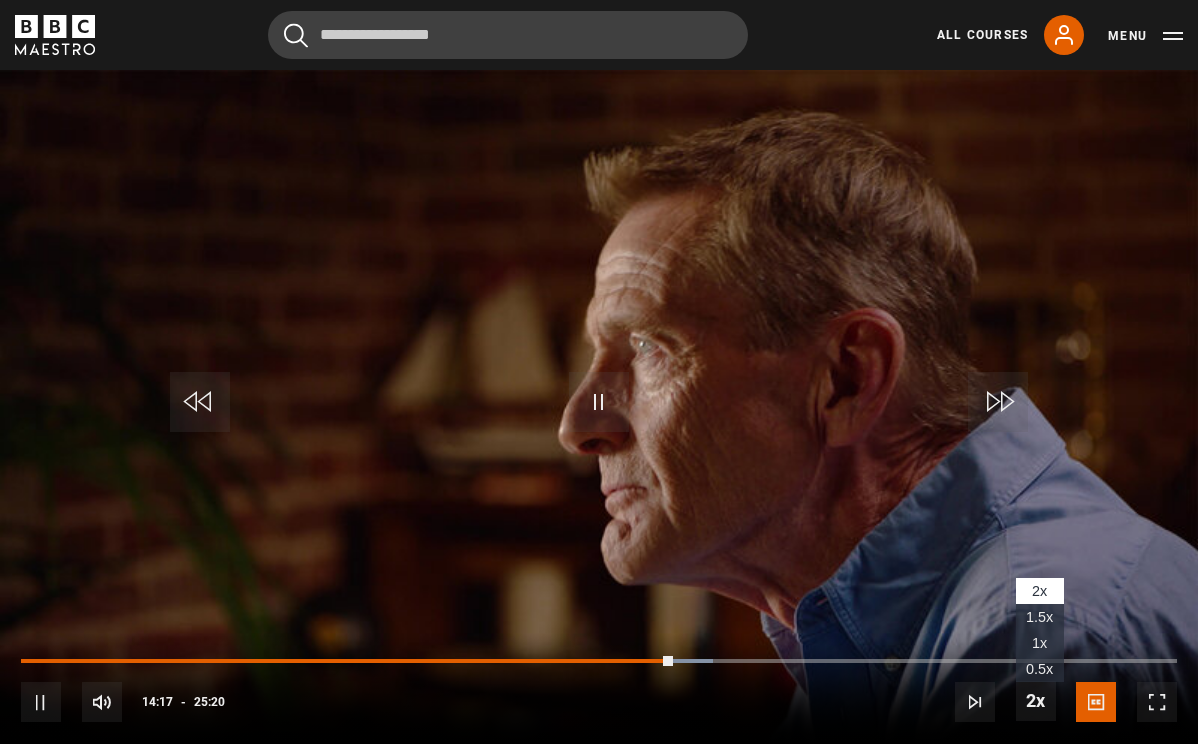 click on "1.5x" at bounding box center [1039, 617] 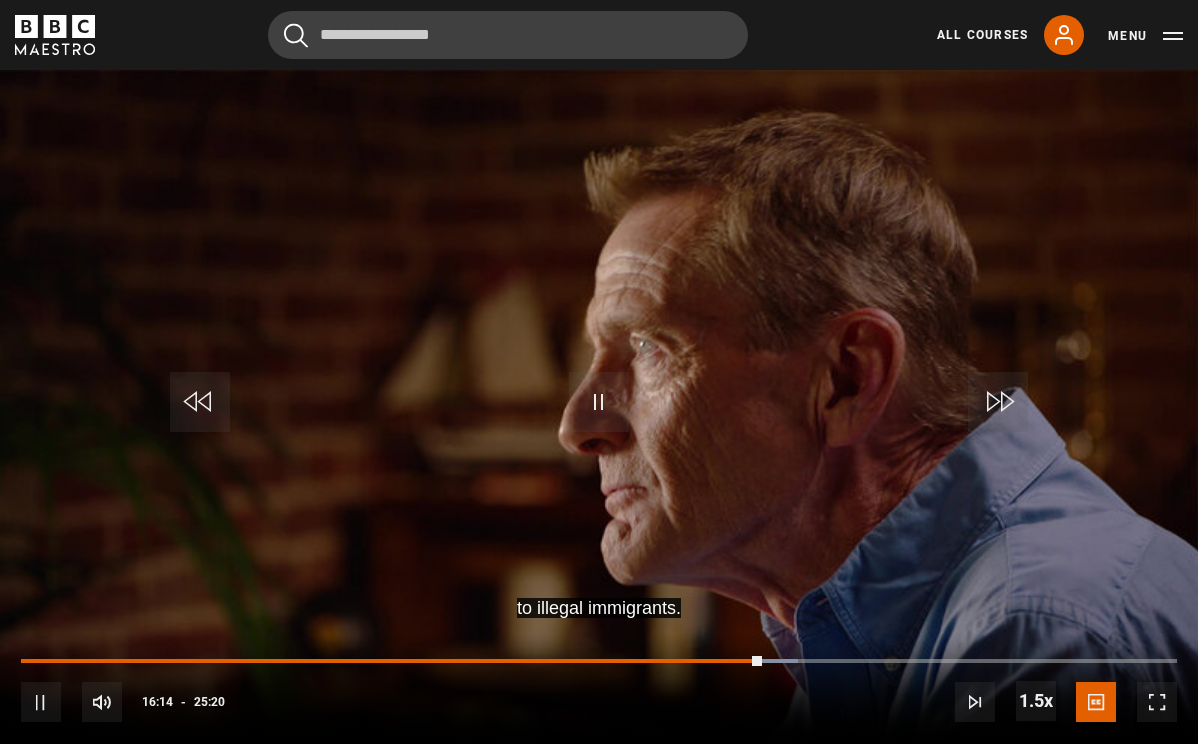 click at bounding box center (599, 402) 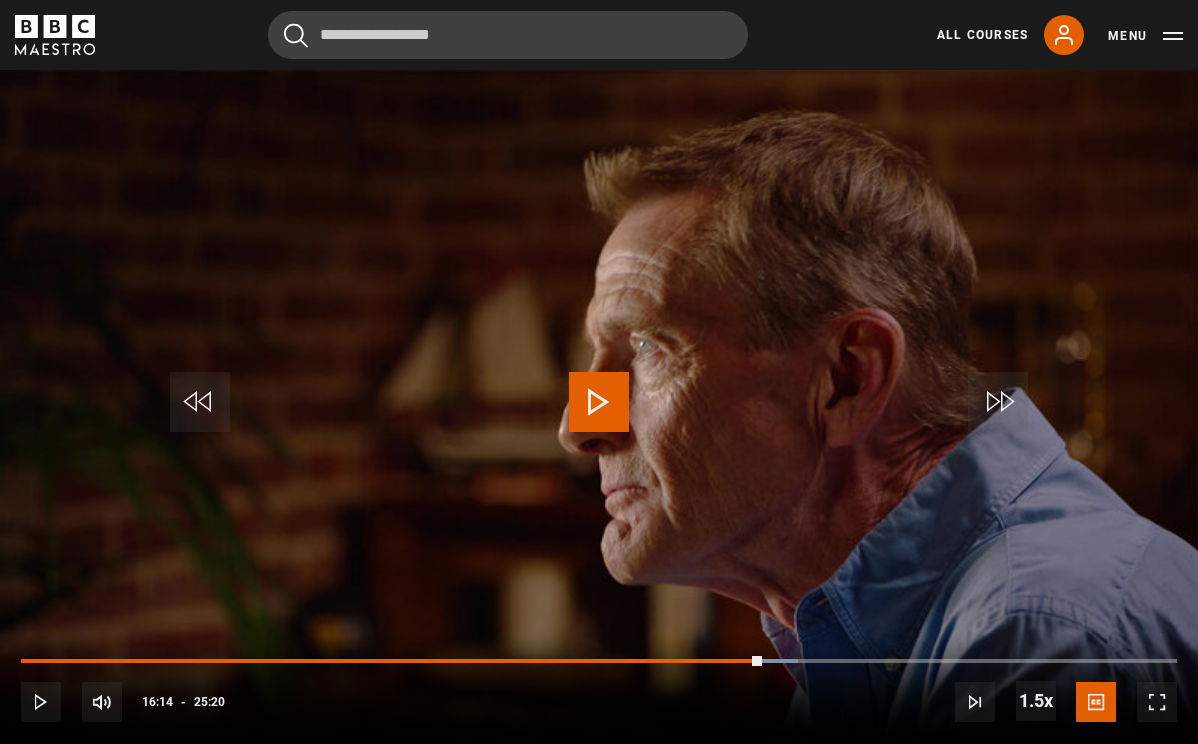 click at bounding box center (599, 402) 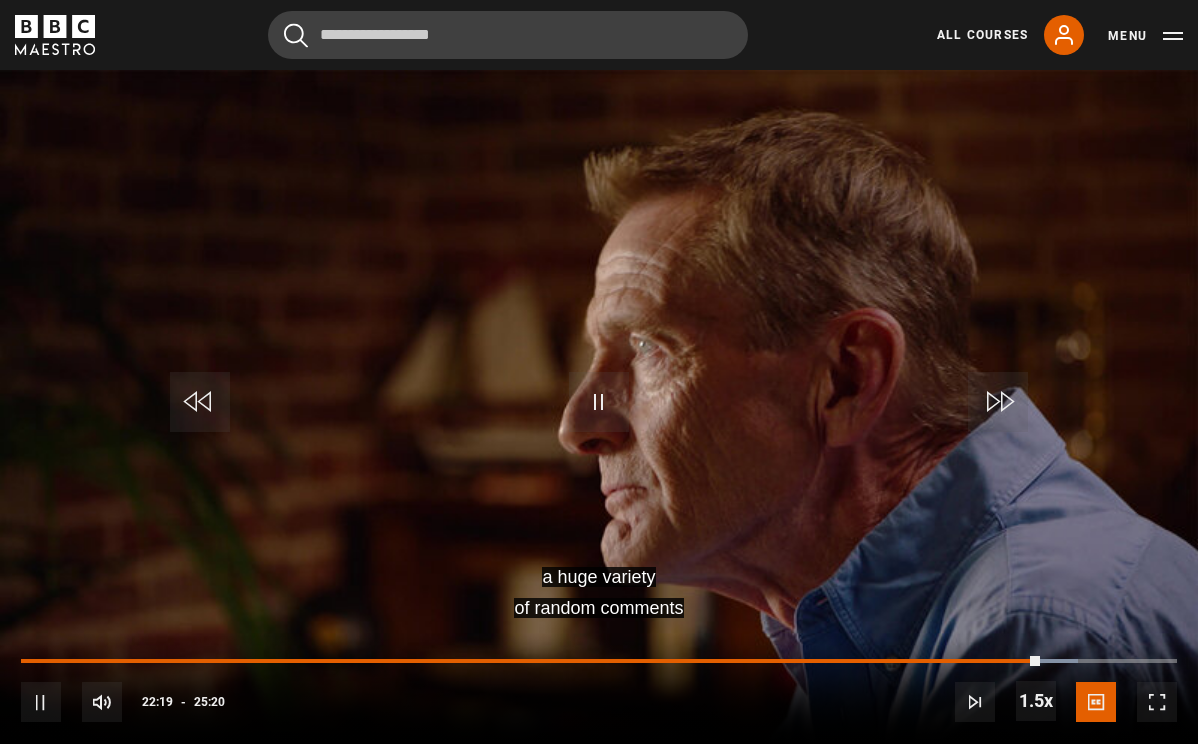 click at bounding box center (599, 402) 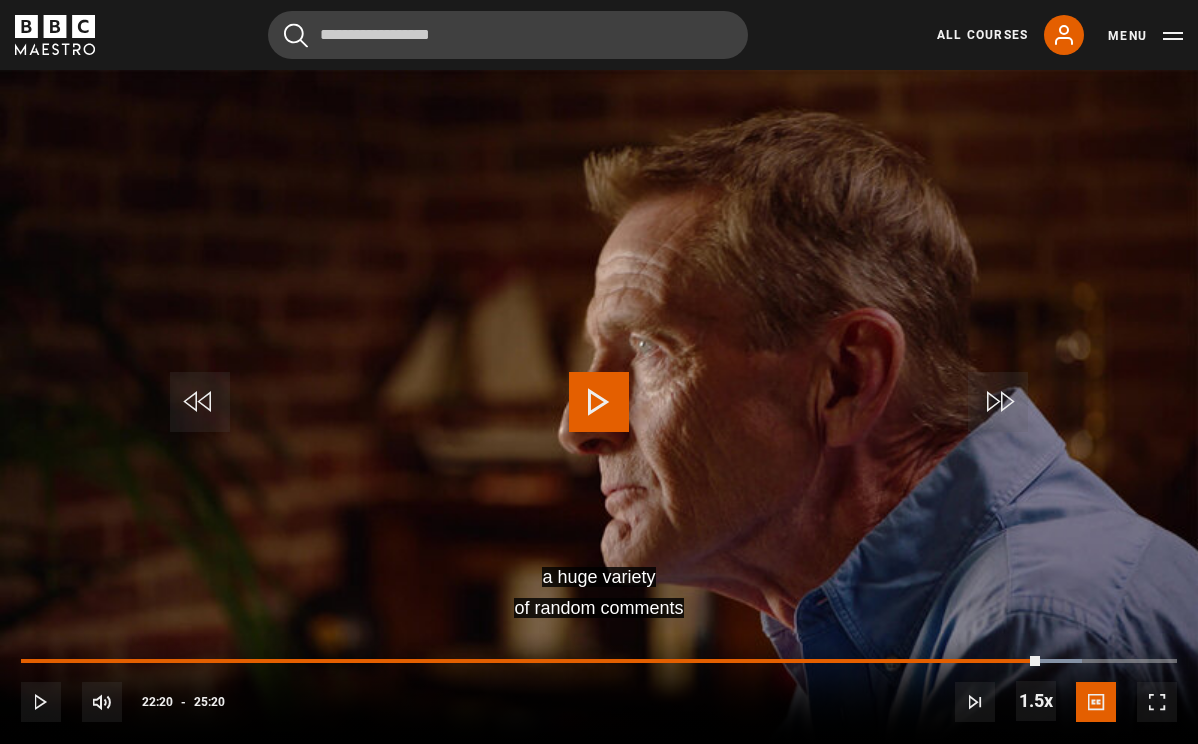 click at bounding box center (599, 402) 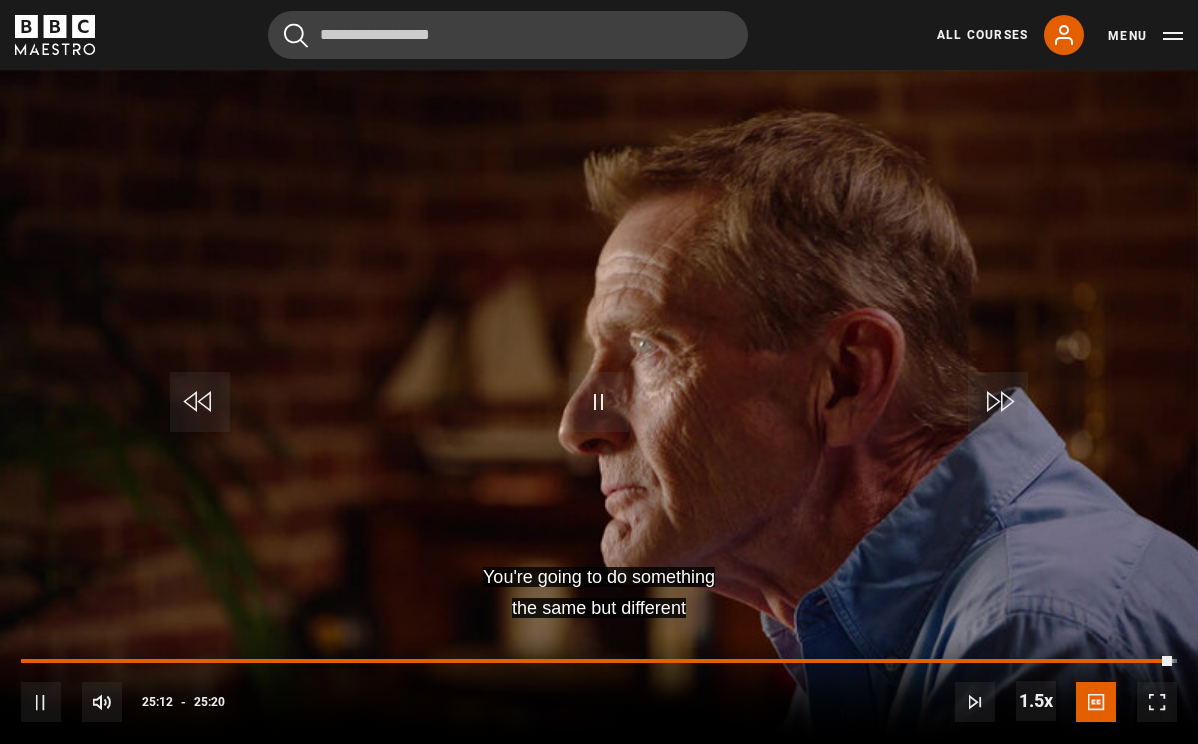 click at bounding box center (599, 402) 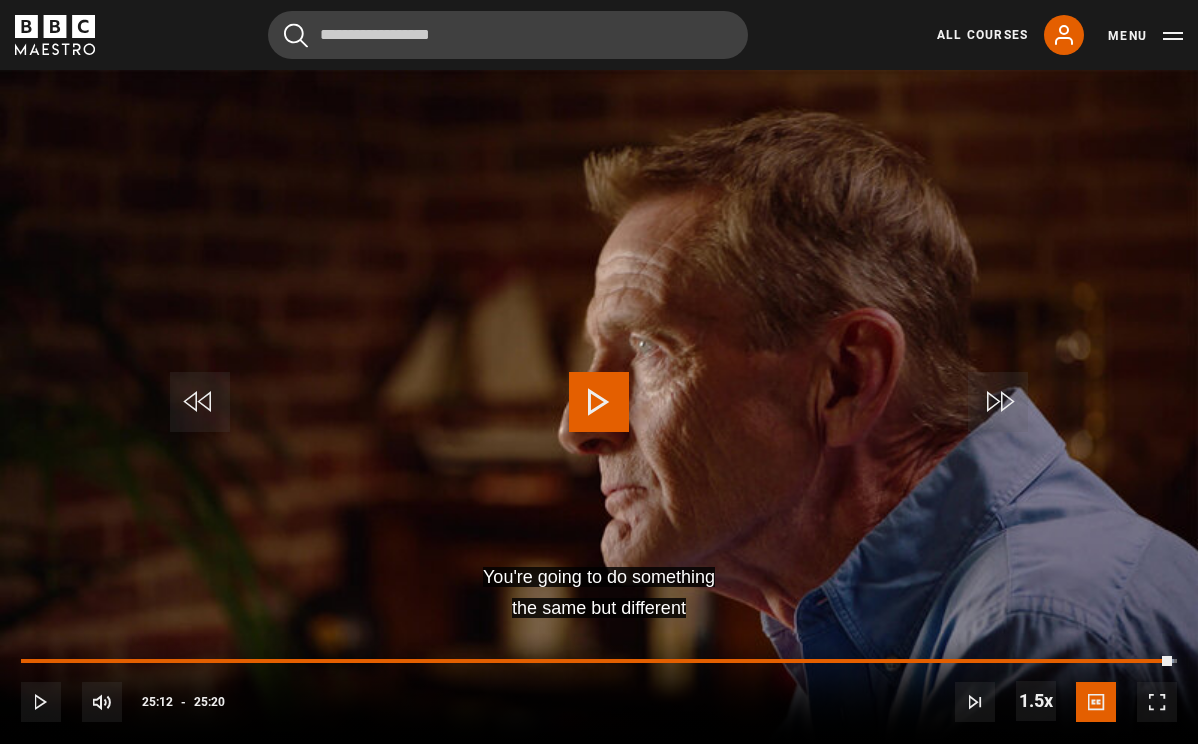 click at bounding box center [599, 402] 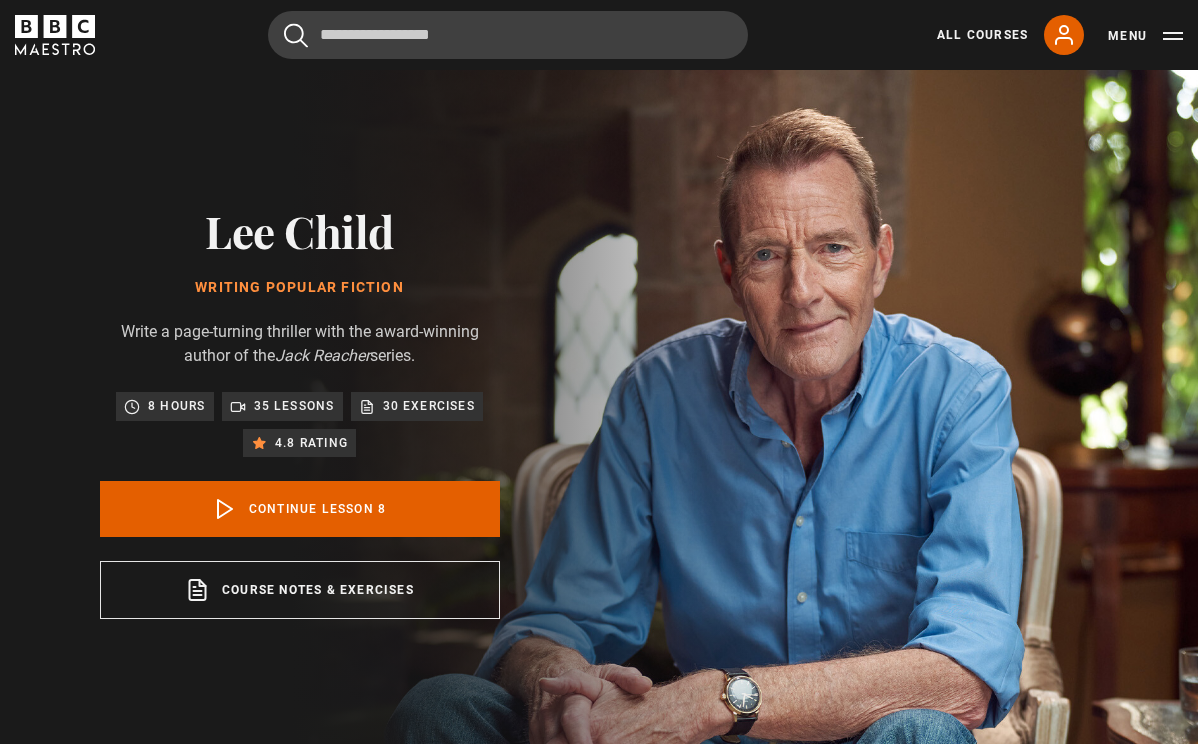 scroll, scrollTop: 849, scrollLeft: 0, axis: vertical 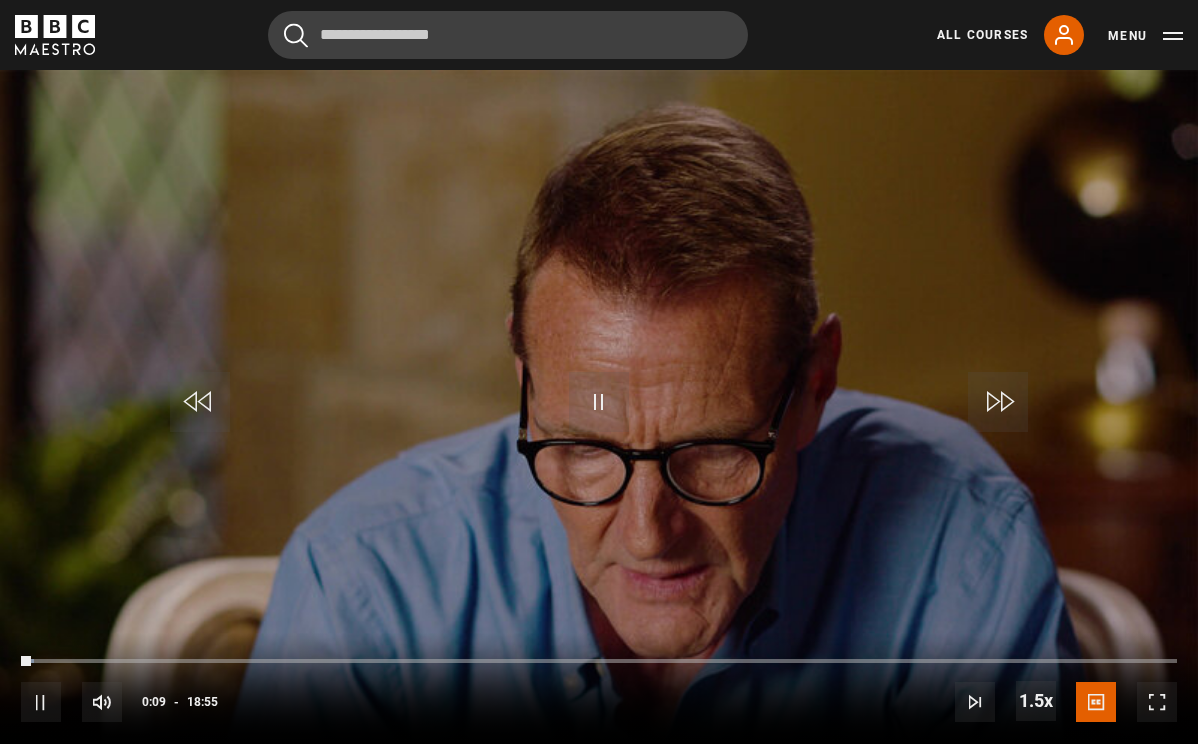 click at bounding box center [599, 402] 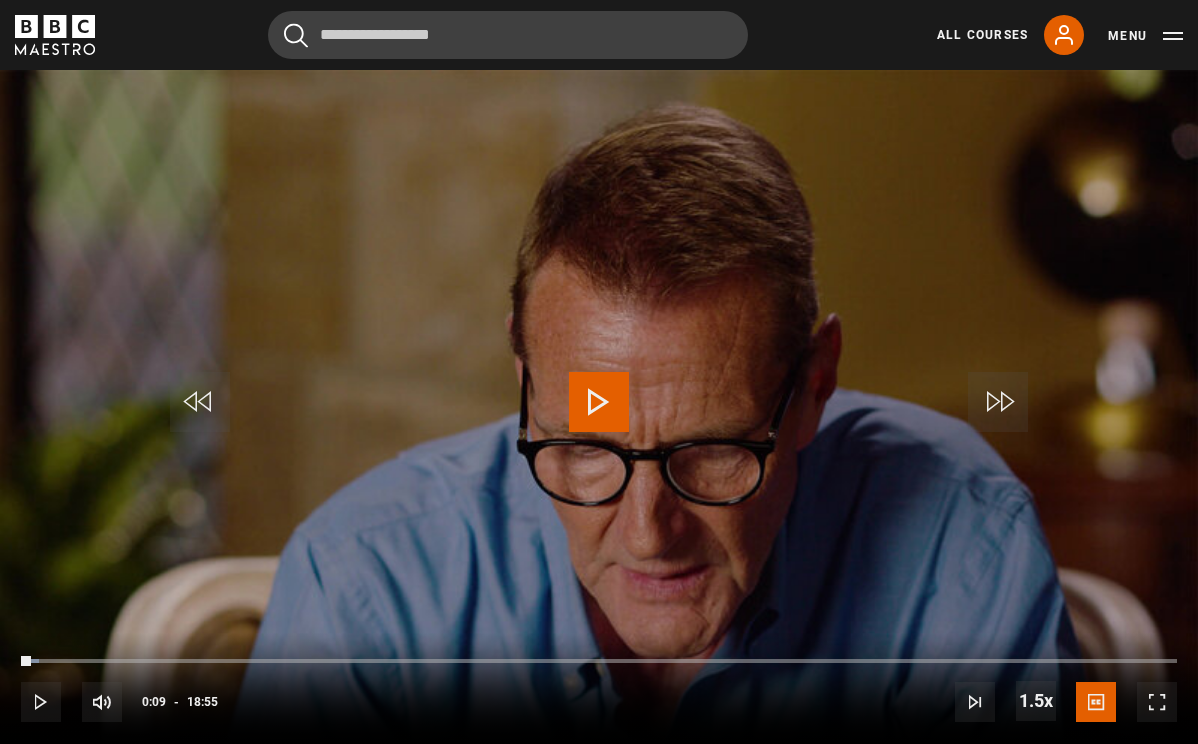 click at bounding box center (599, 402) 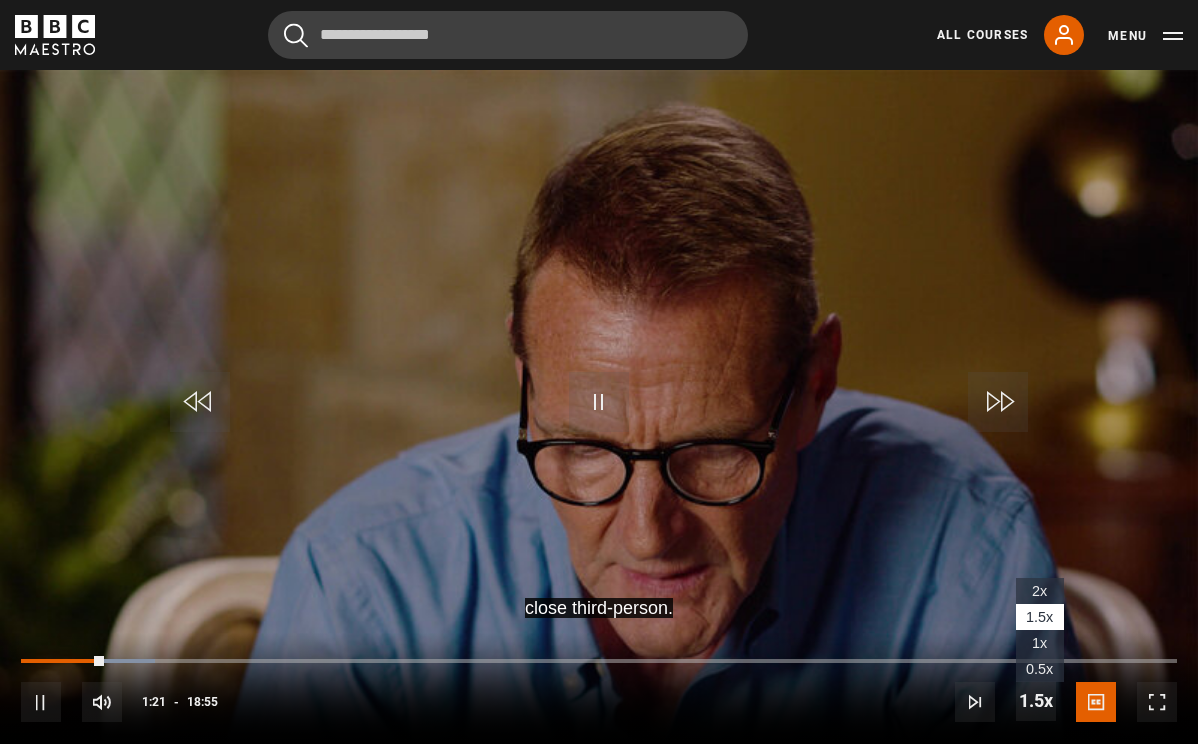 click on "1x" at bounding box center [1039, 643] 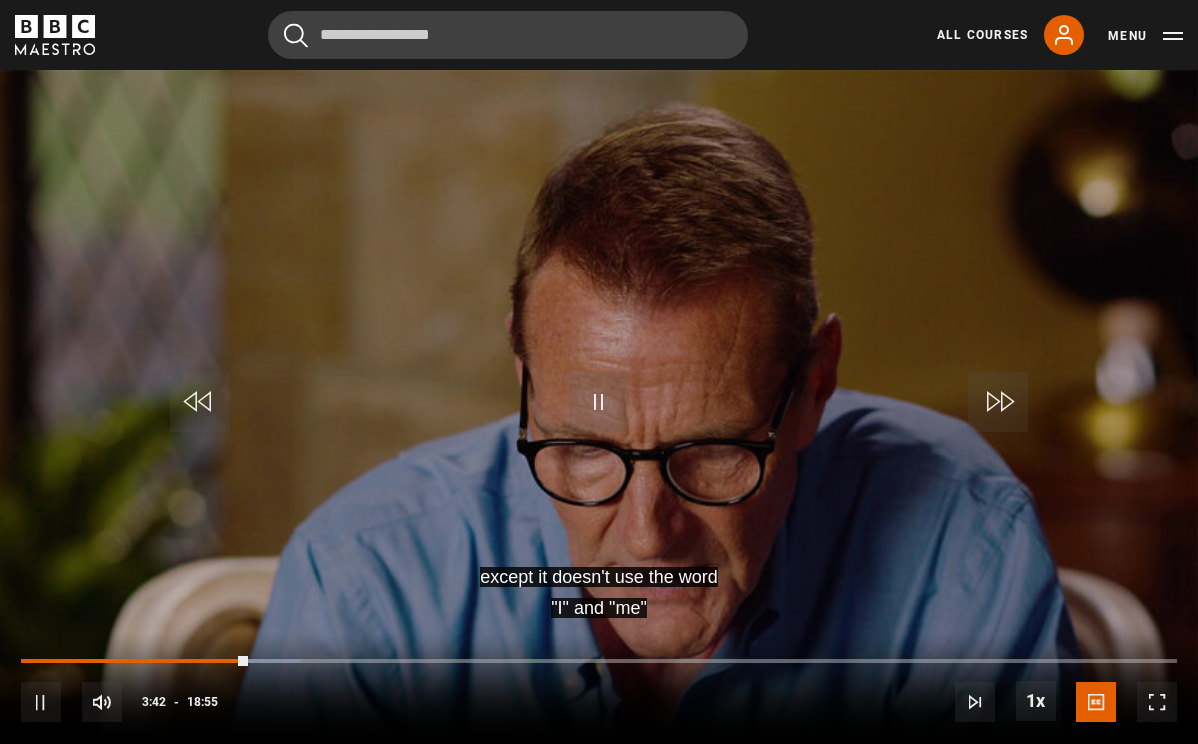 click at bounding box center [599, 402] 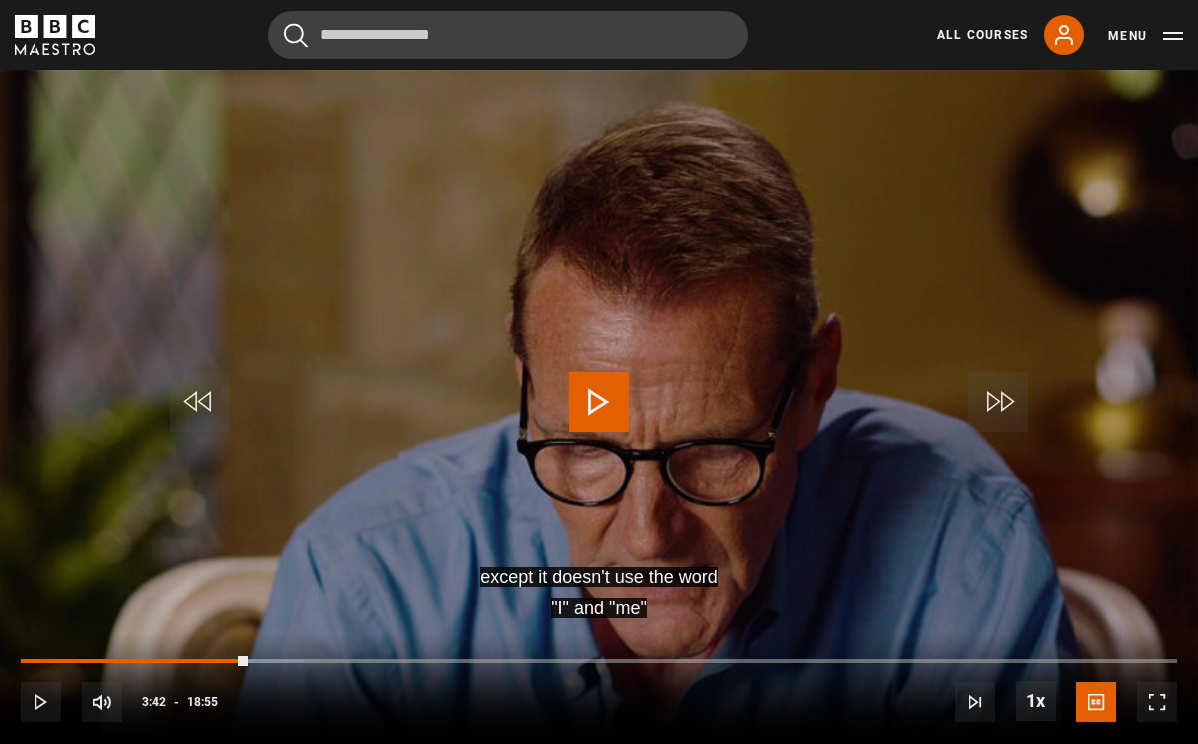 click at bounding box center [599, 402] 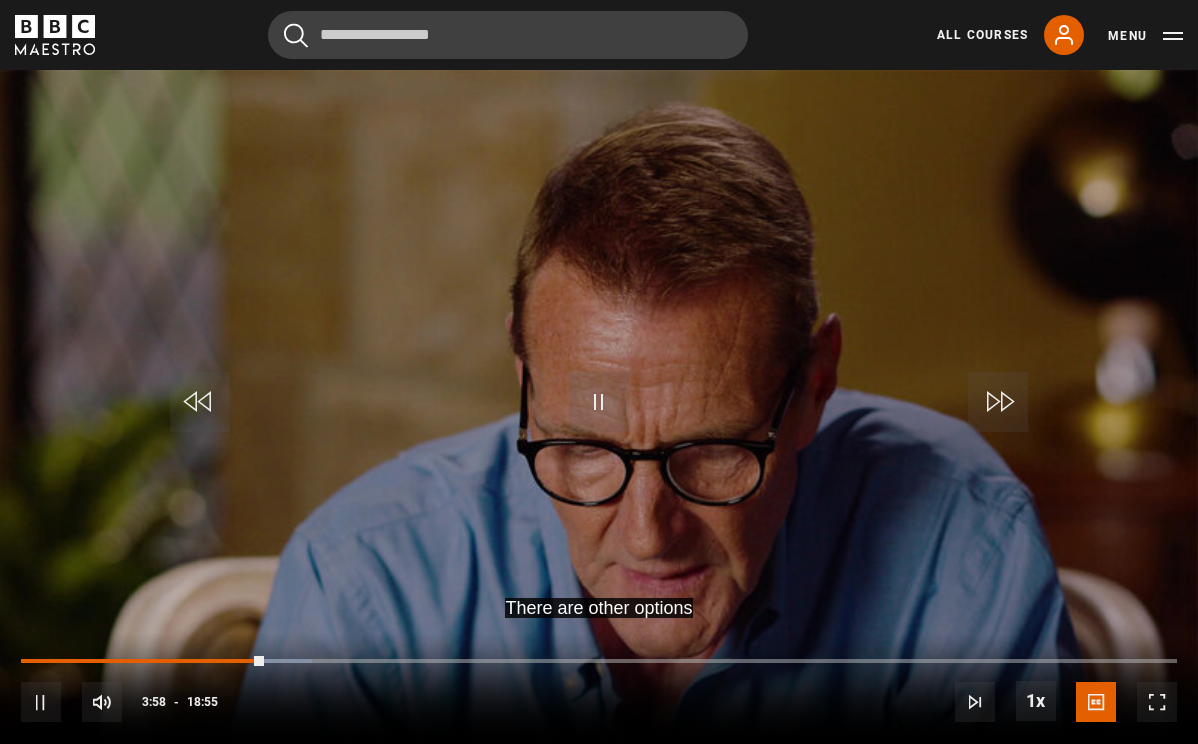 click at bounding box center [599, 402] 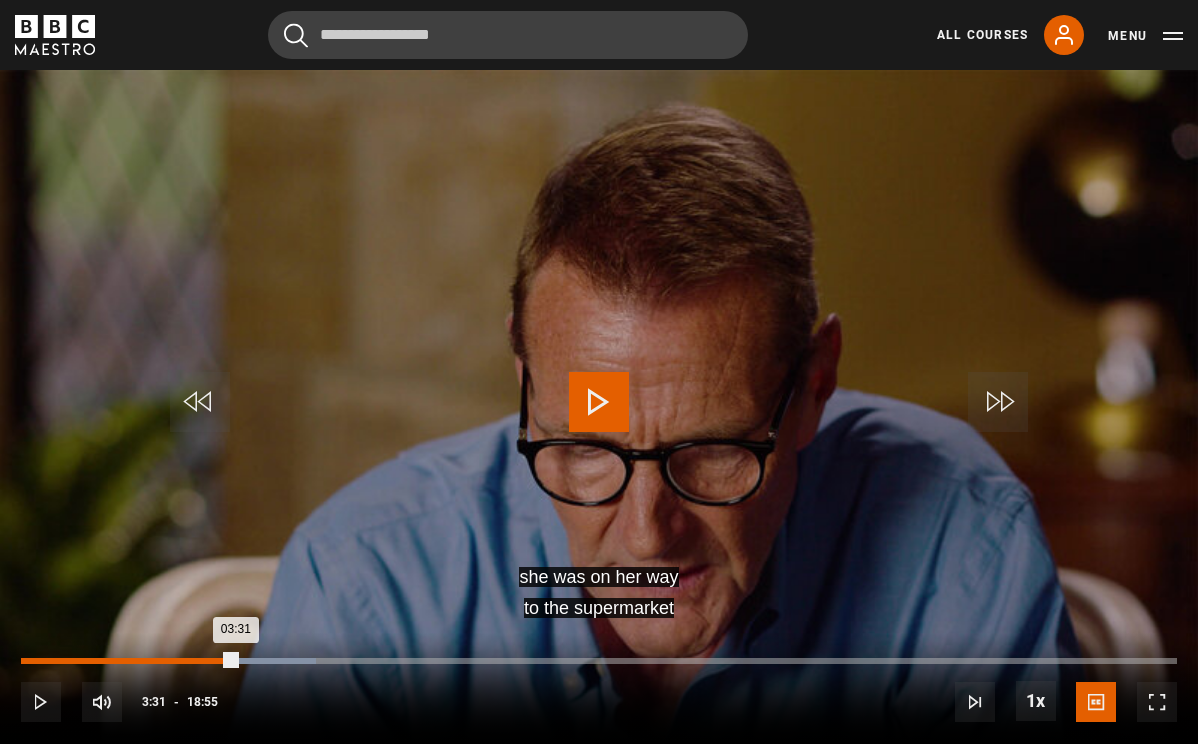 click on "Loaded :  25.53% 03:31 03:31" at bounding box center [599, 661] 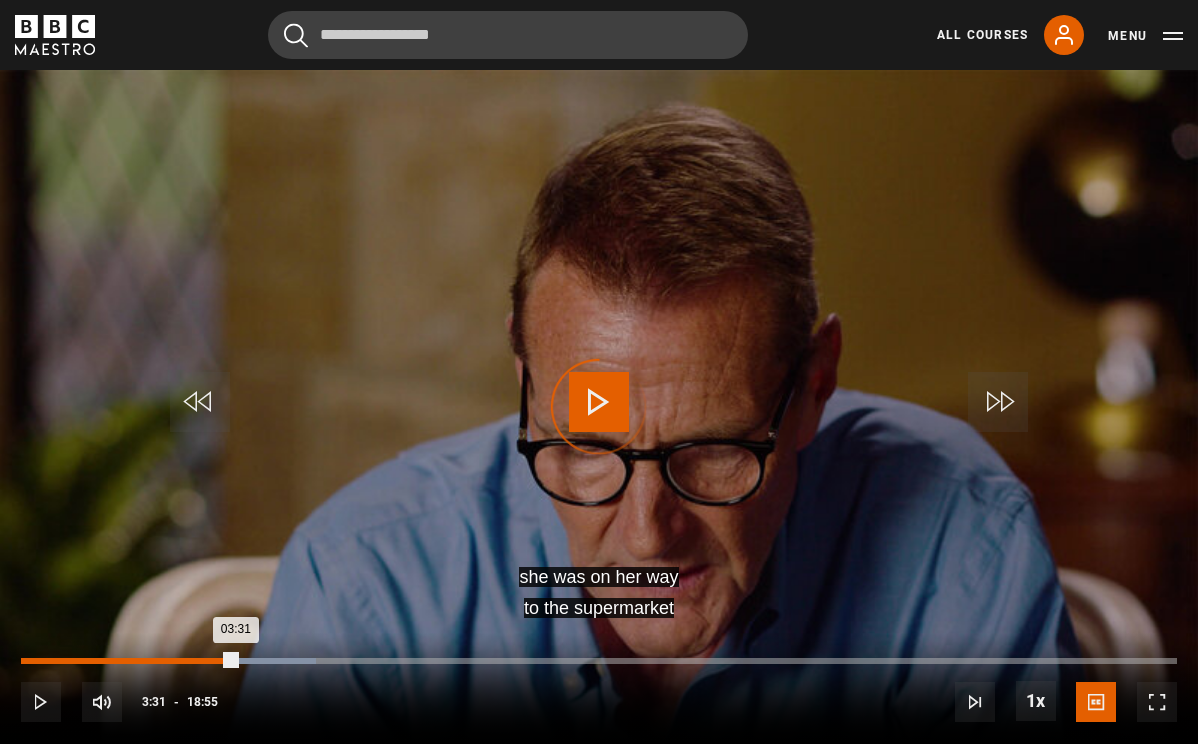 click on "03:04" at bounding box center (210, 661) 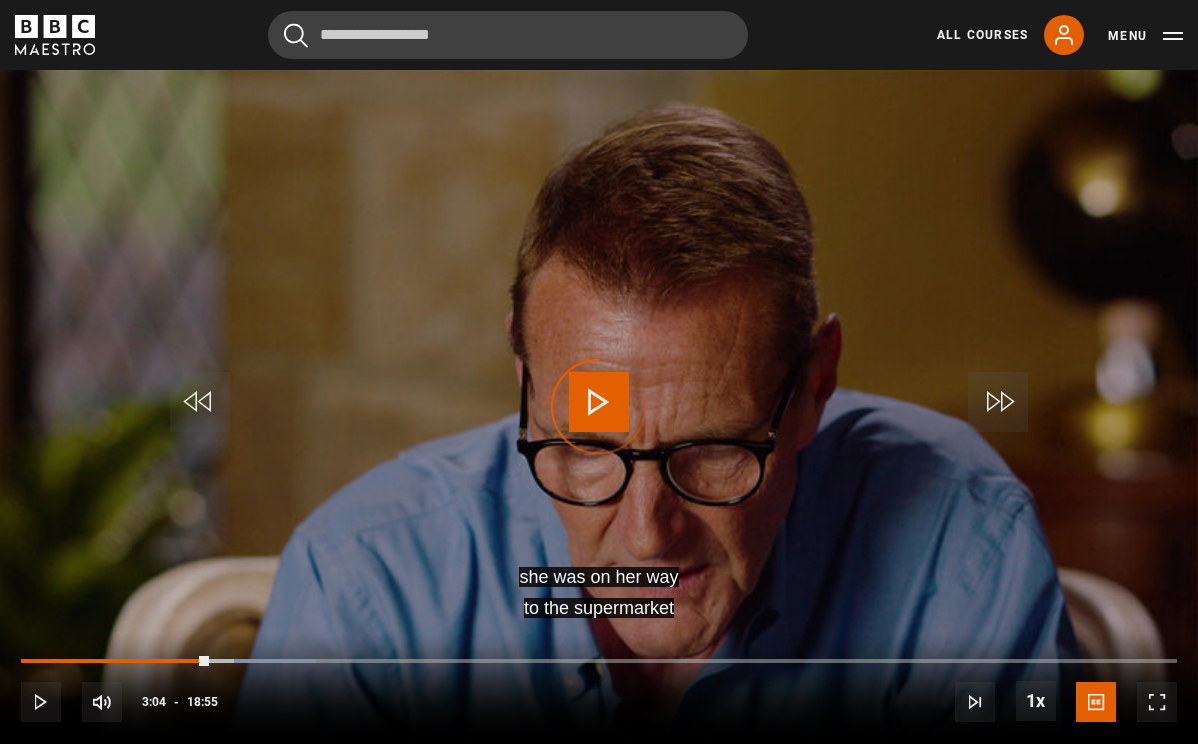 click on "Video Player is loading." at bounding box center (599, 407) 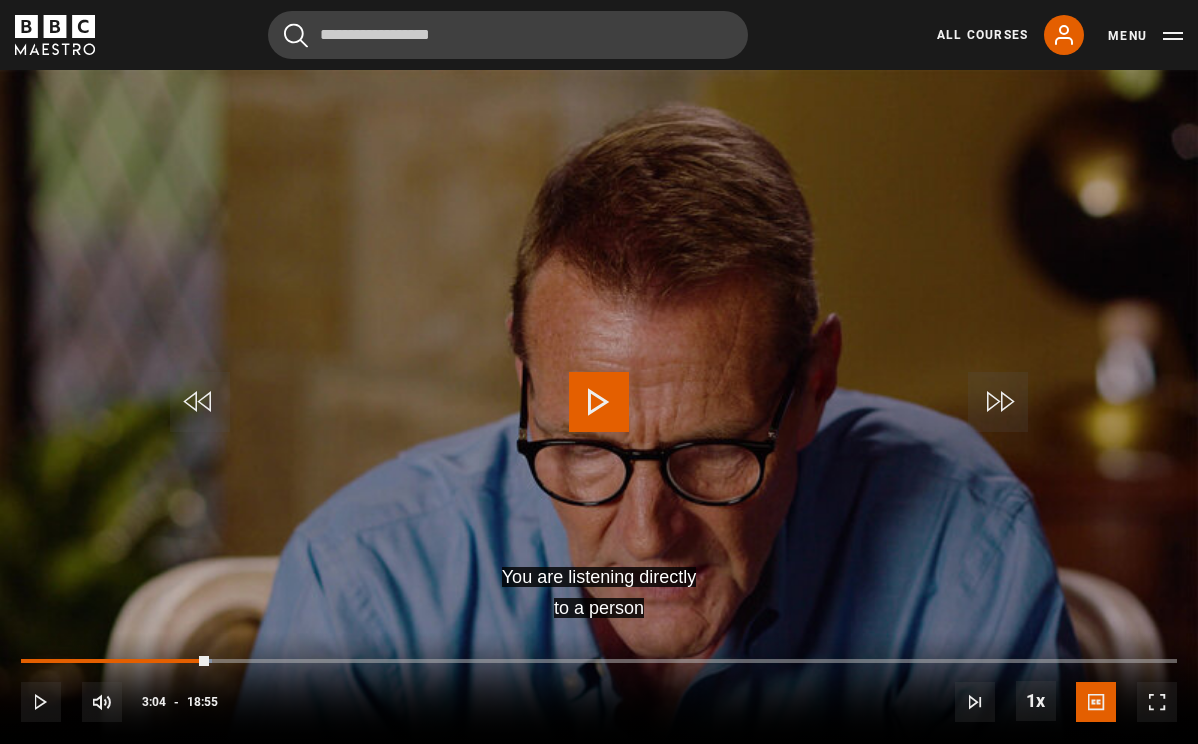 click at bounding box center (599, 402) 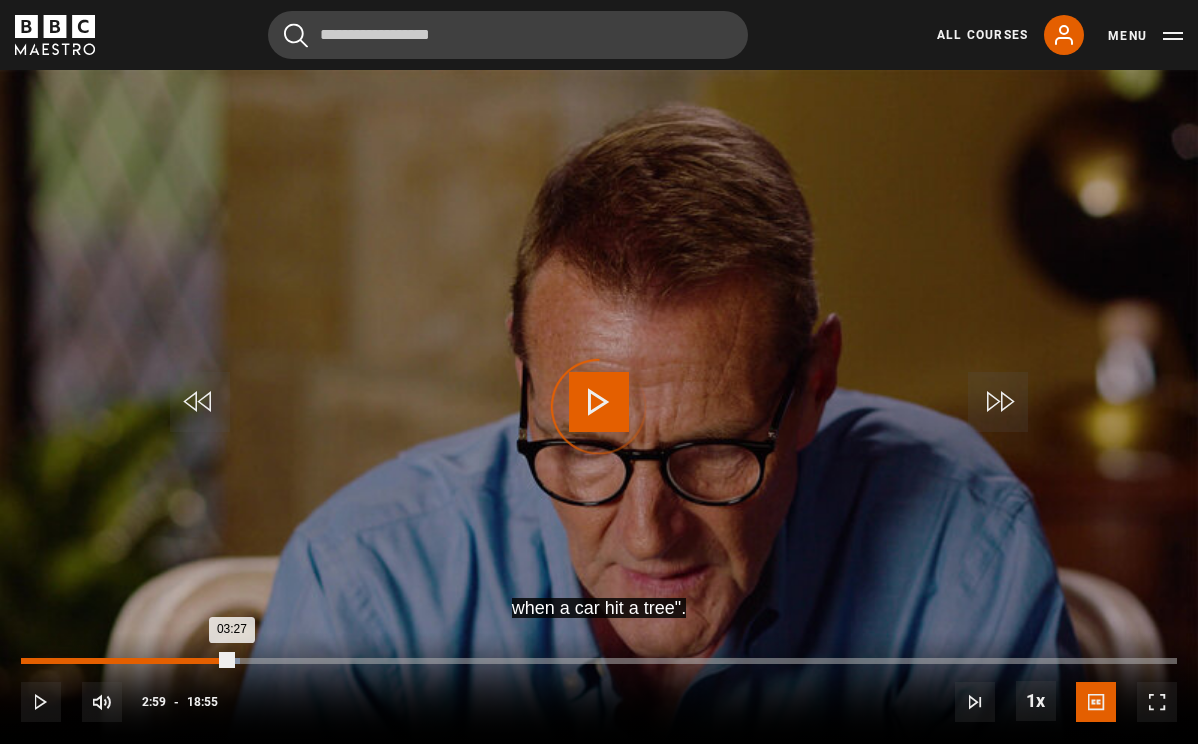click on "02:59" at bounding box center (205, 661) 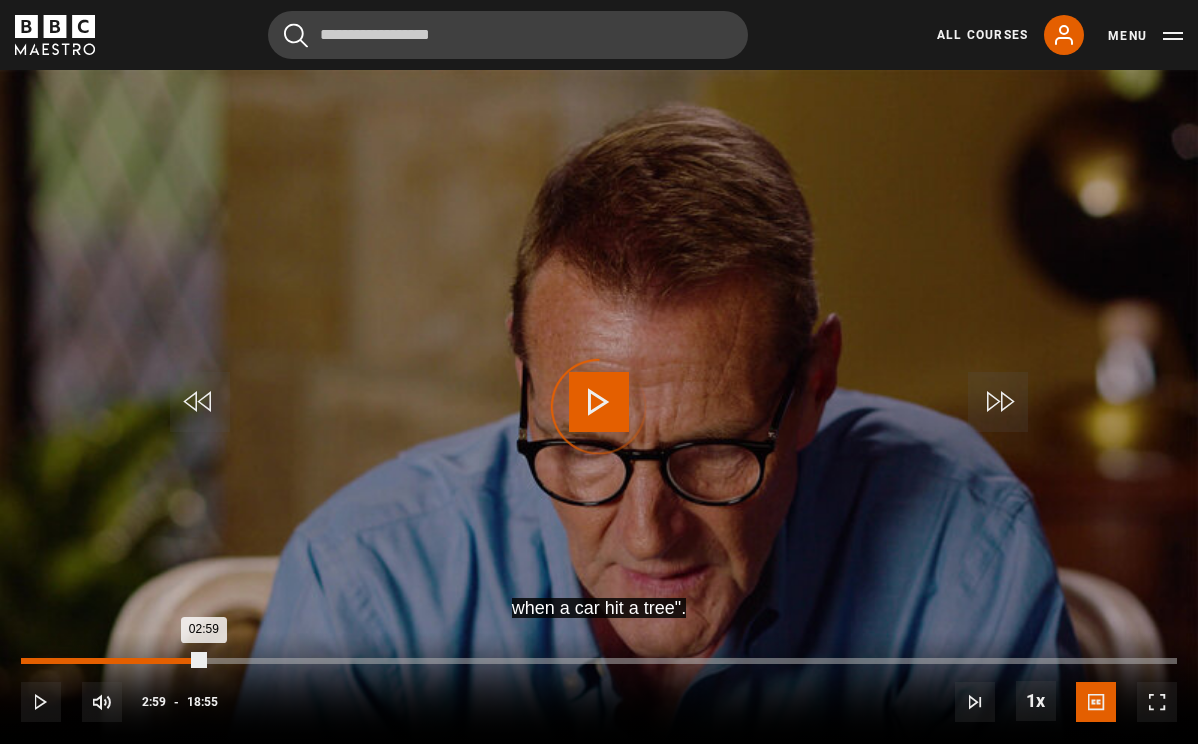 click on "02:40" at bounding box center [185, 661] 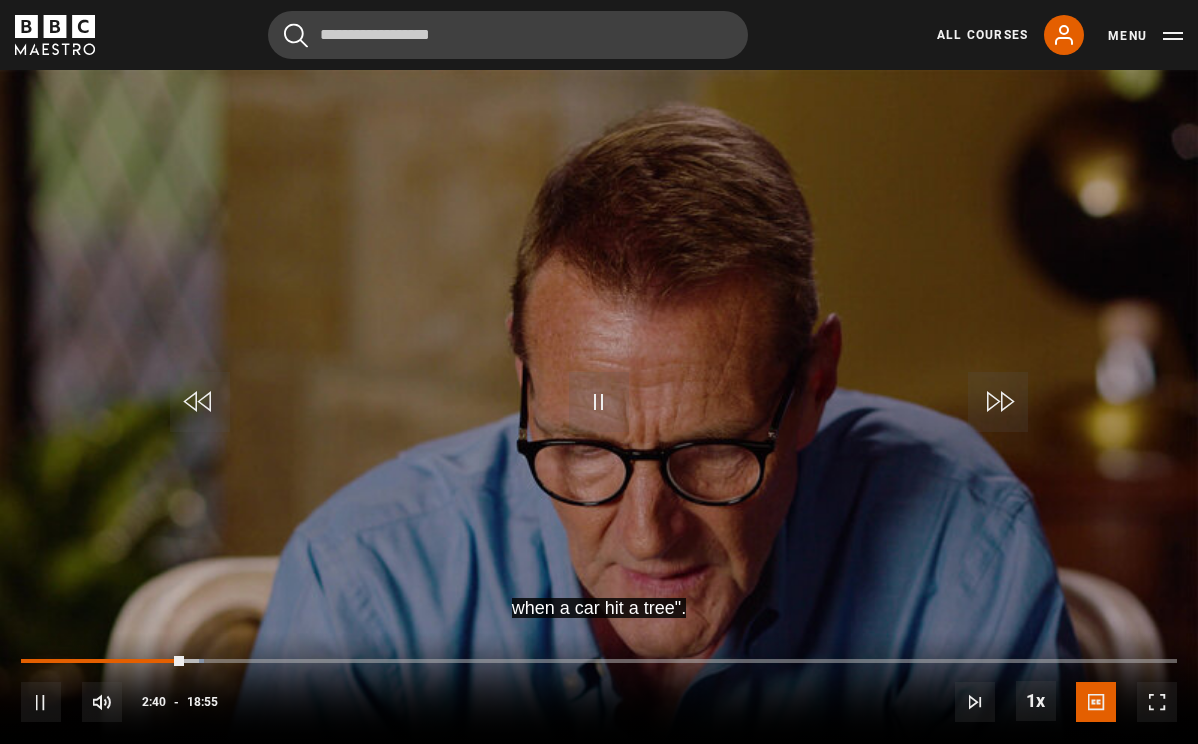 click at bounding box center (599, 402) 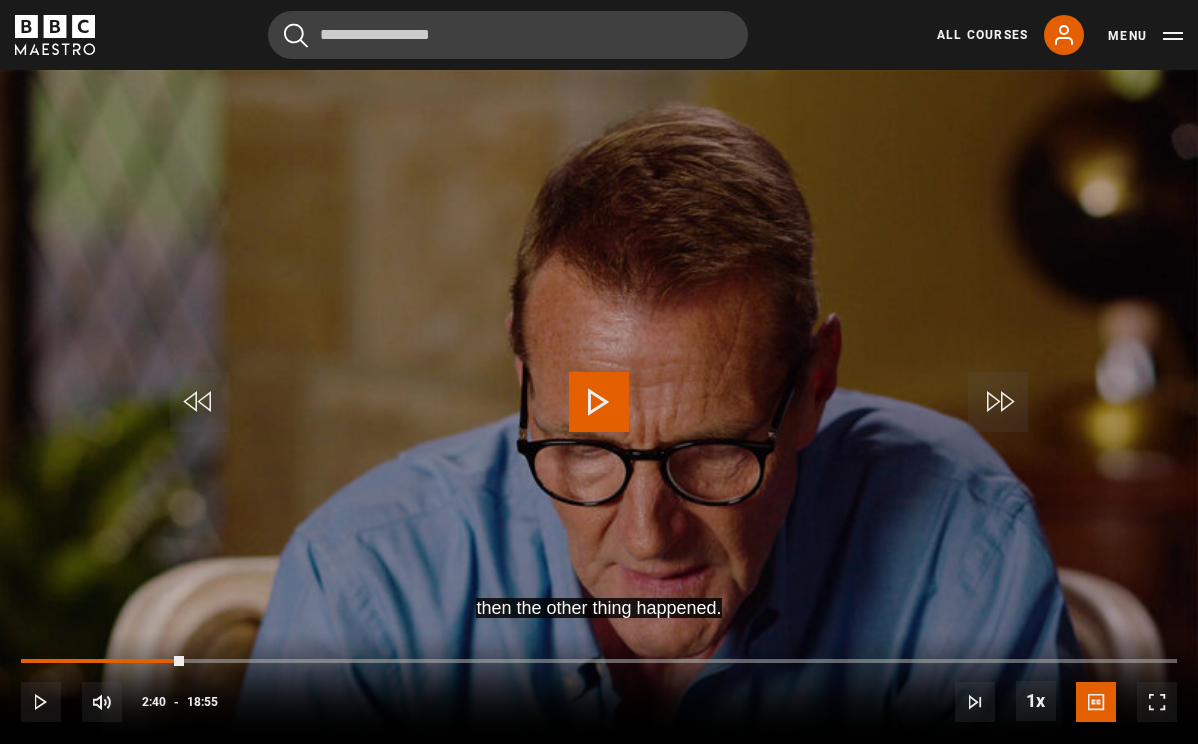 click at bounding box center [599, 402] 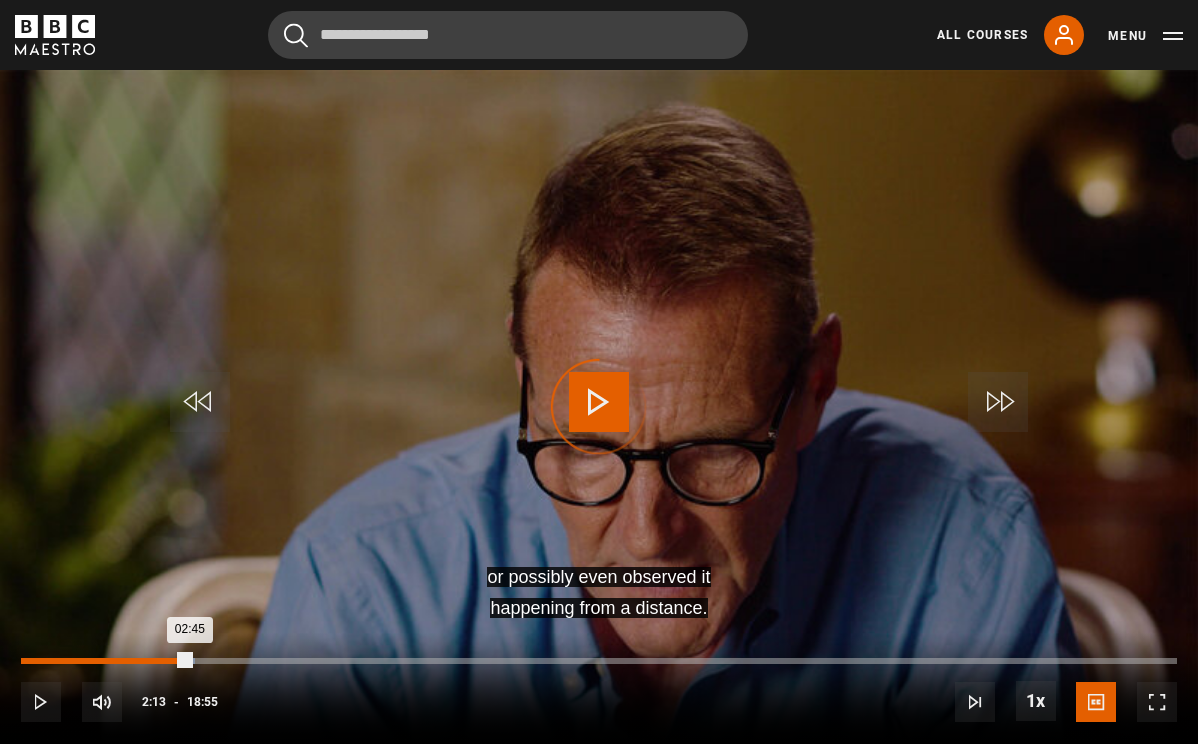 click on "02:13" at bounding box center (158, 661) 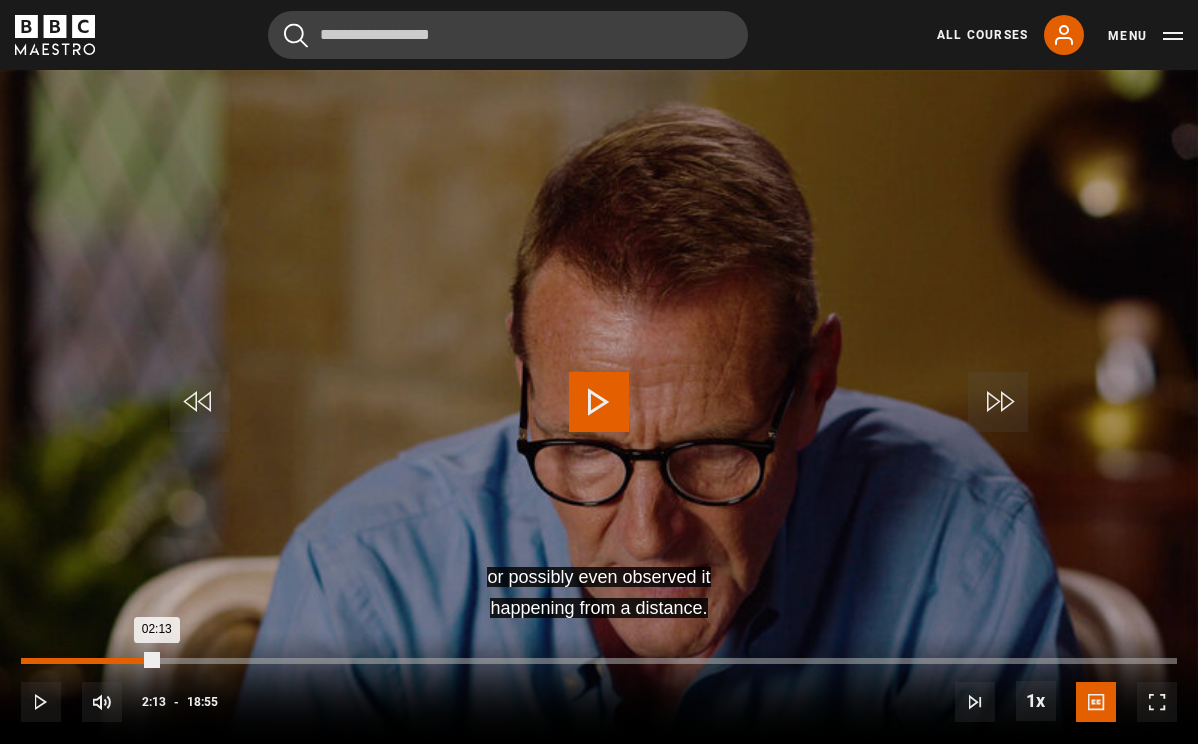 click on "02:13" at bounding box center (89, 661) 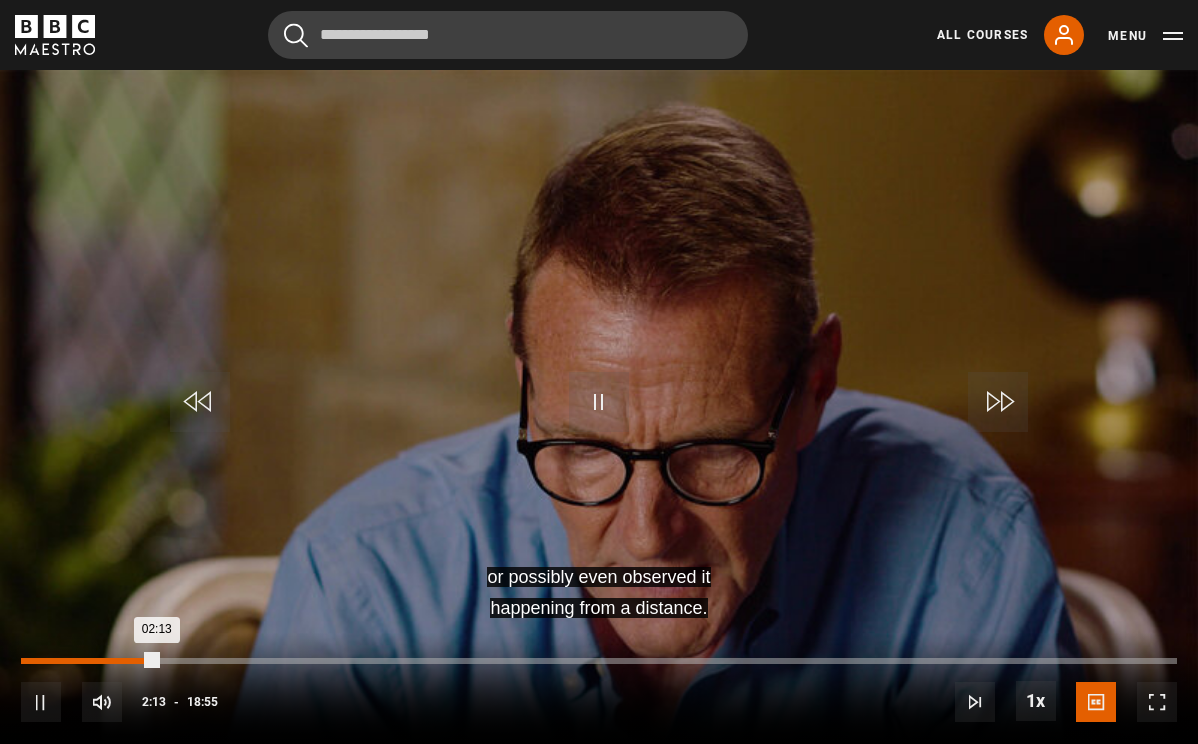 click on "01:49" at bounding box center (134, 661) 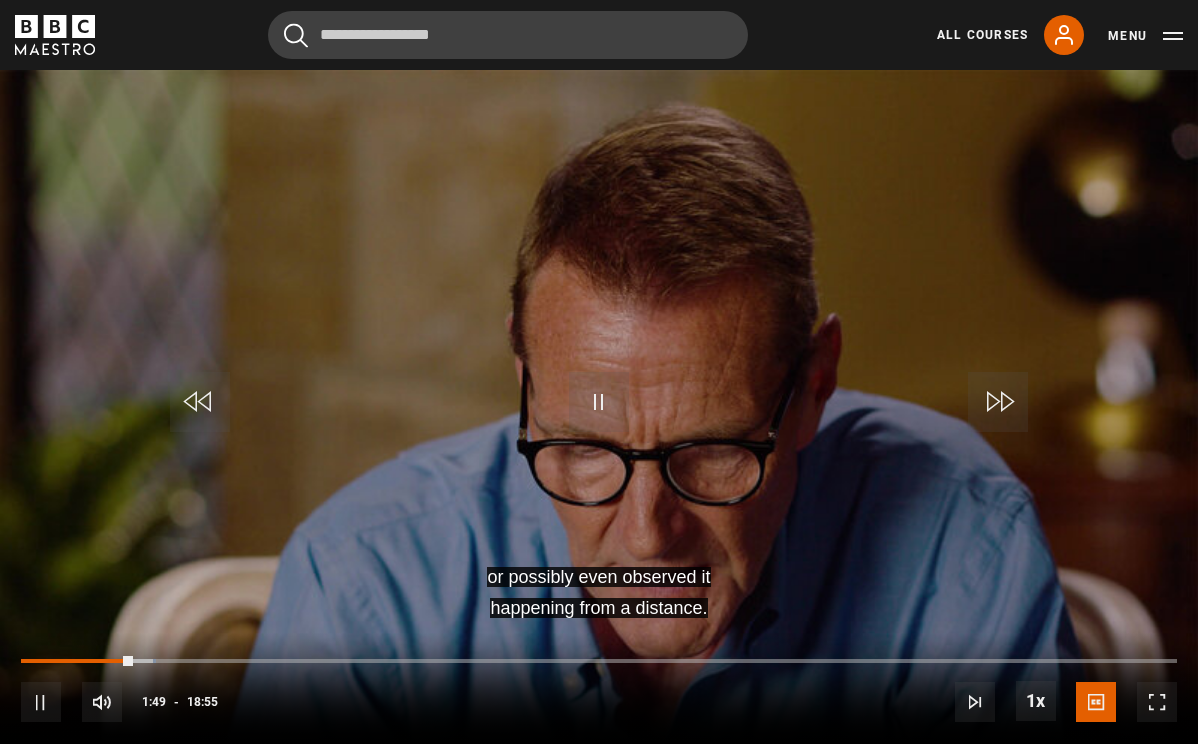 click at bounding box center [599, 402] 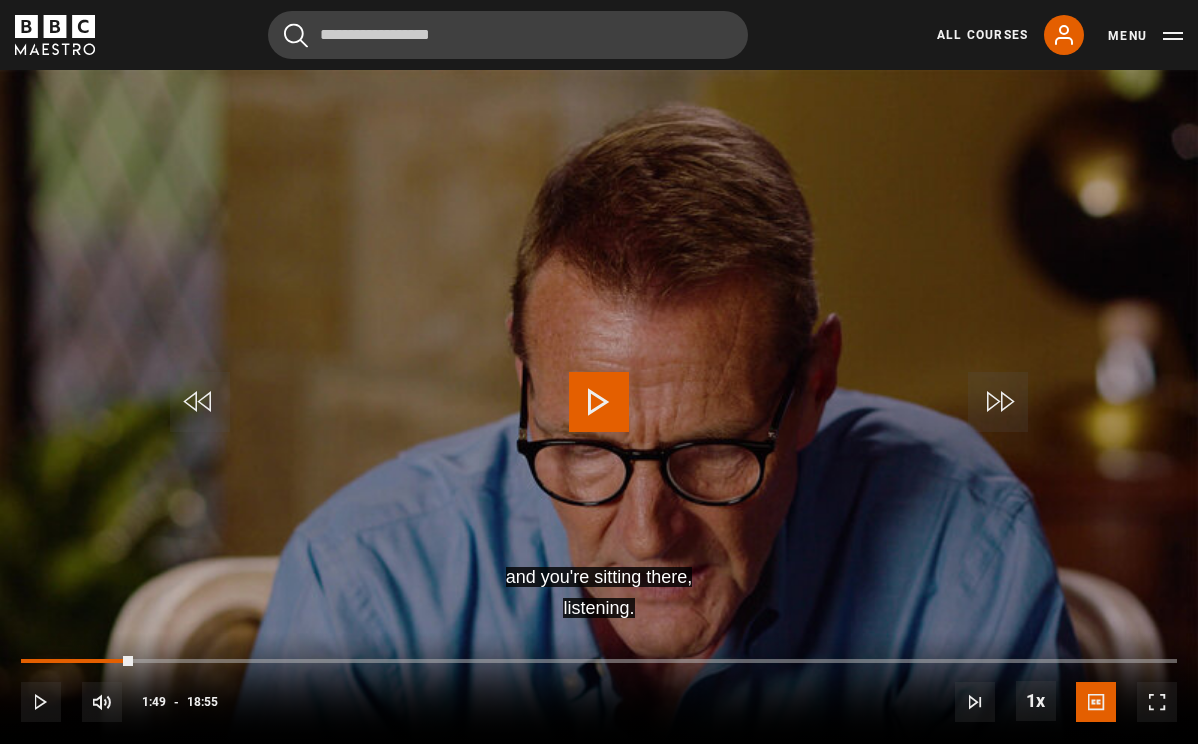 click at bounding box center (599, 402) 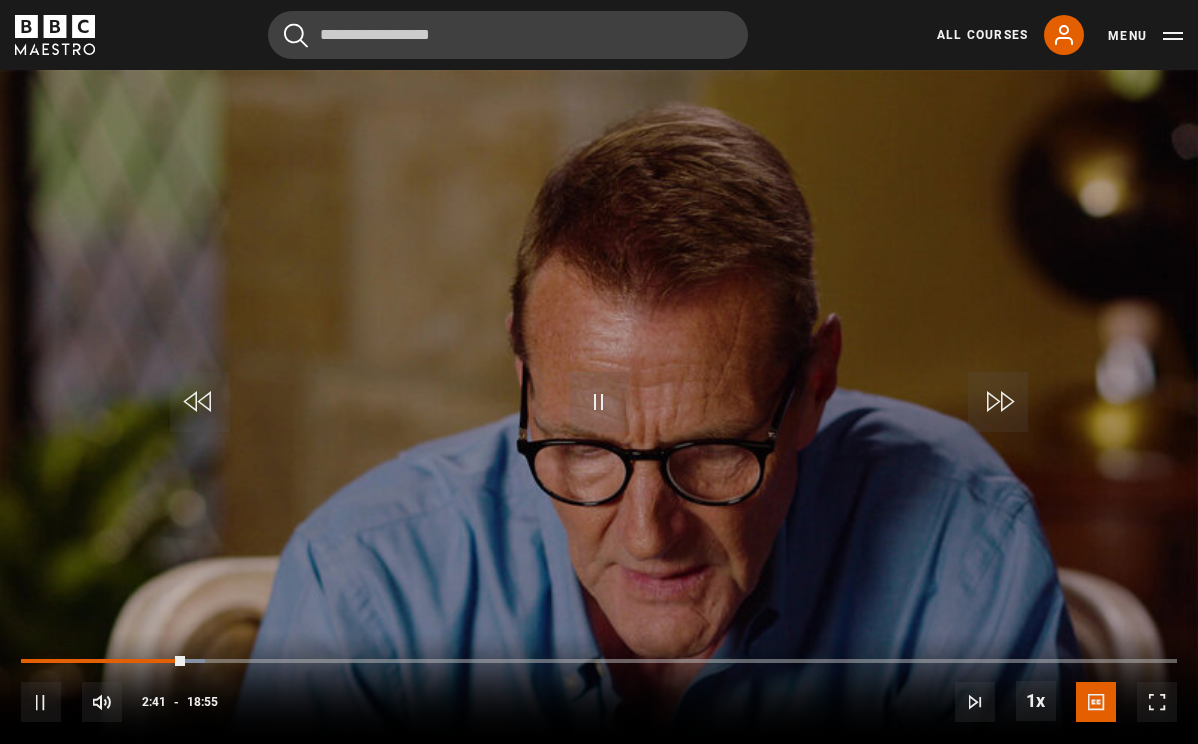 click at bounding box center (599, 402) 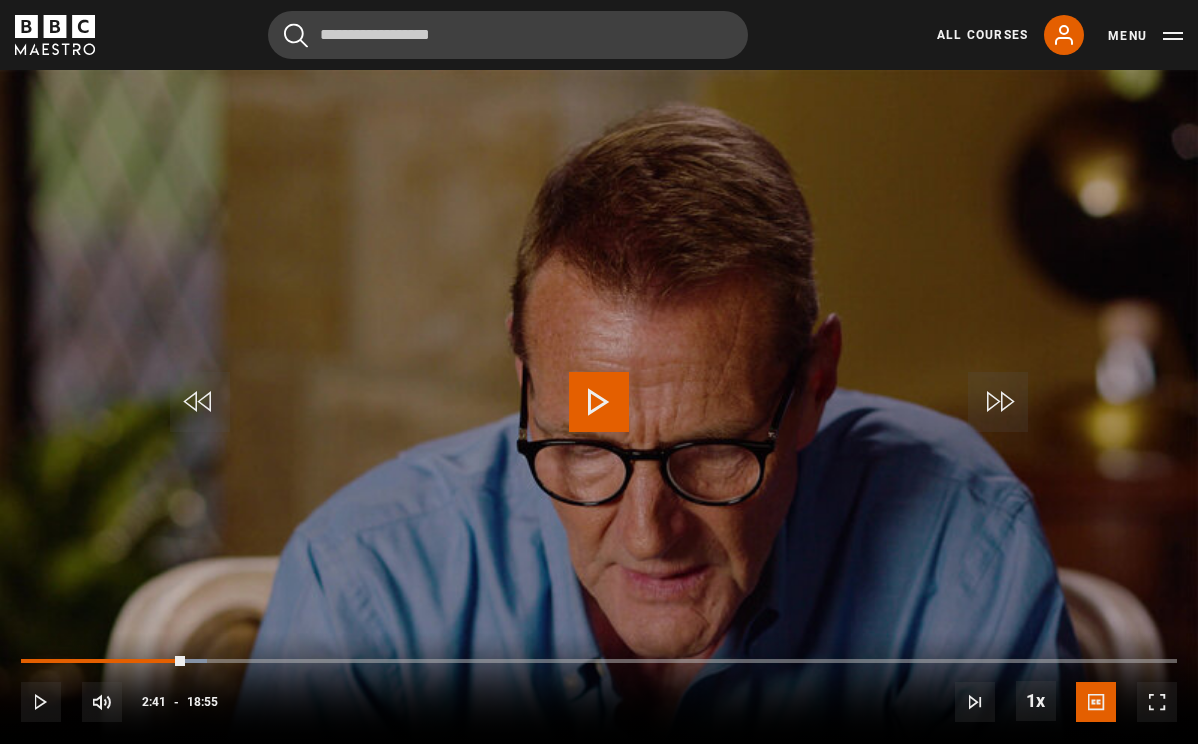 click at bounding box center [599, 402] 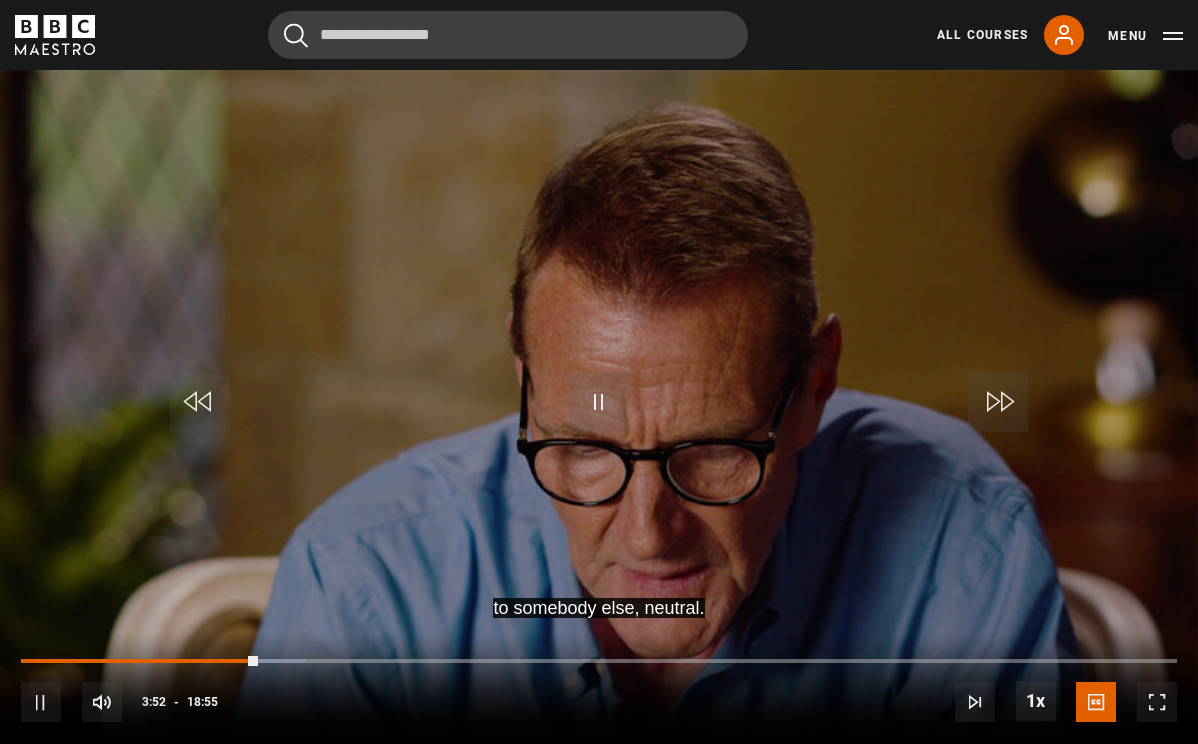 click at bounding box center (599, 402) 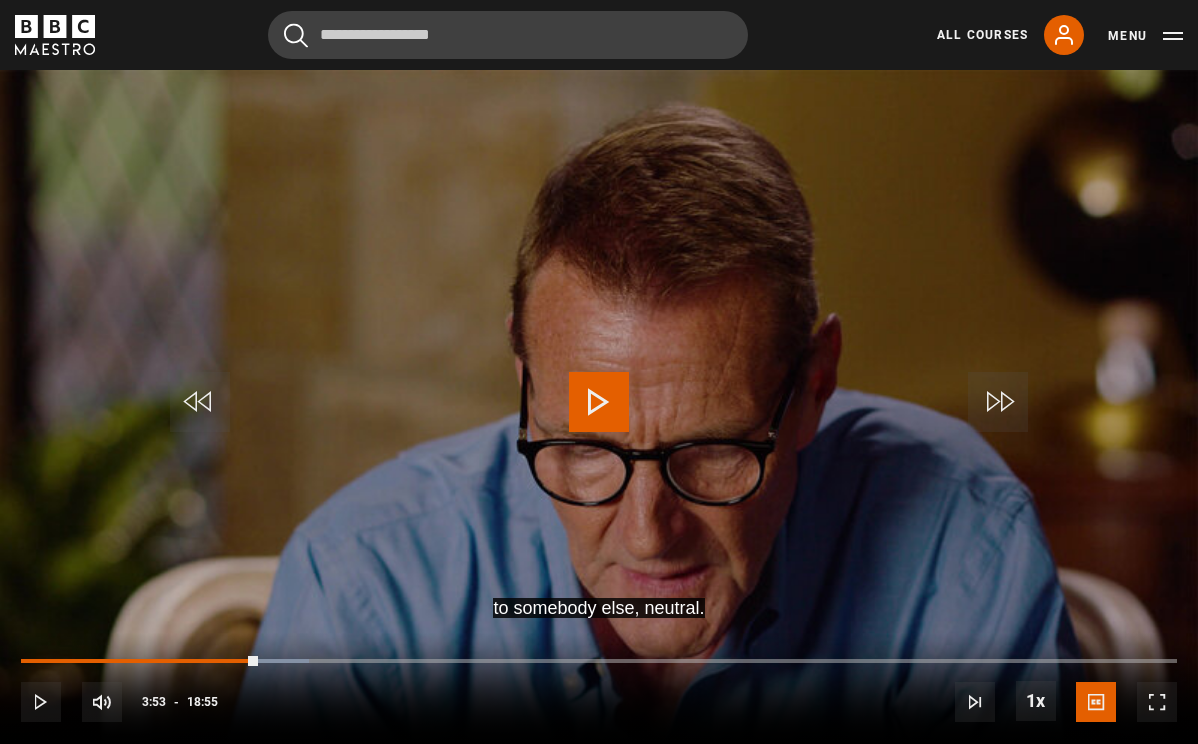 click at bounding box center (599, 402) 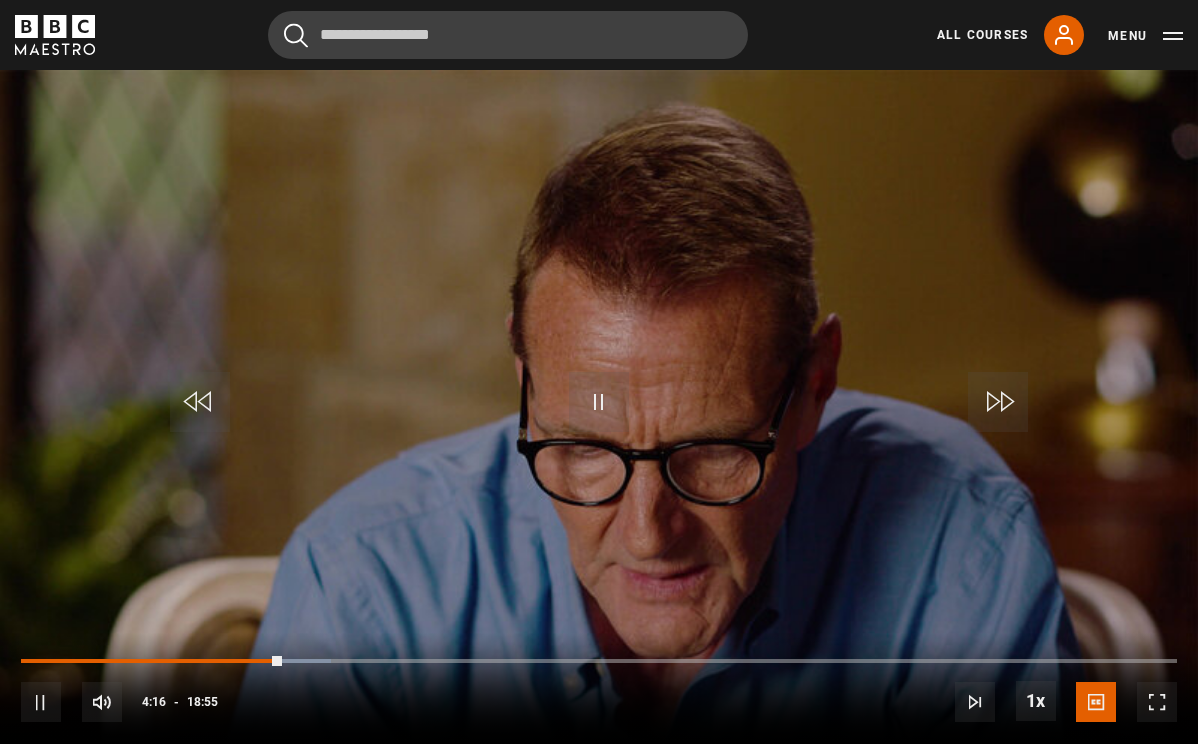 click at bounding box center (599, 402) 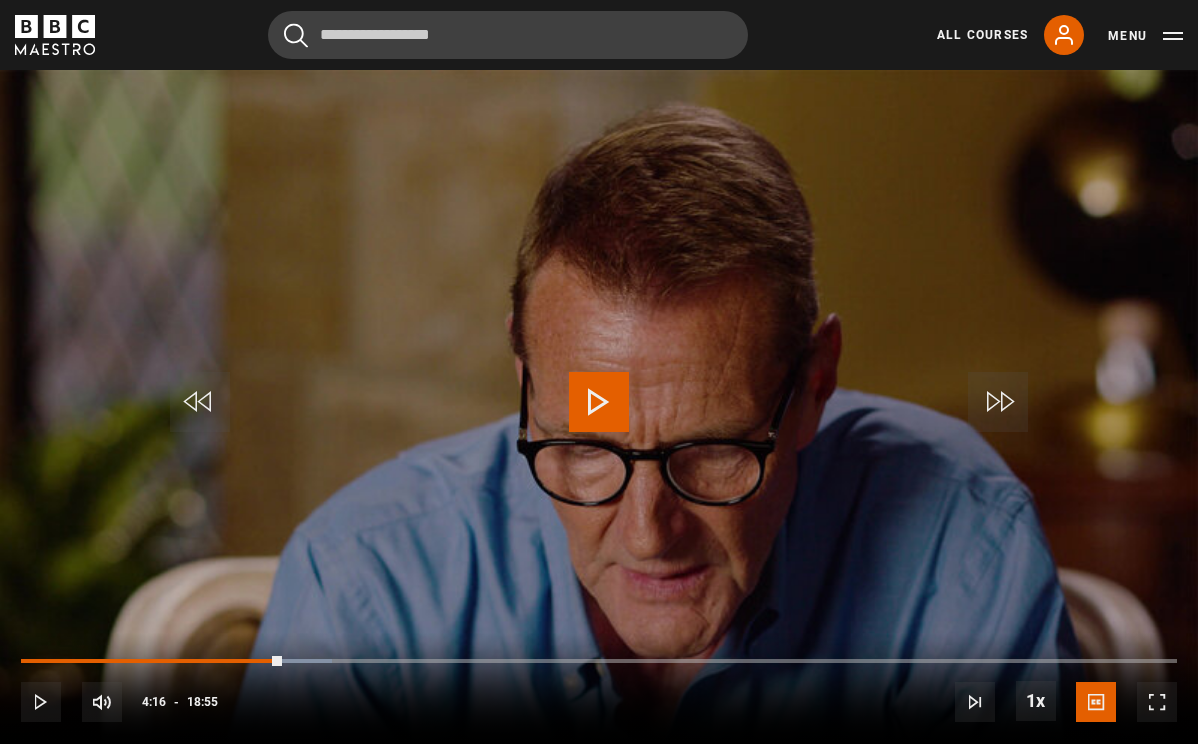 click at bounding box center [599, 402] 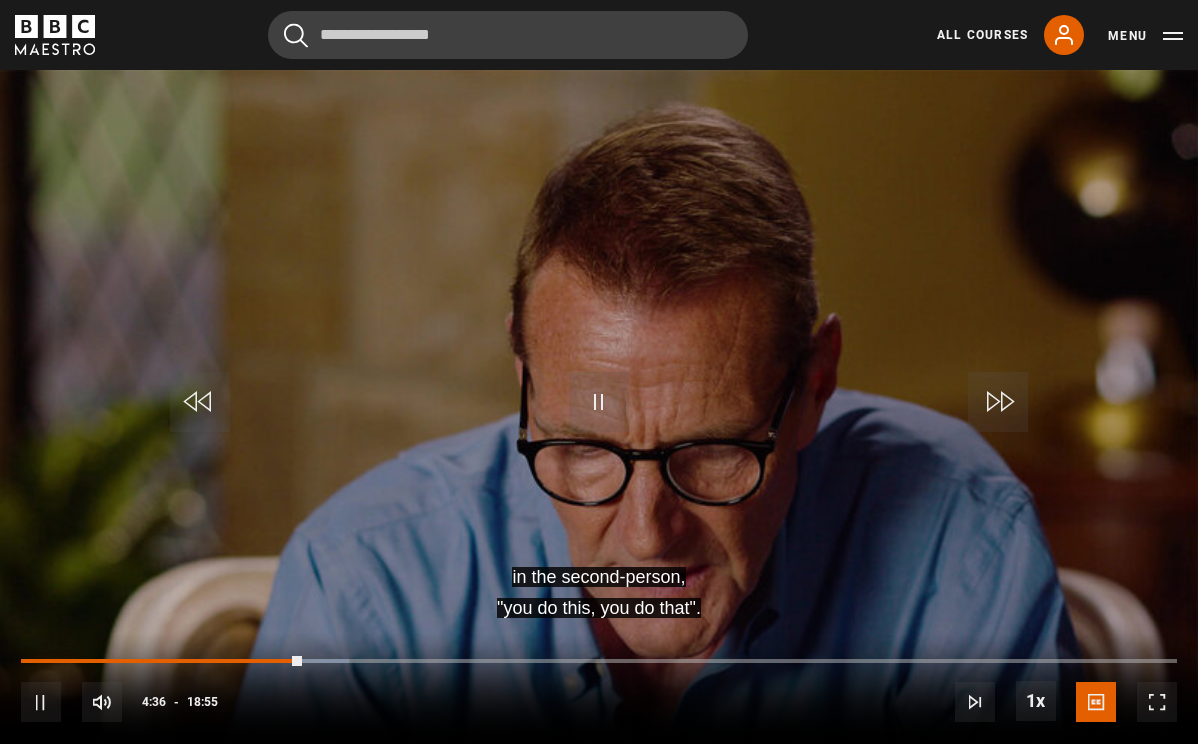 click at bounding box center (599, 402) 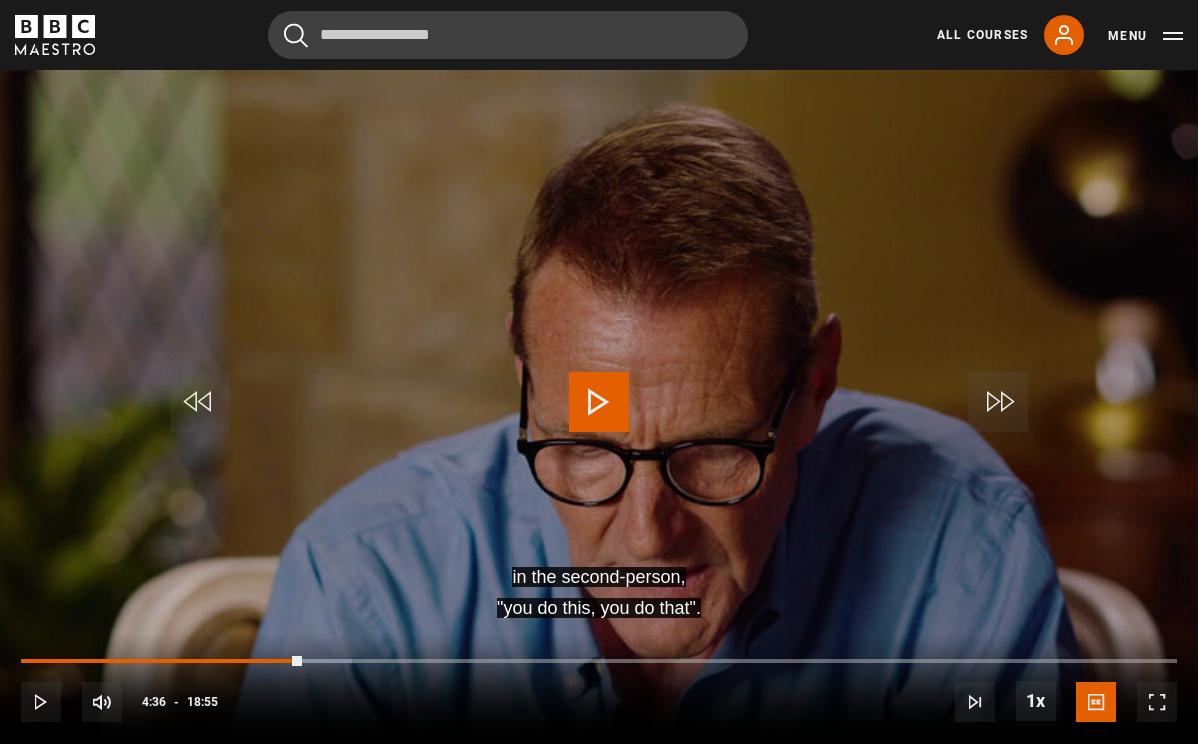 click at bounding box center [200, 402] 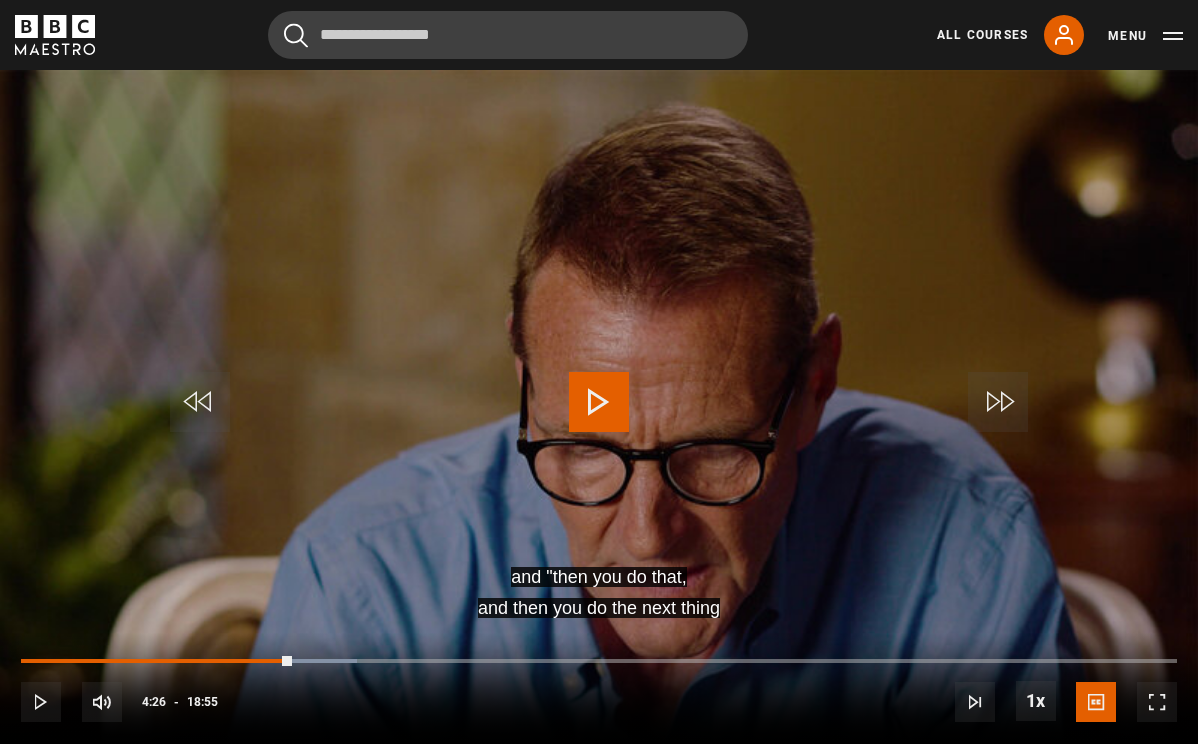 click at bounding box center (599, 402) 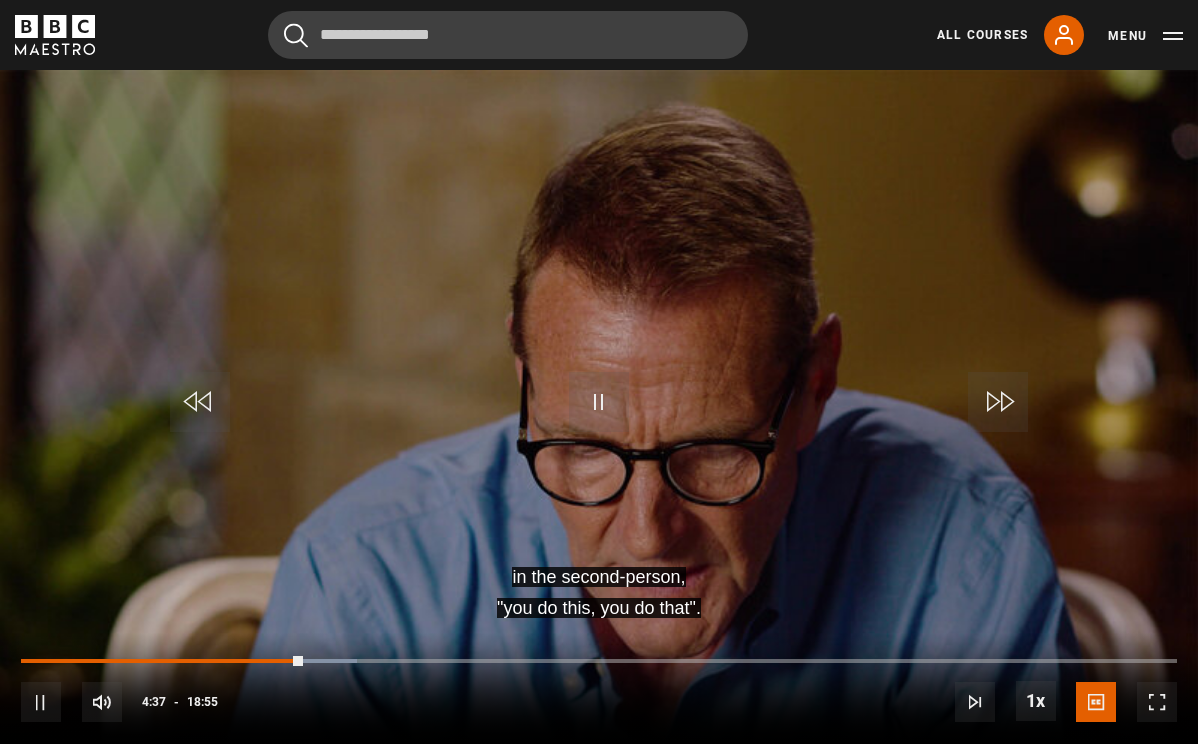 click at bounding box center (599, 402) 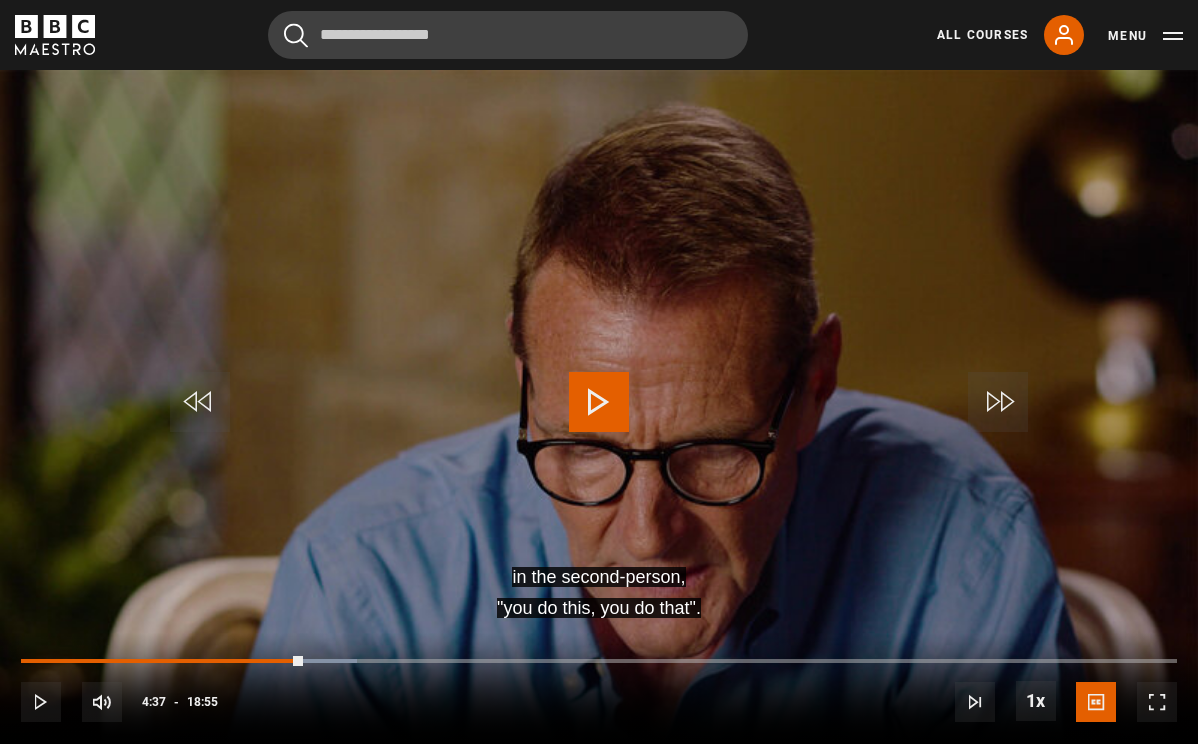 click at bounding box center [599, 402] 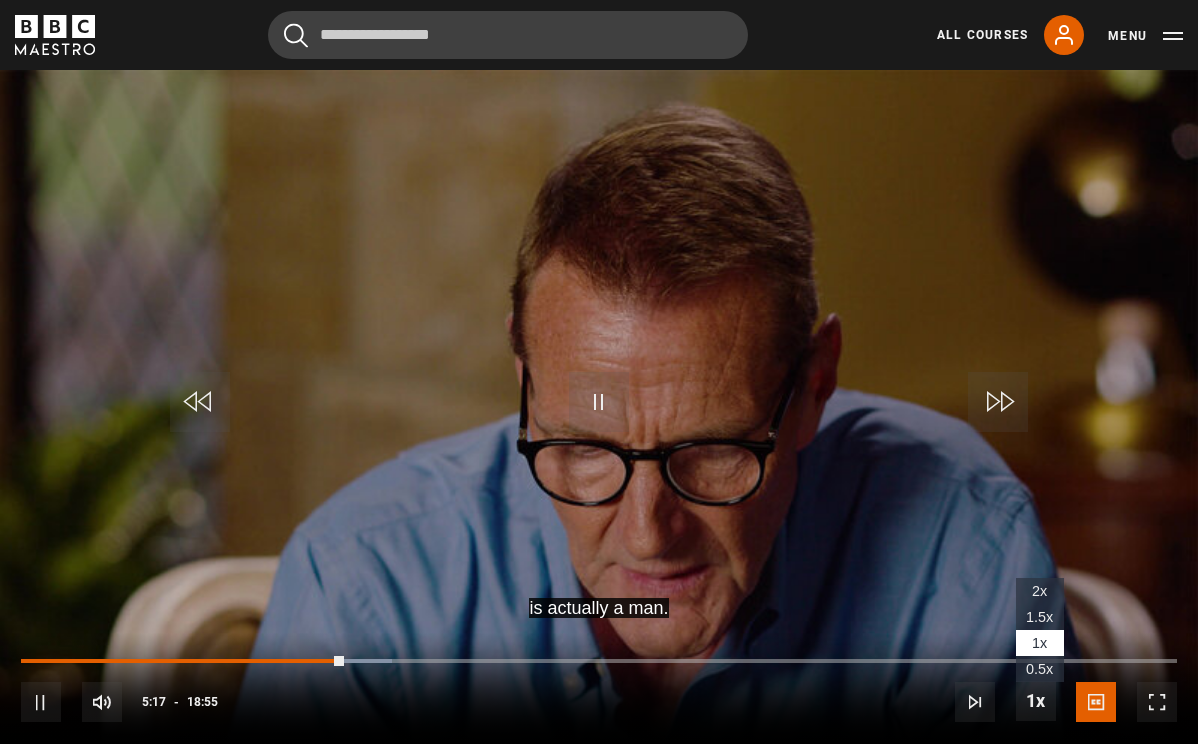 click on "1.5x" at bounding box center [1039, 617] 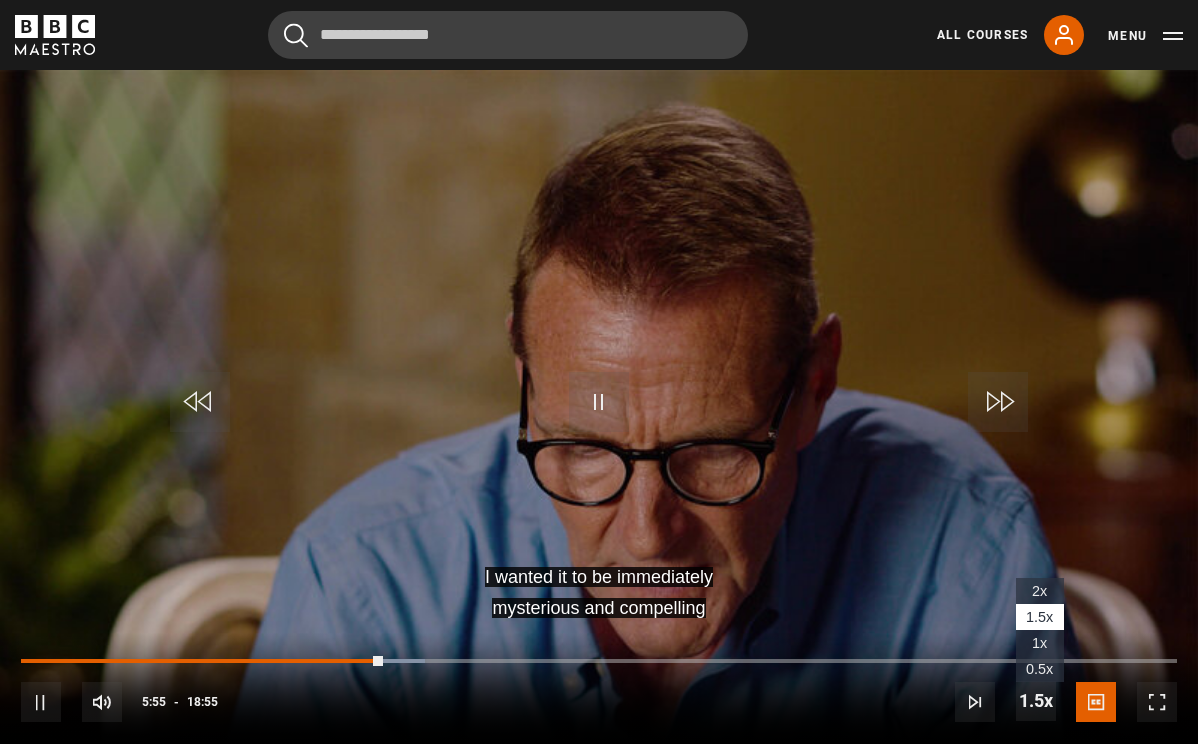 click at bounding box center [1036, 701] 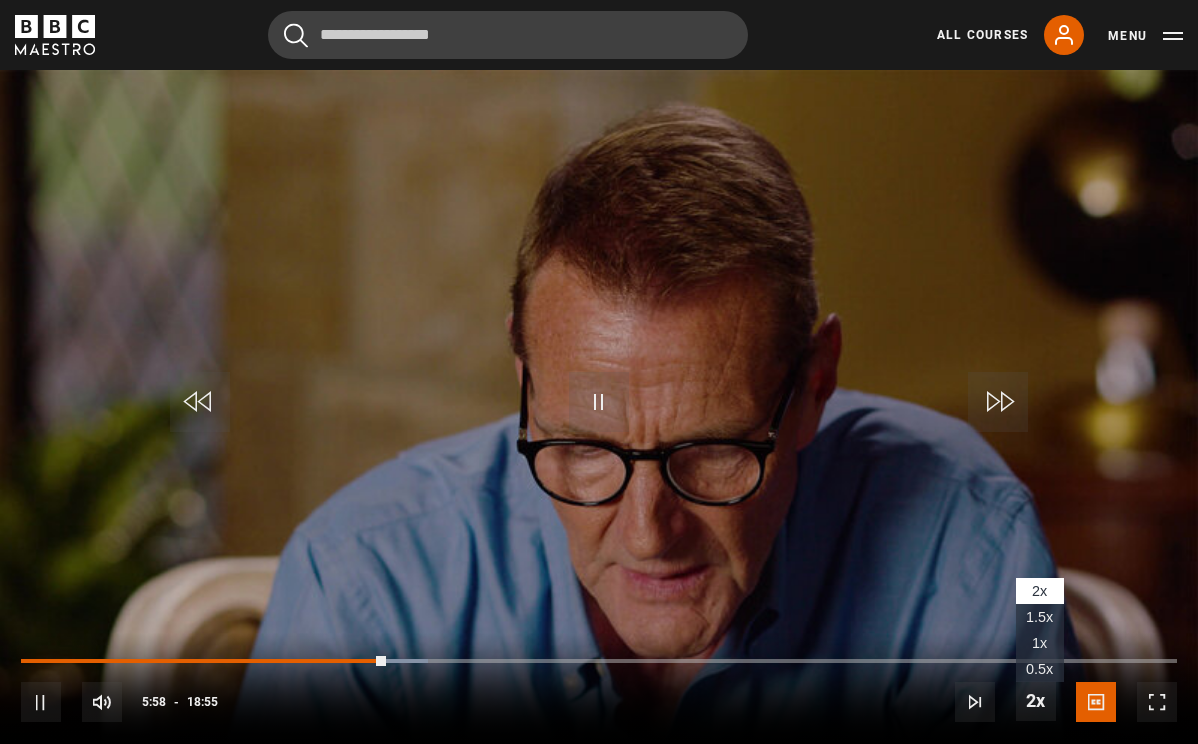 click on "2x , selected" at bounding box center [1040, 591] 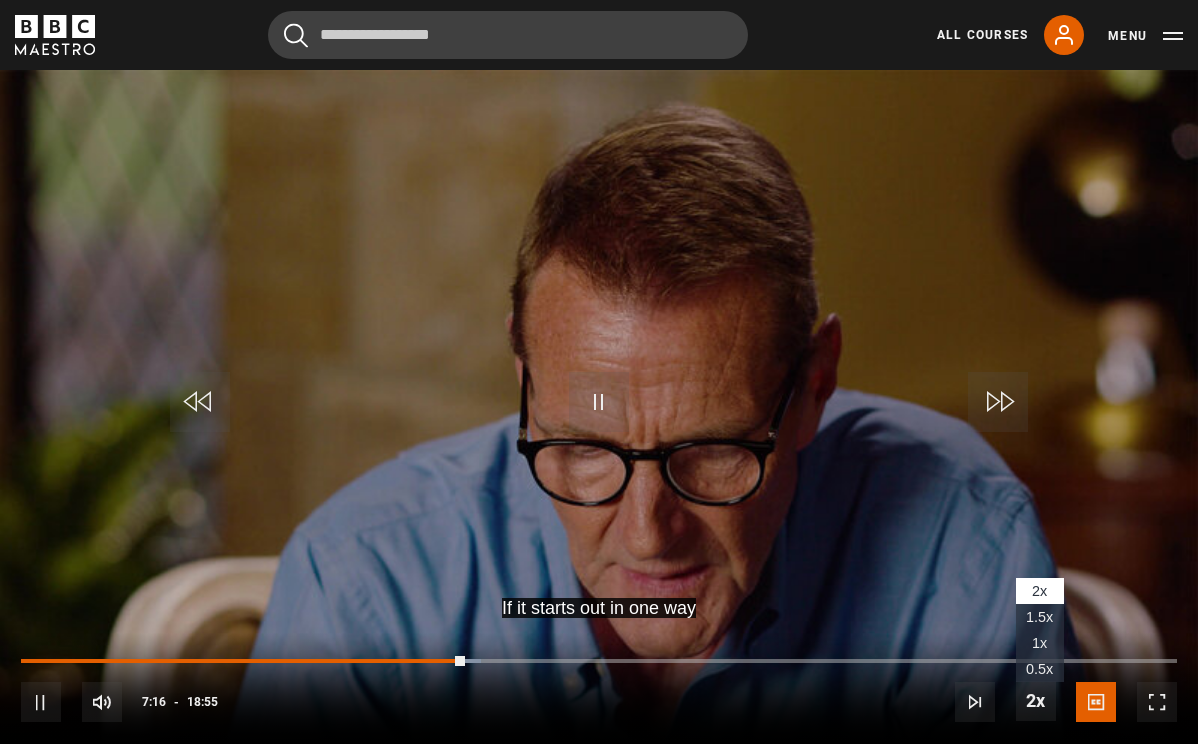 click on "1.5x" at bounding box center [1039, 617] 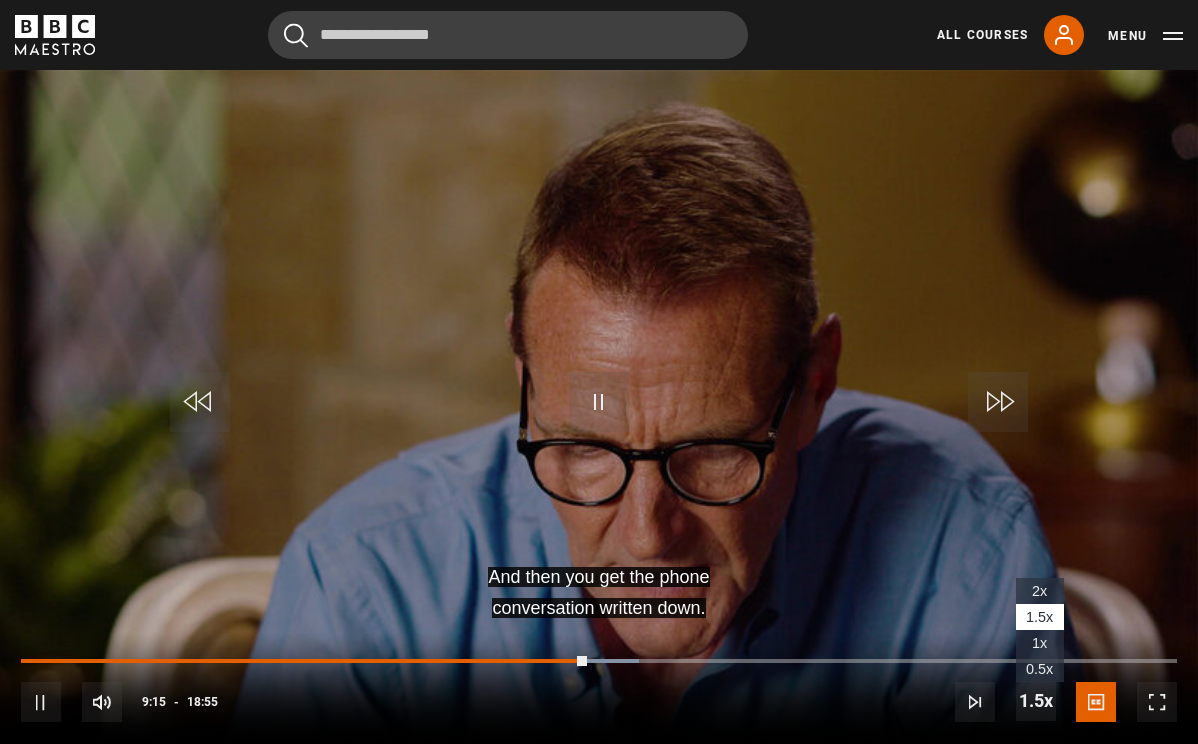 click on "1x" at bounding box center [1039, 643] 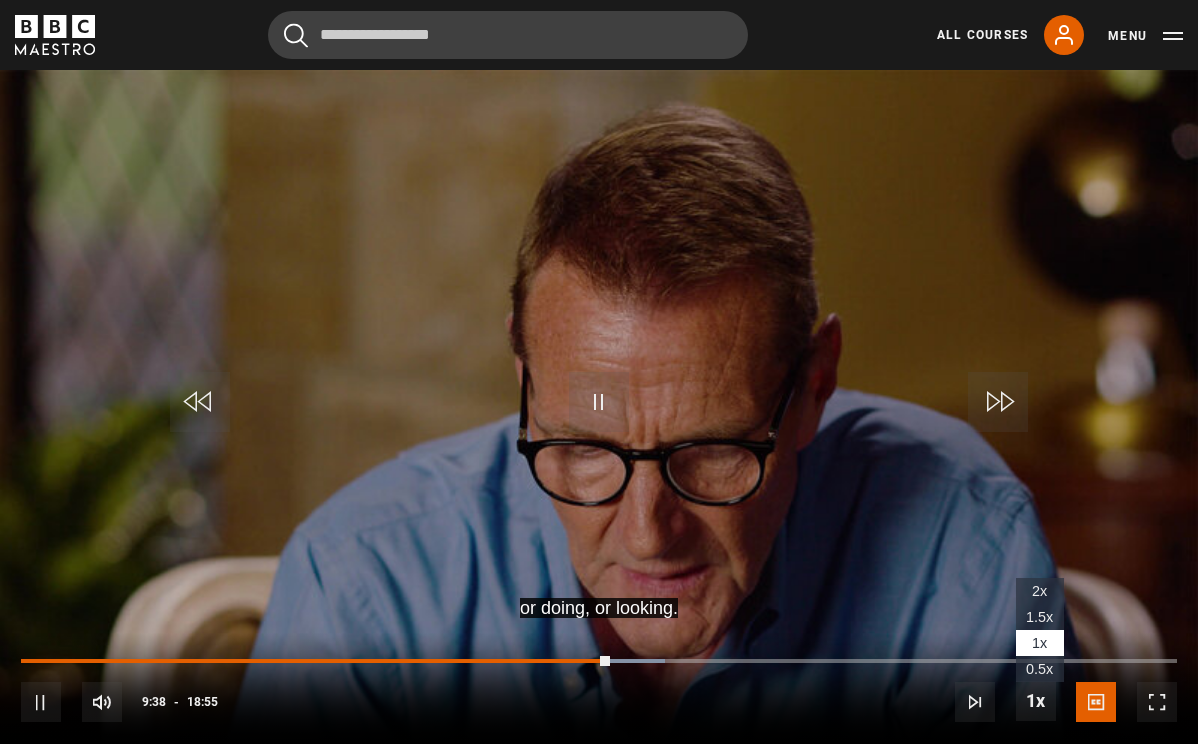 click on "1.5x" at bounding box center (1039, 617) 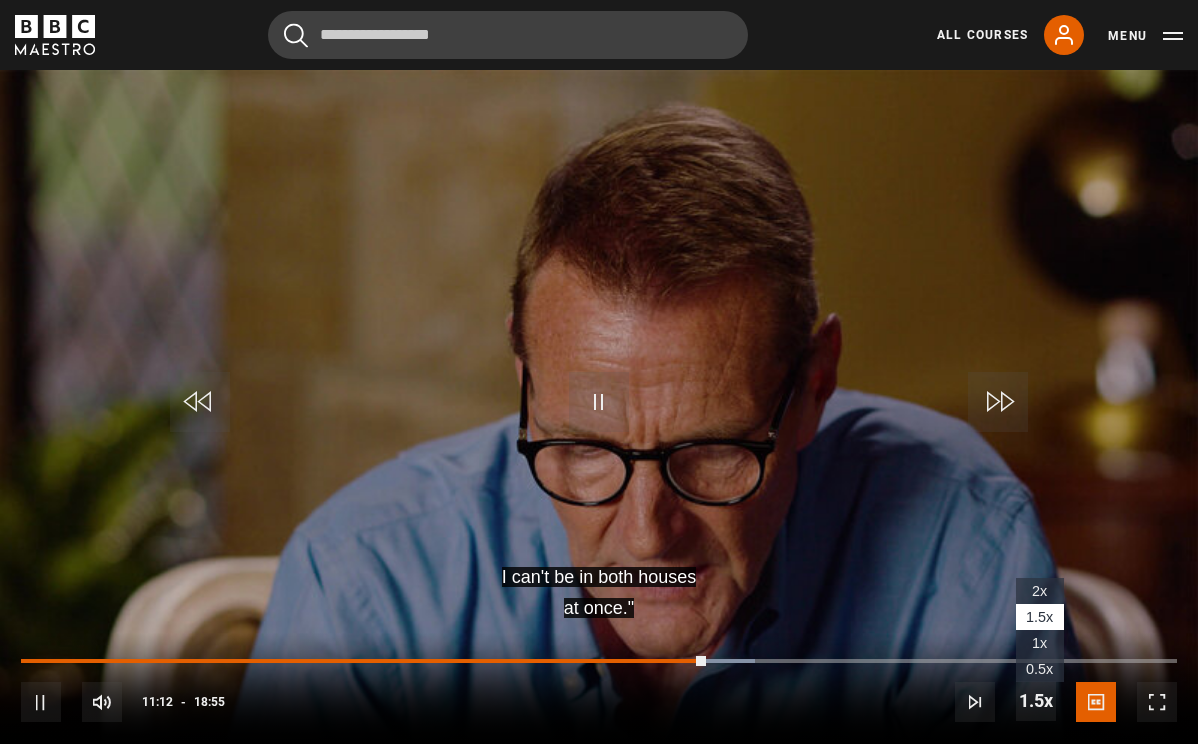 click on "1x" at bounding box center [1040, 643] 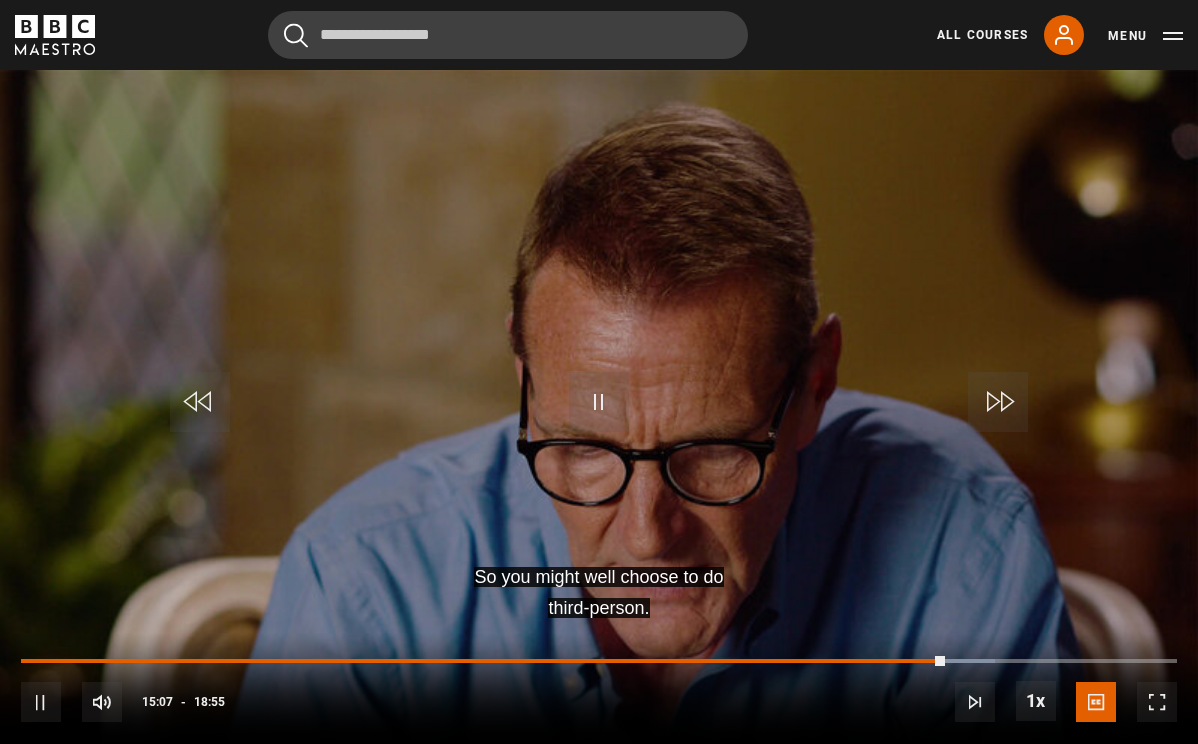 click at bounding box center [599, 402] 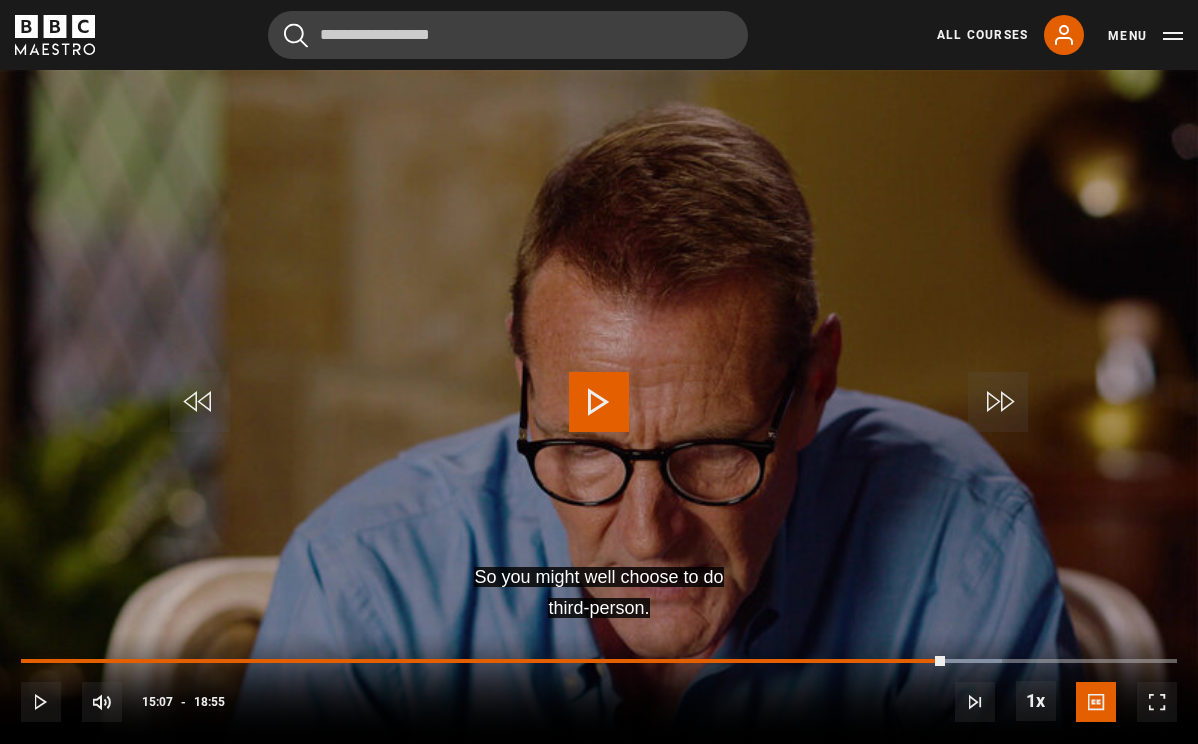 click at bounding box center [200, 402] 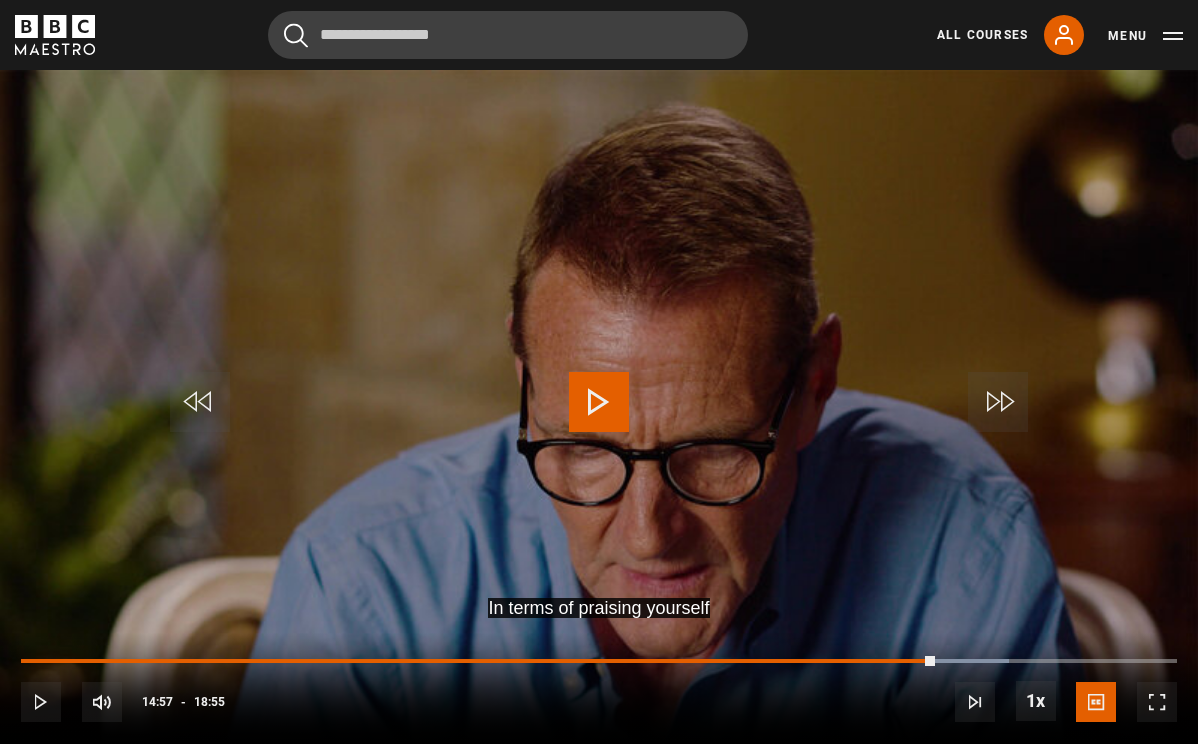 click at bounding box center (599, 402) 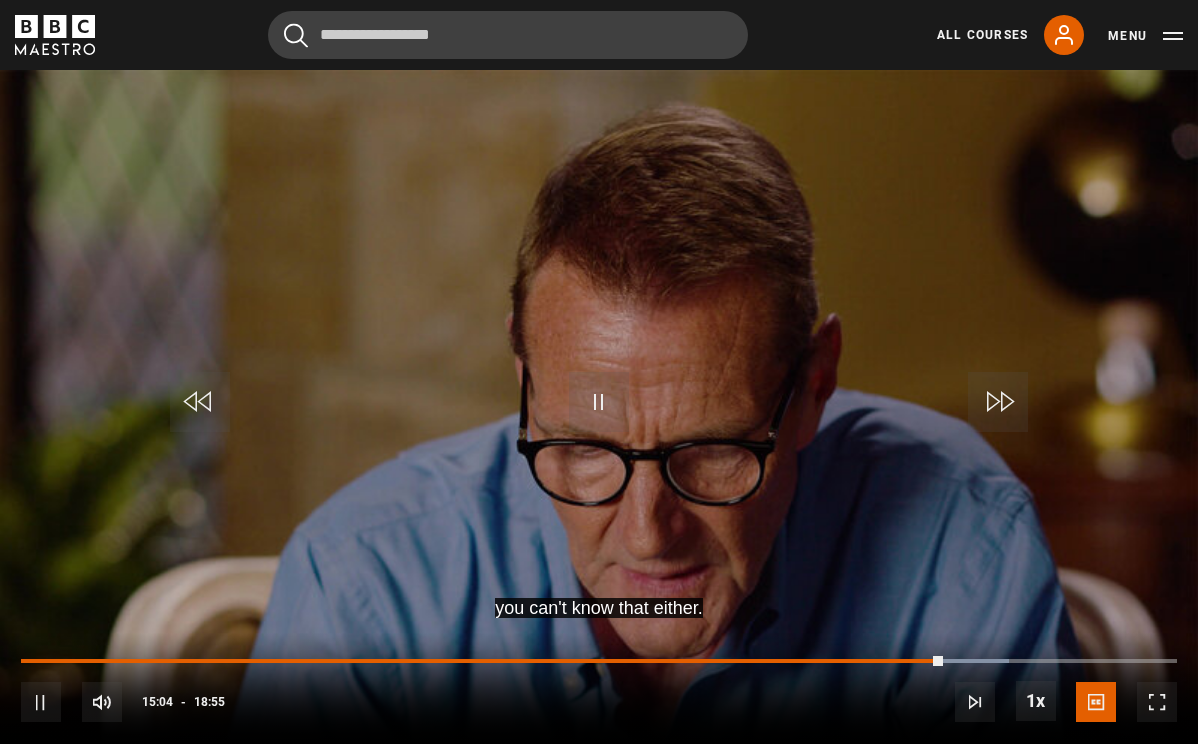 click at bounding box center [599, 402] 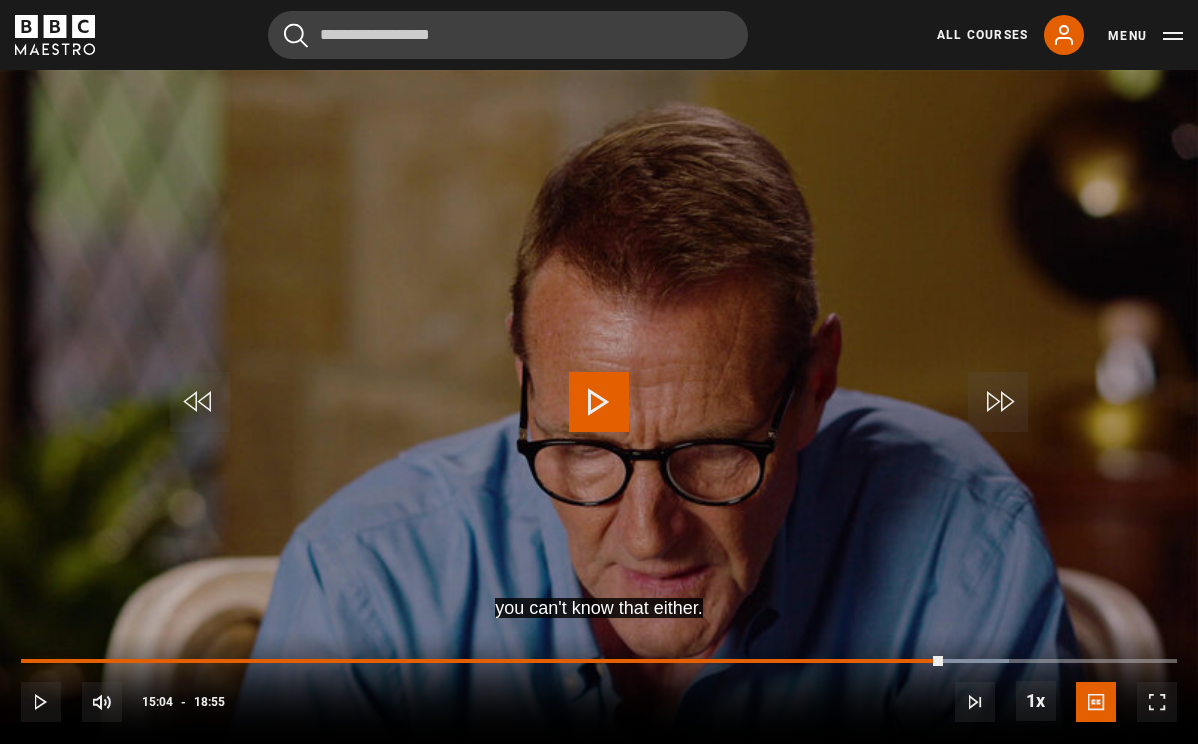click at bounding box center [599, 402] 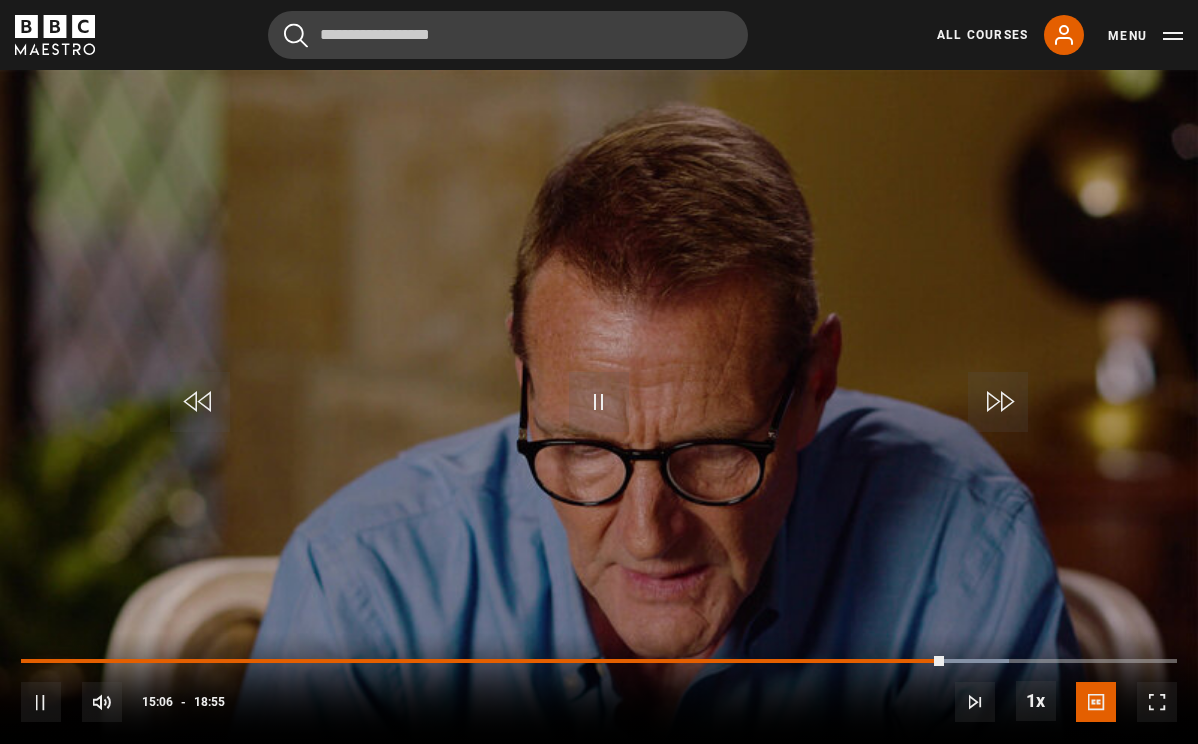 click at bounding box center (599, 402) 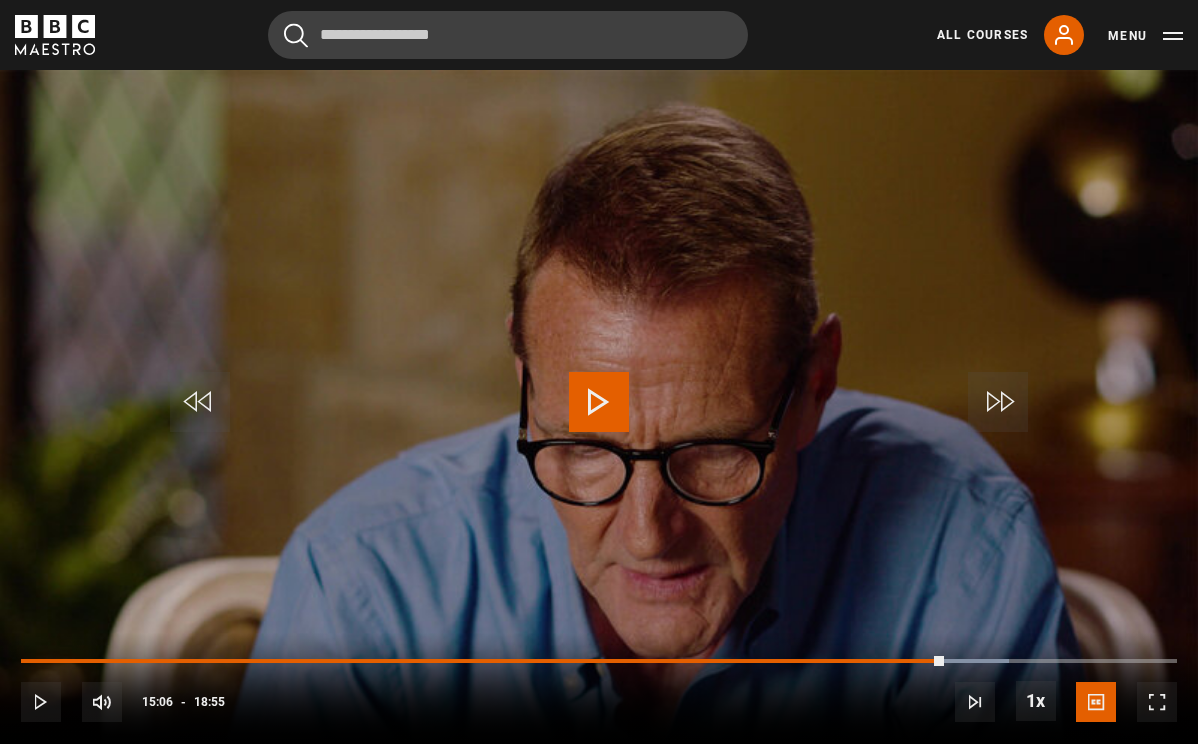 click at bounding box center [599, 402] 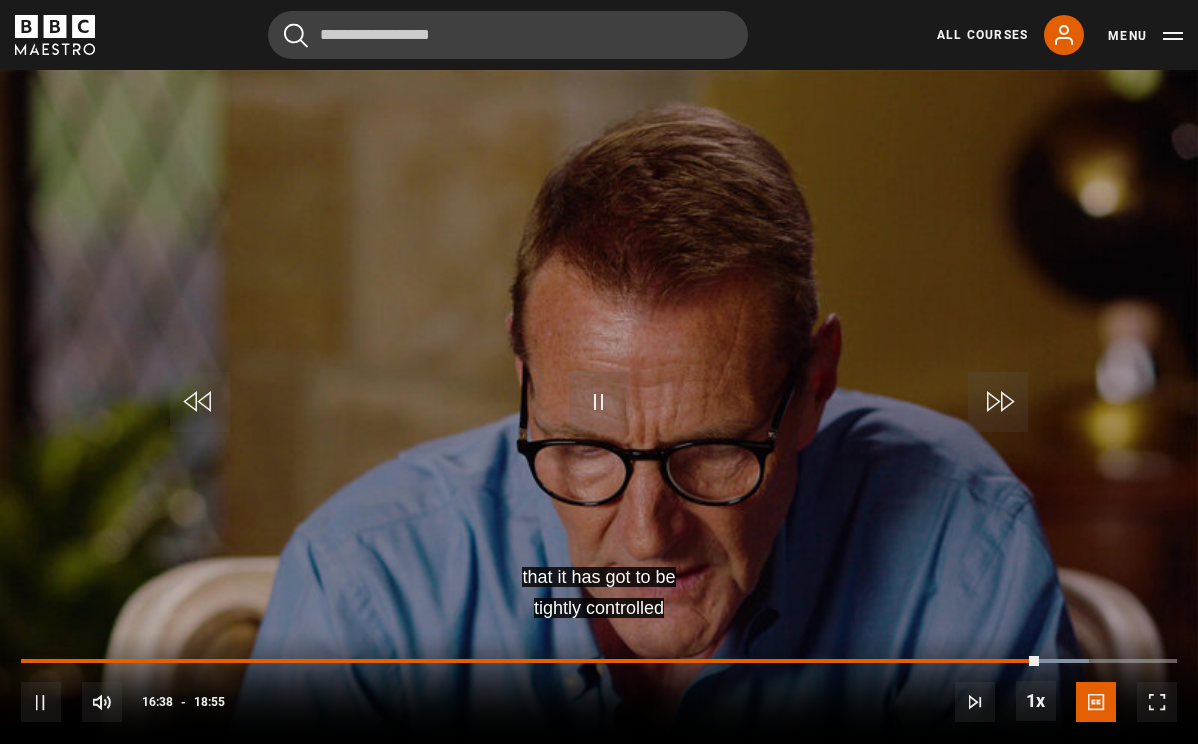 click at bounding box center [200, 402] 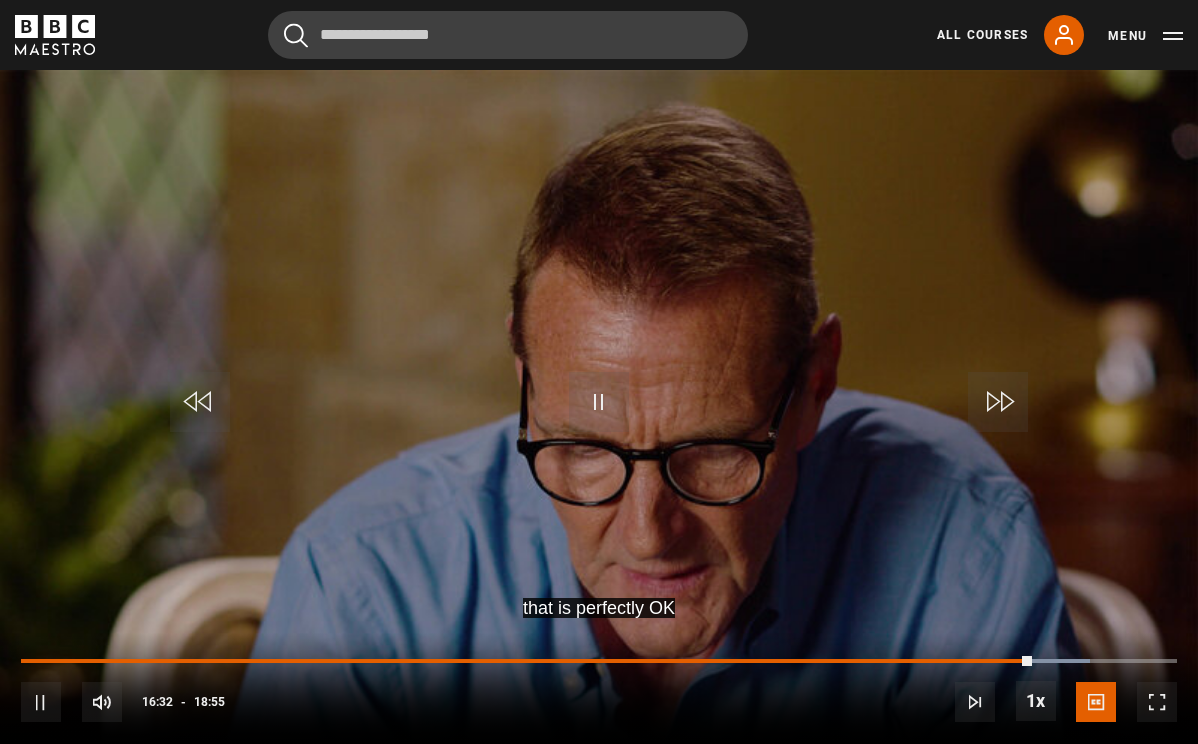 click at bounding box center [599, 402] 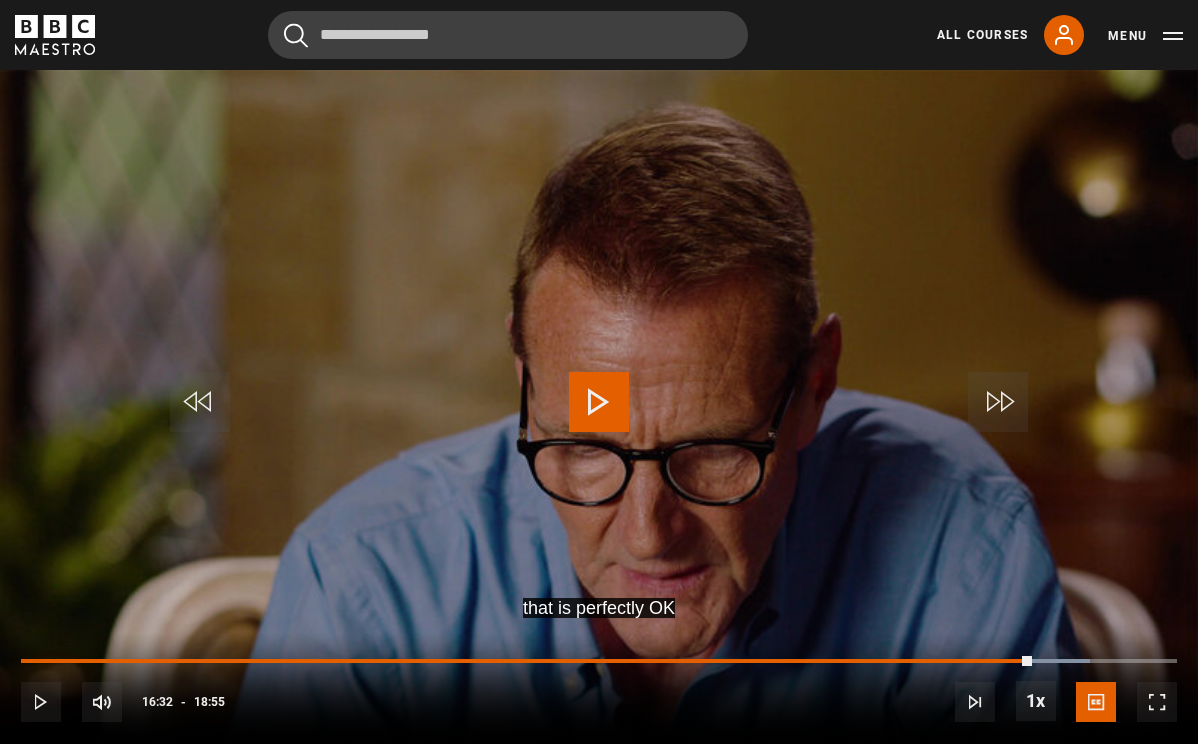 click at bounding box center (200, 402) 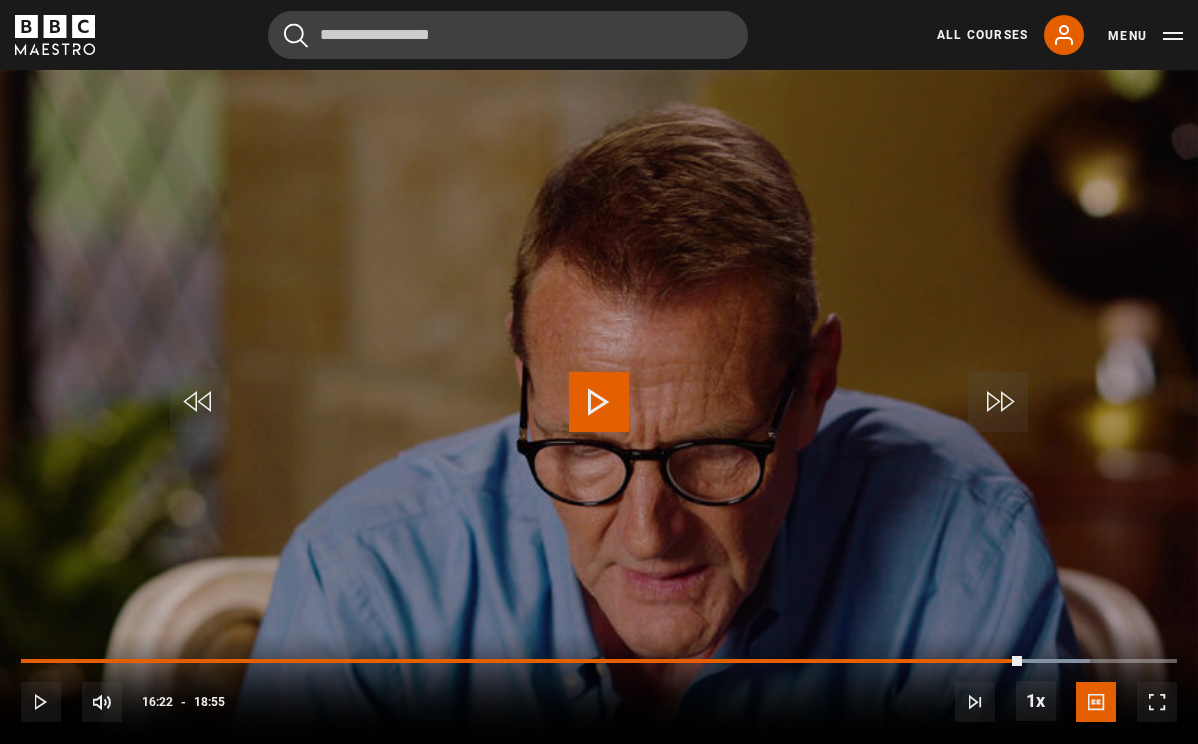 click at bounding box center [200, 402] 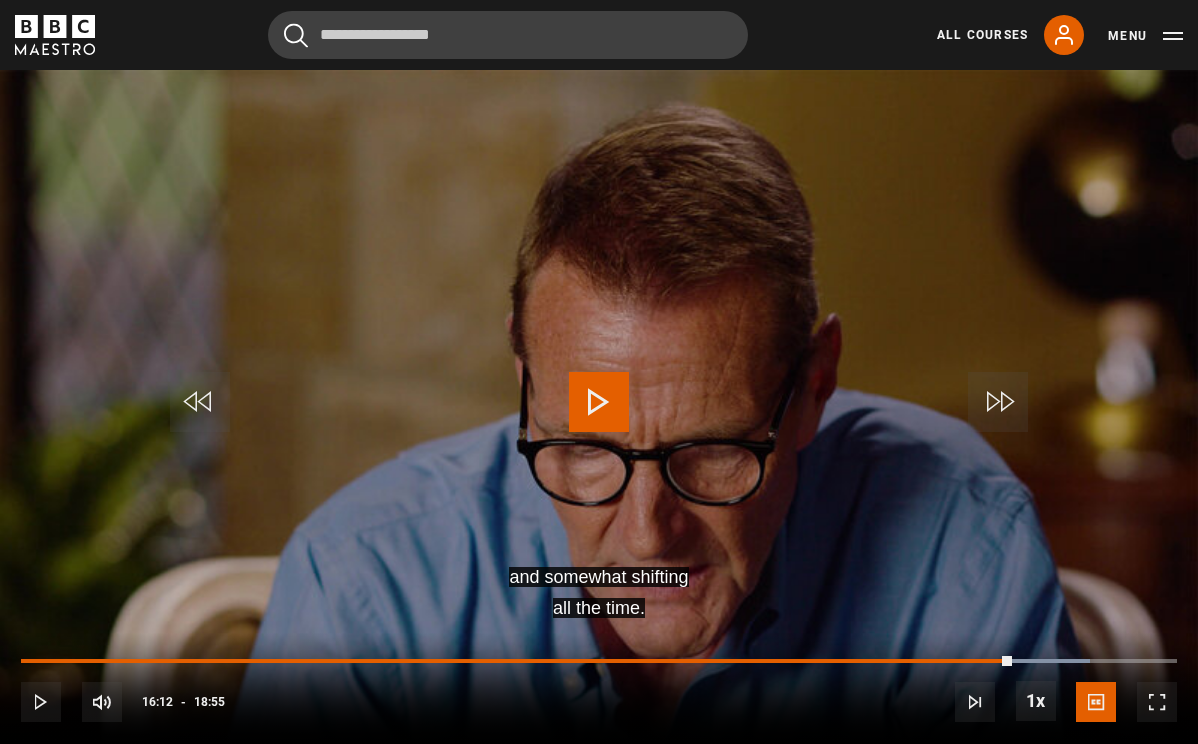 click at bounding box center (200, 402) 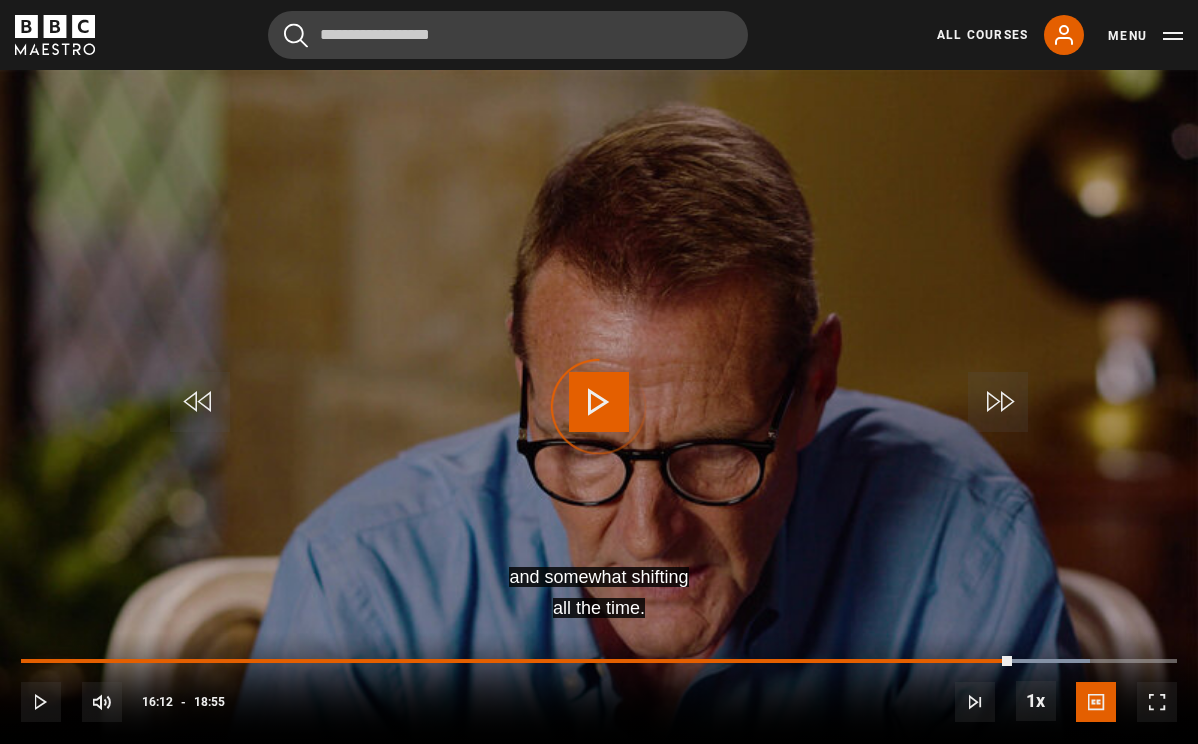 click at bounding box center [200, 402] 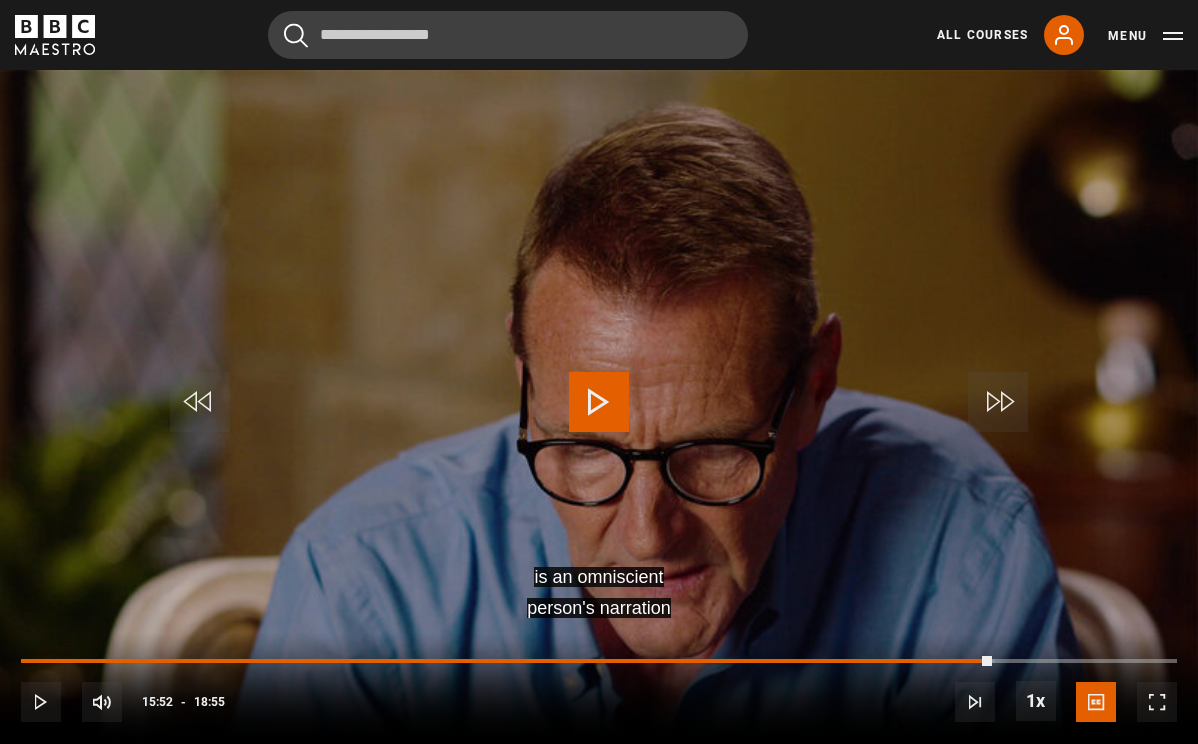 click at bounding box center (599, 402) 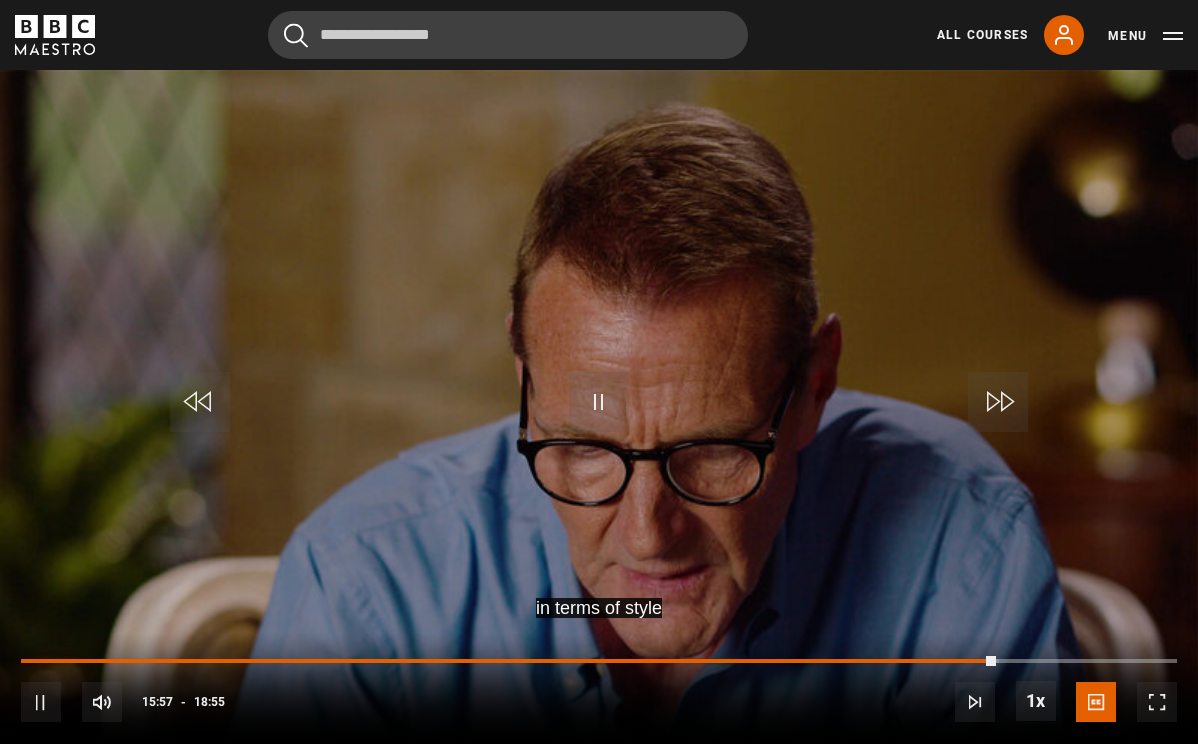 click at bounding box center (599, 402) 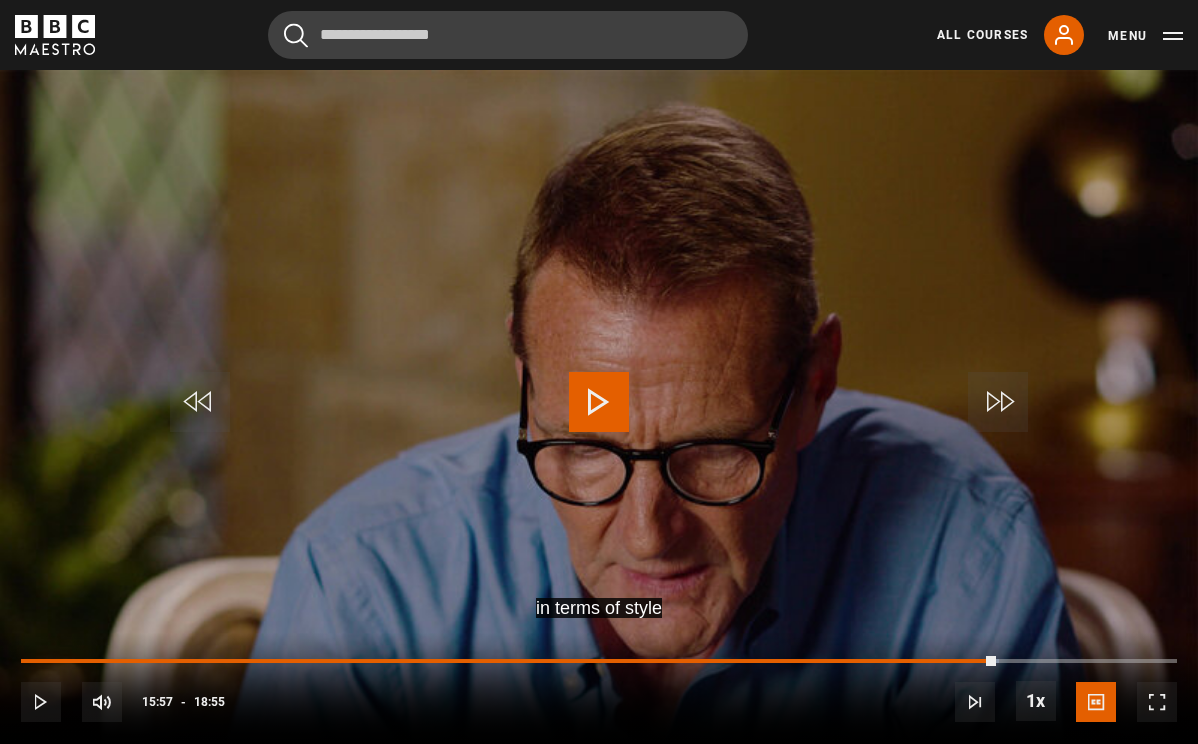 click at bounding box center (599, 402) 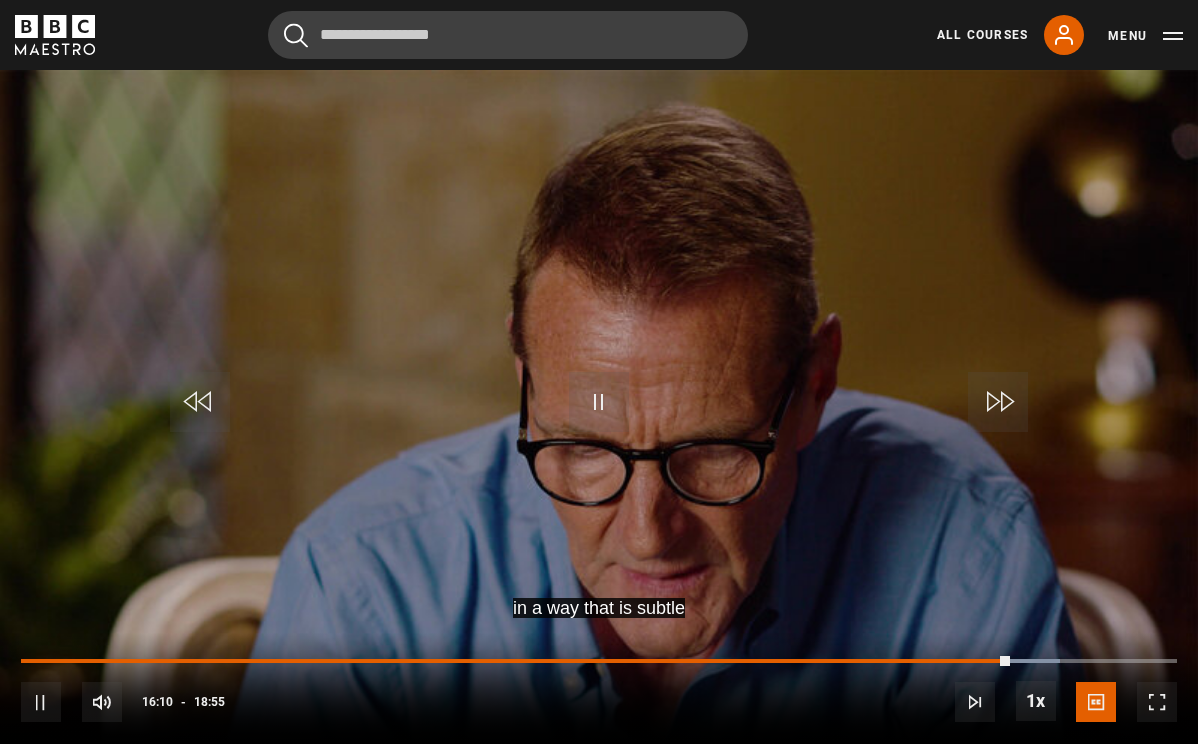 click at bounding box center [599, 402] 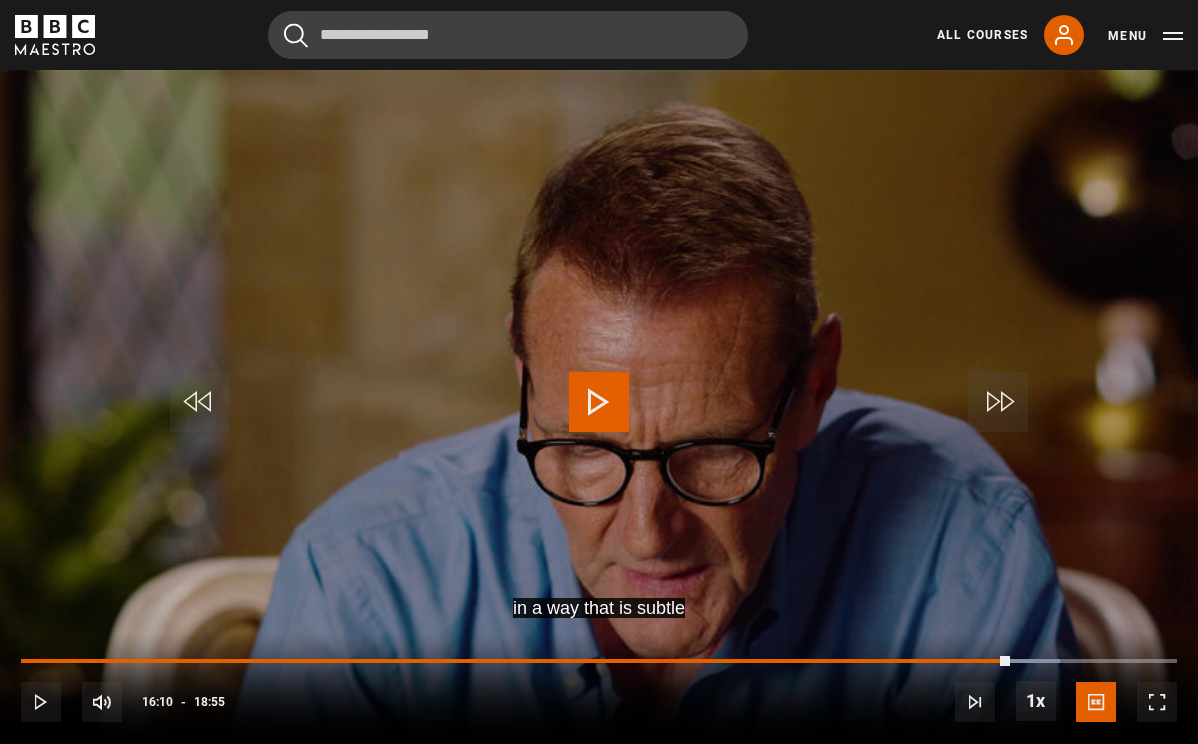 click at bounding box center [599, 402] 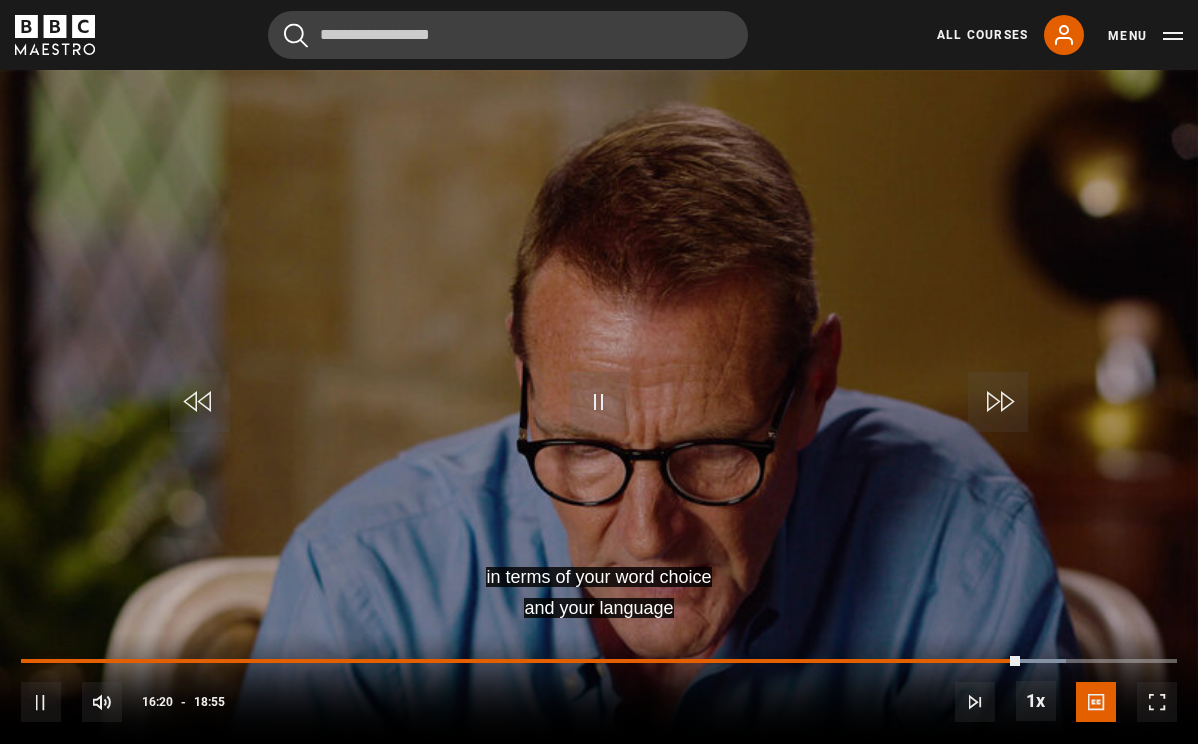 click at bounding box center (599, 402) 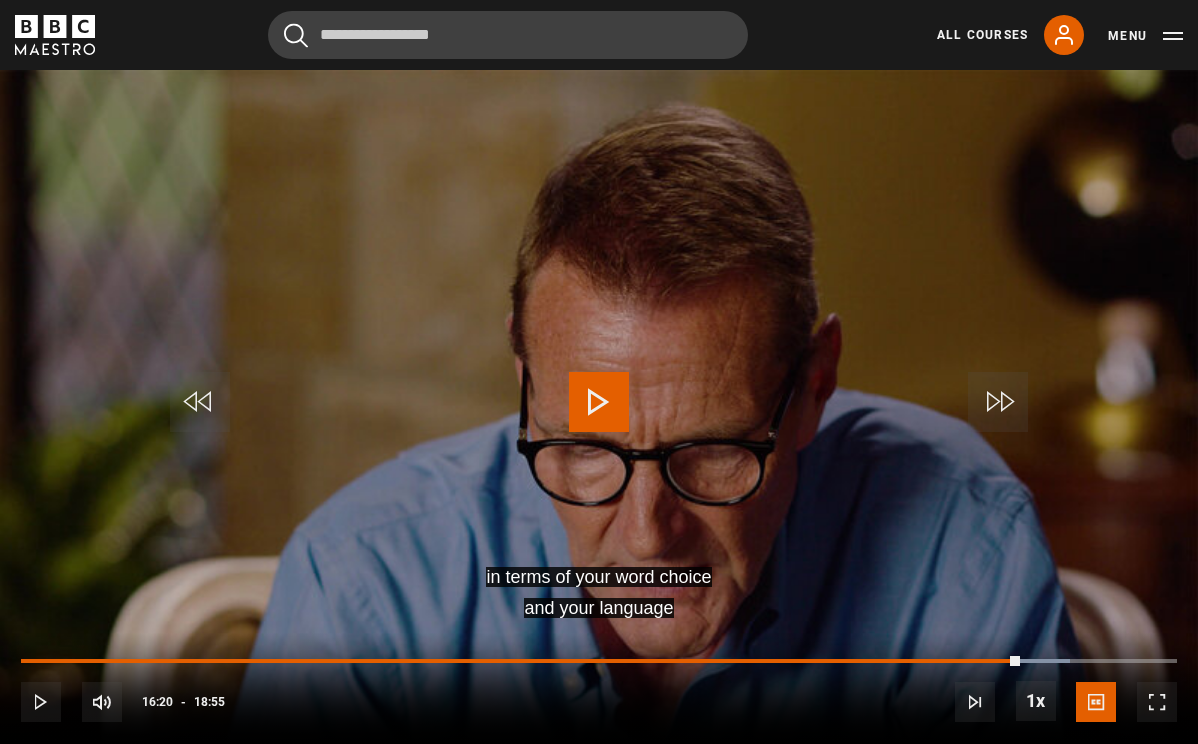 click at bounding box center [599, 402] 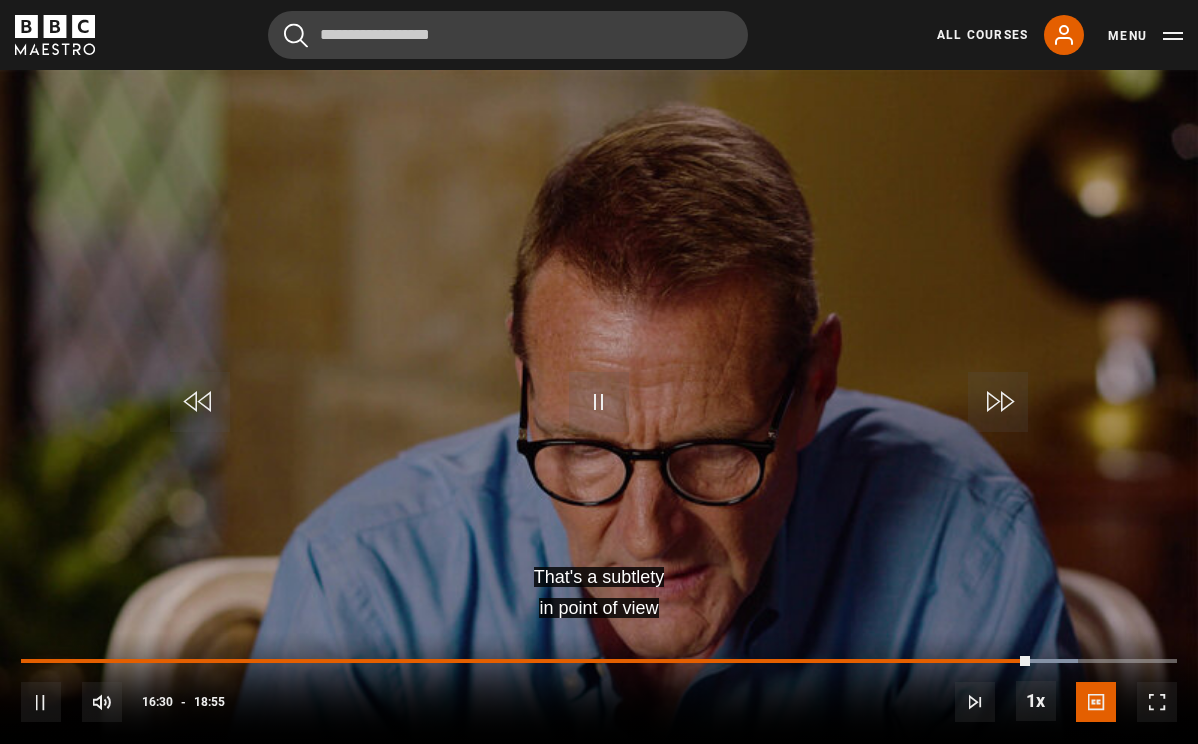 click at bounding box center [599, 402] 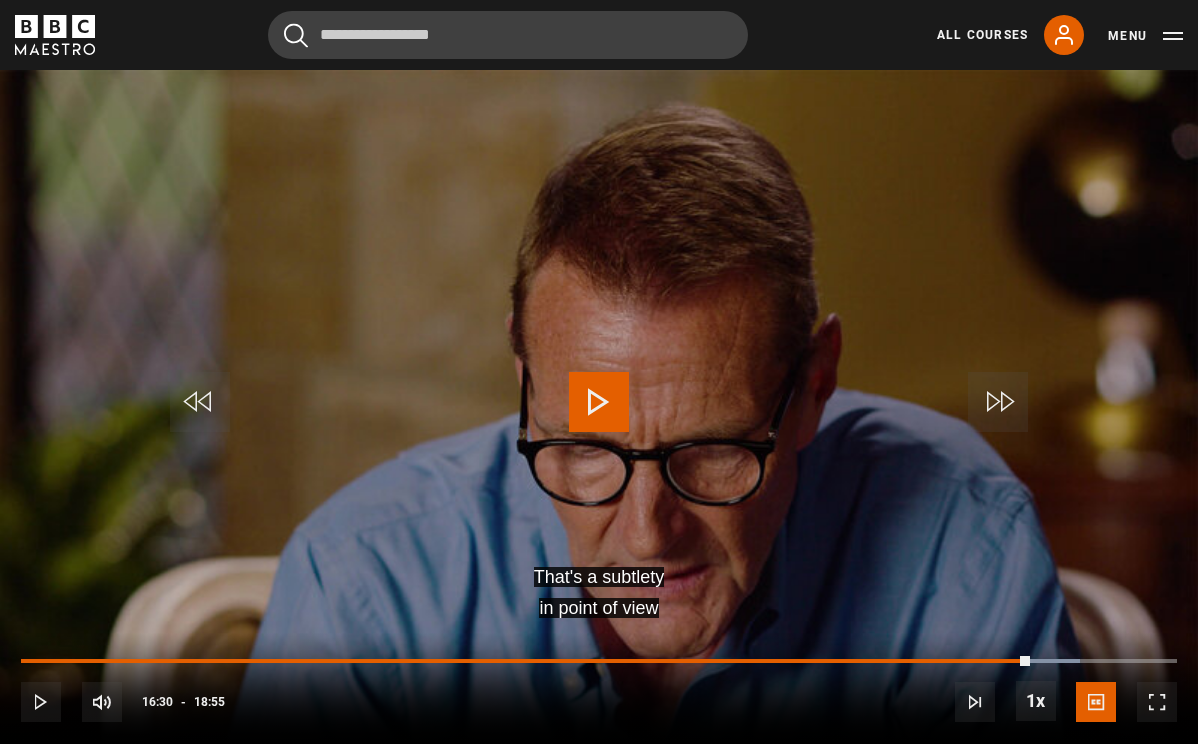 click at bounding box center [599, 402] 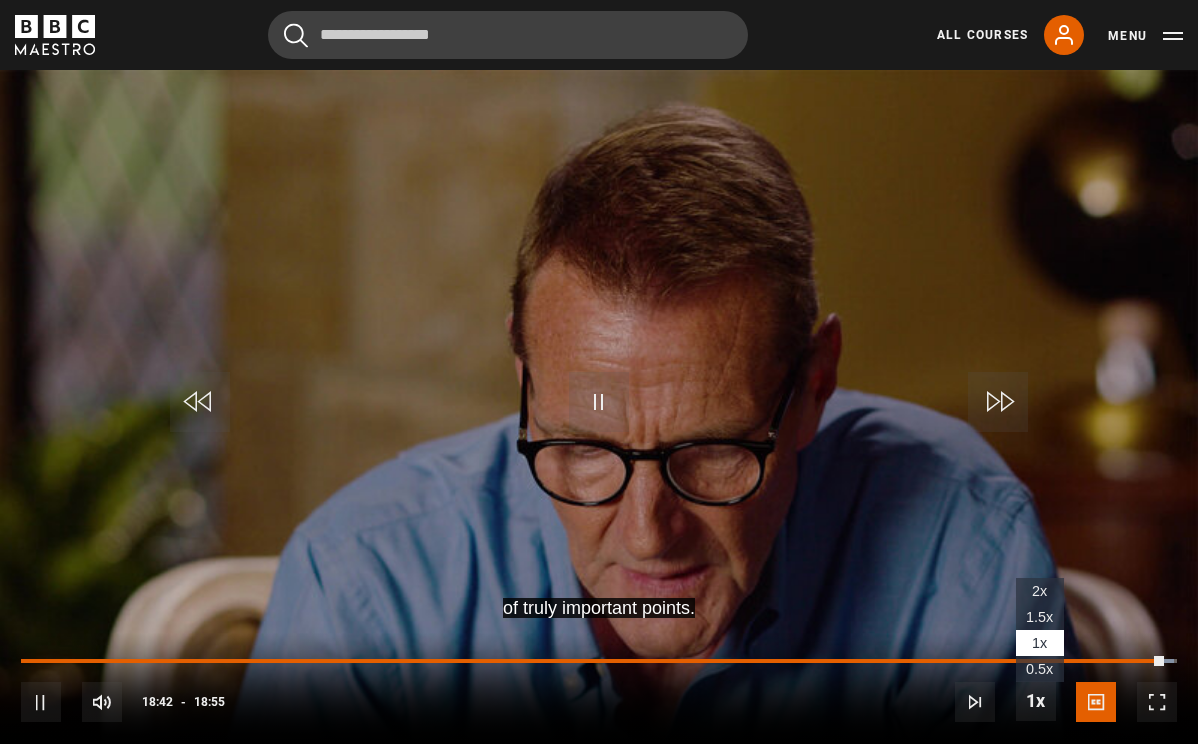 click at bounding box center (1036, 701) 